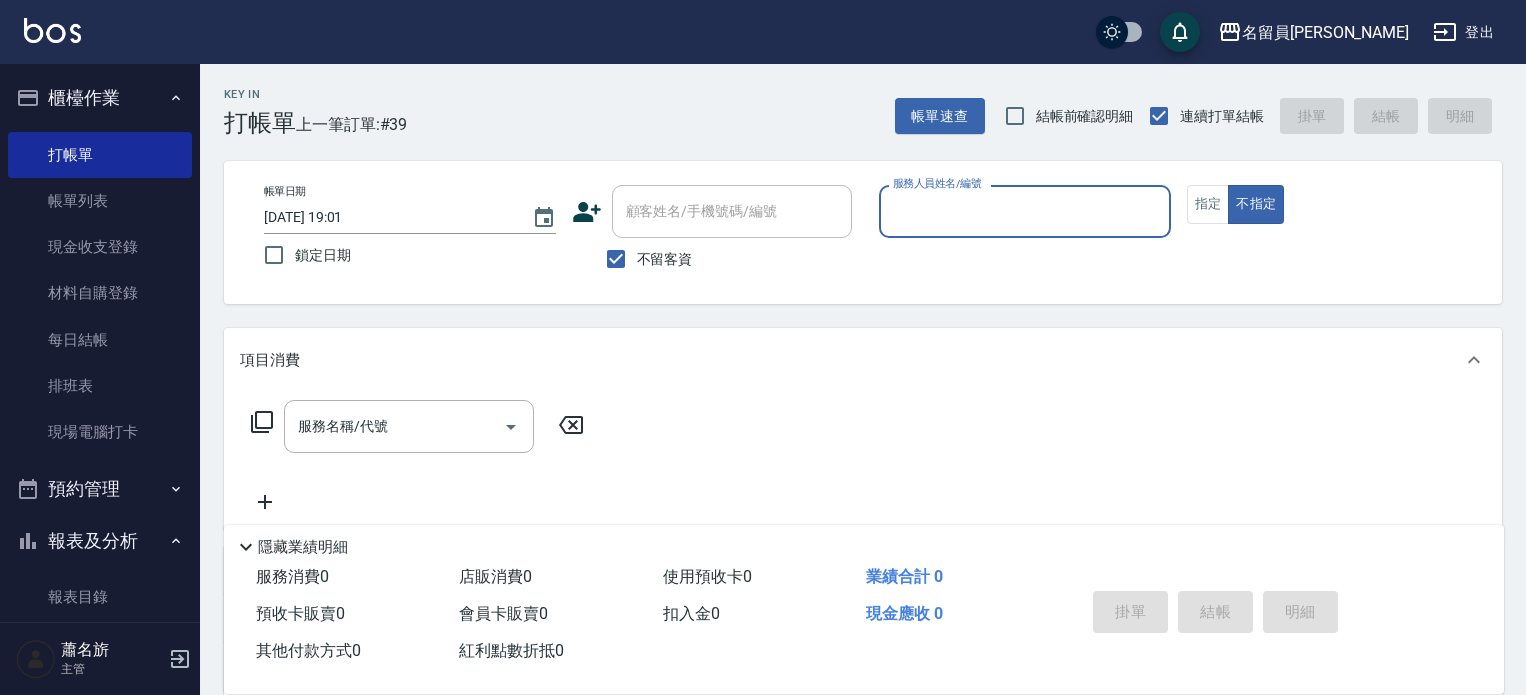 scroll, scrollTop: 0, scrollLeft: 0, axis: both 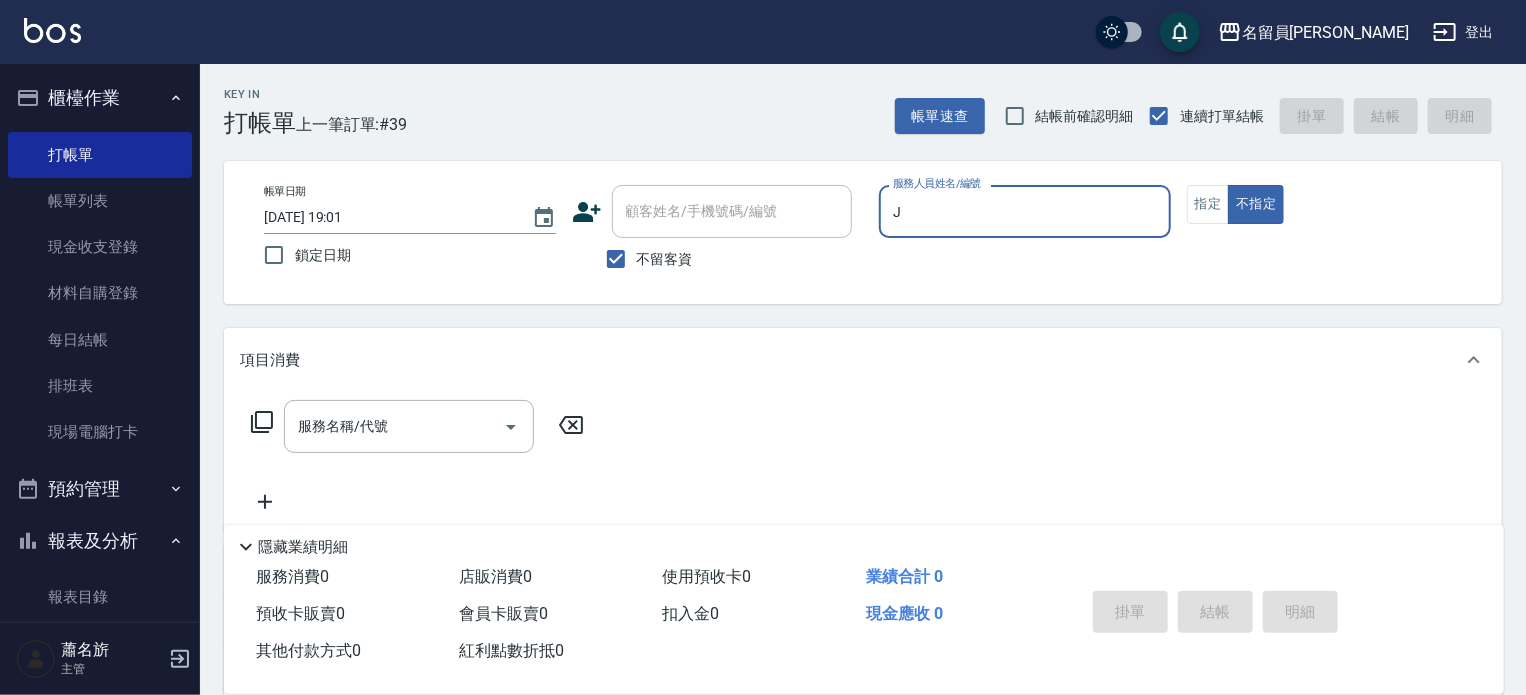 type on "[PERSON_NAME]" 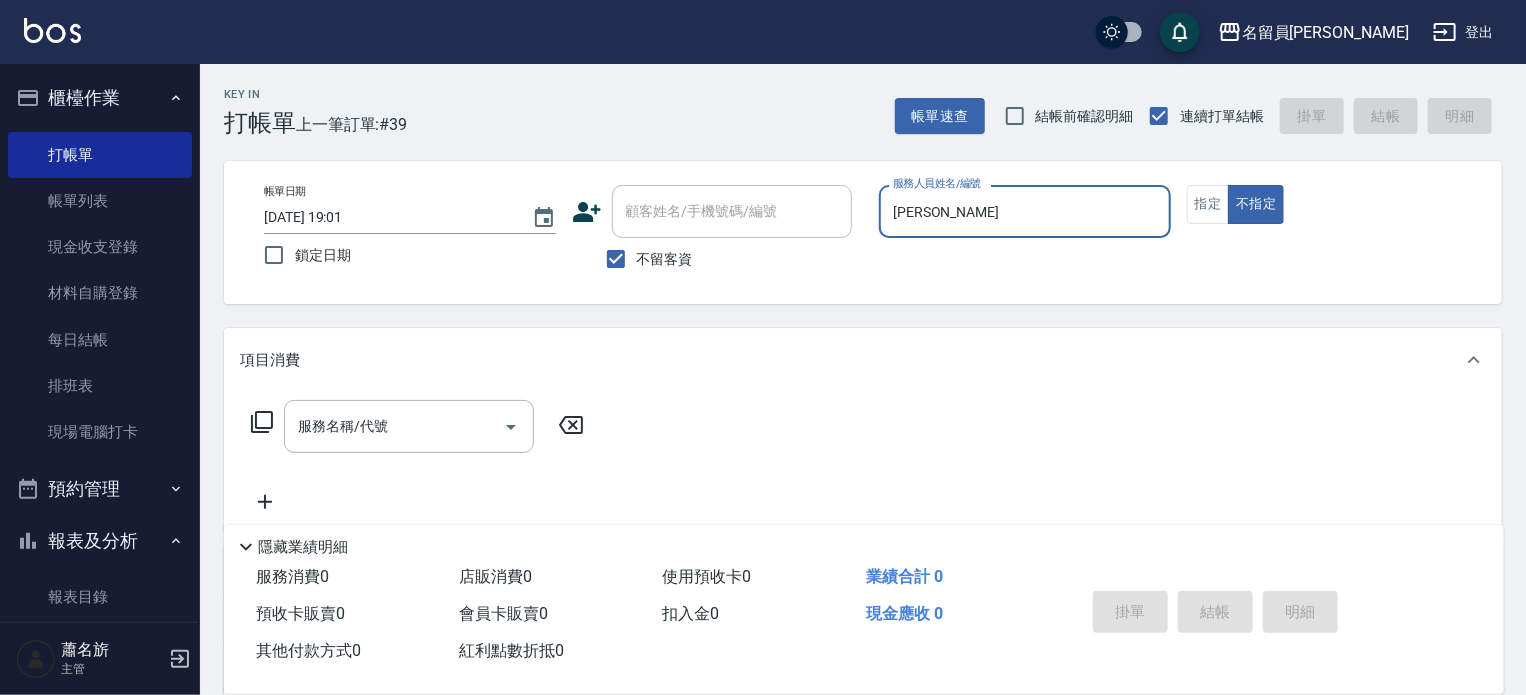 type on "false" 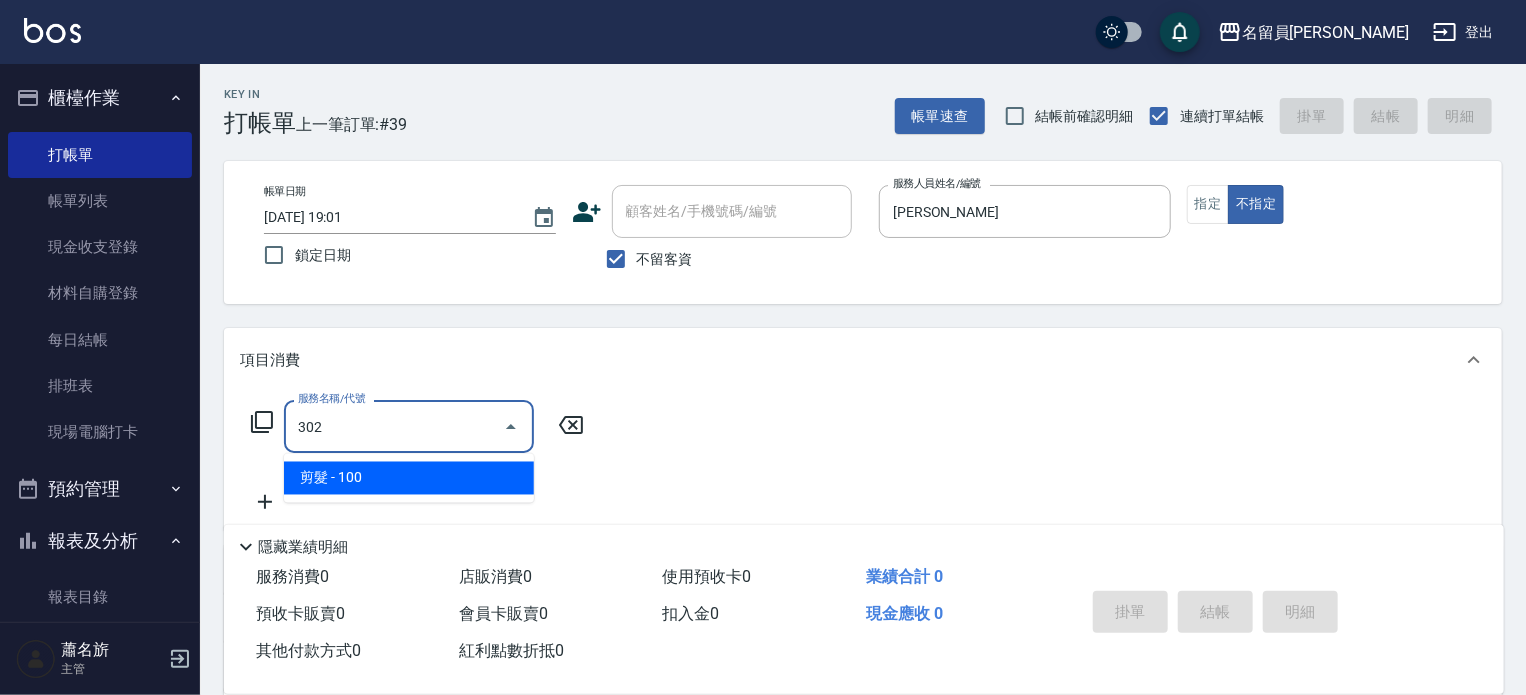 type on "剪髮(302)" 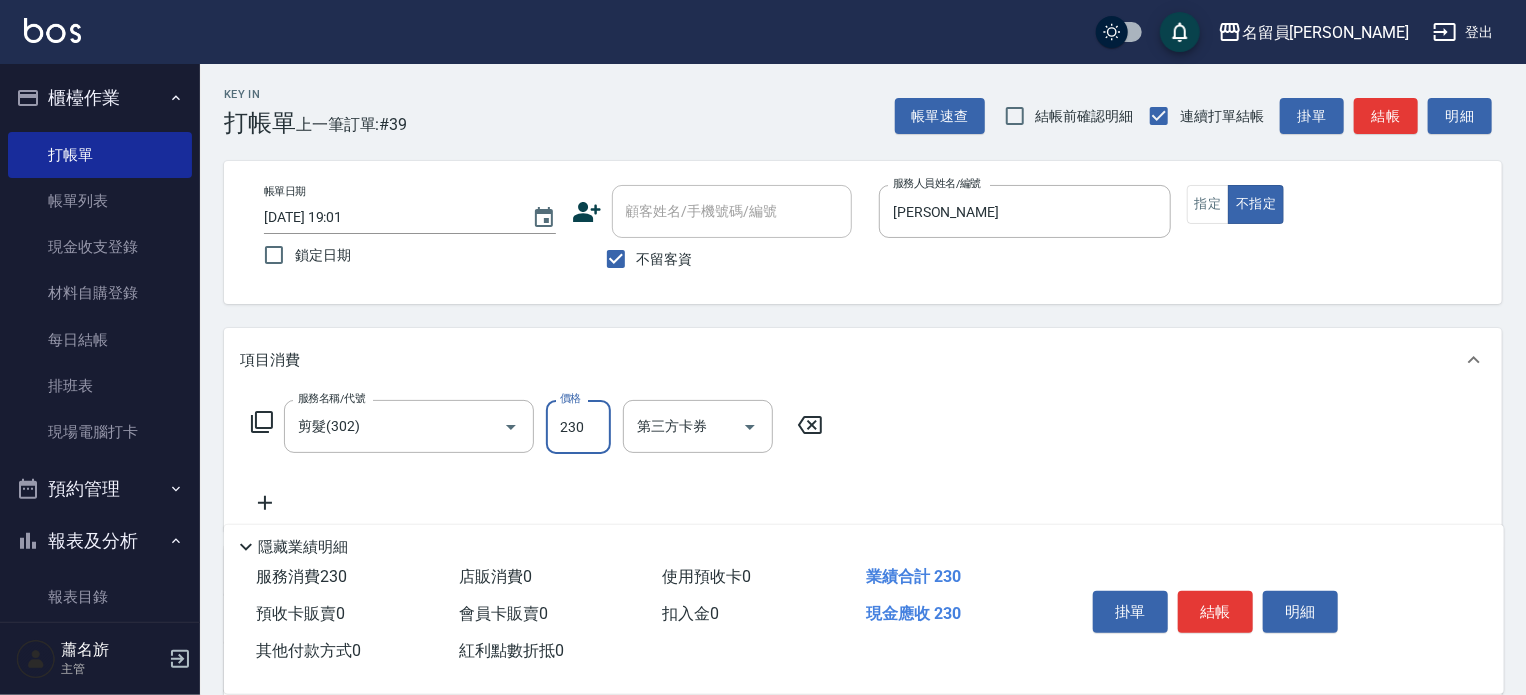 type on "230" 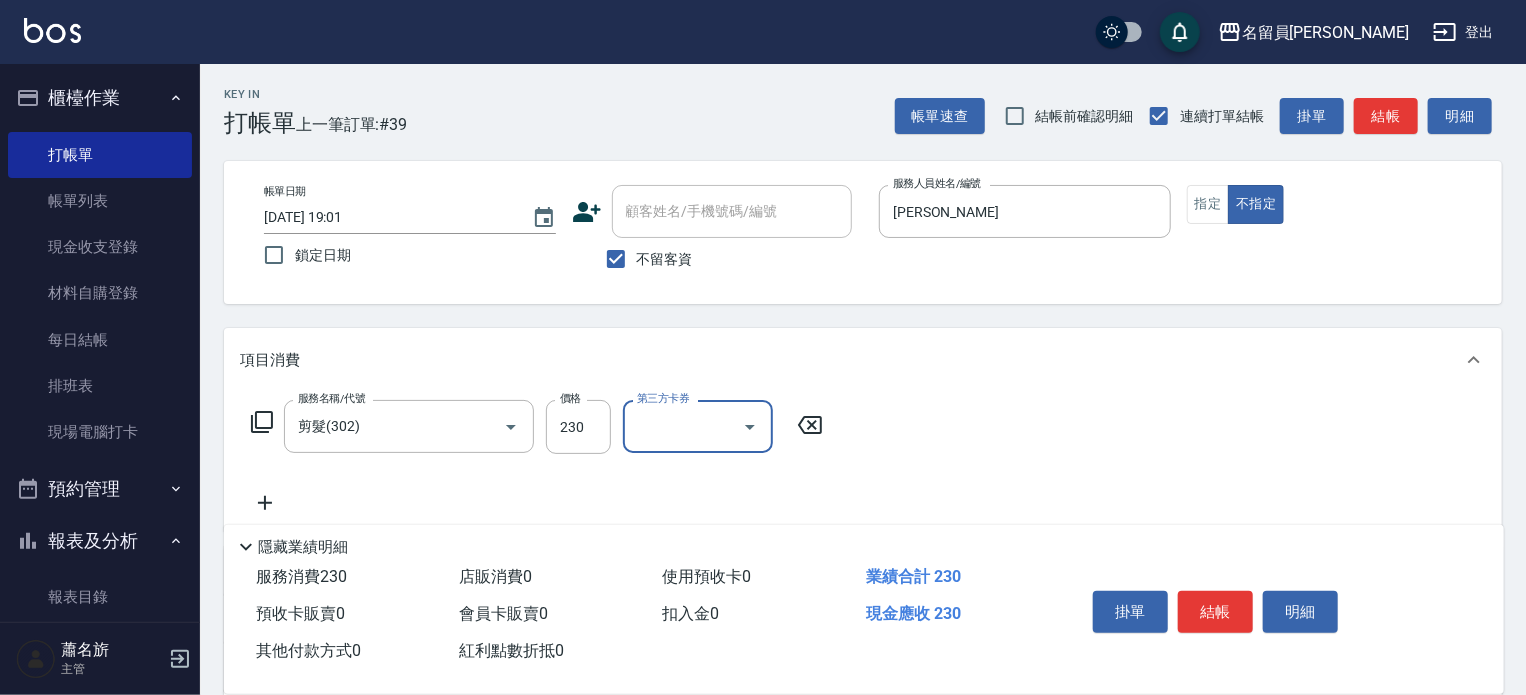 drag, startPoint x: 1204, startPoint y: 594, endPoint x: 1154, endPoint y: 439, distance: 162.86497 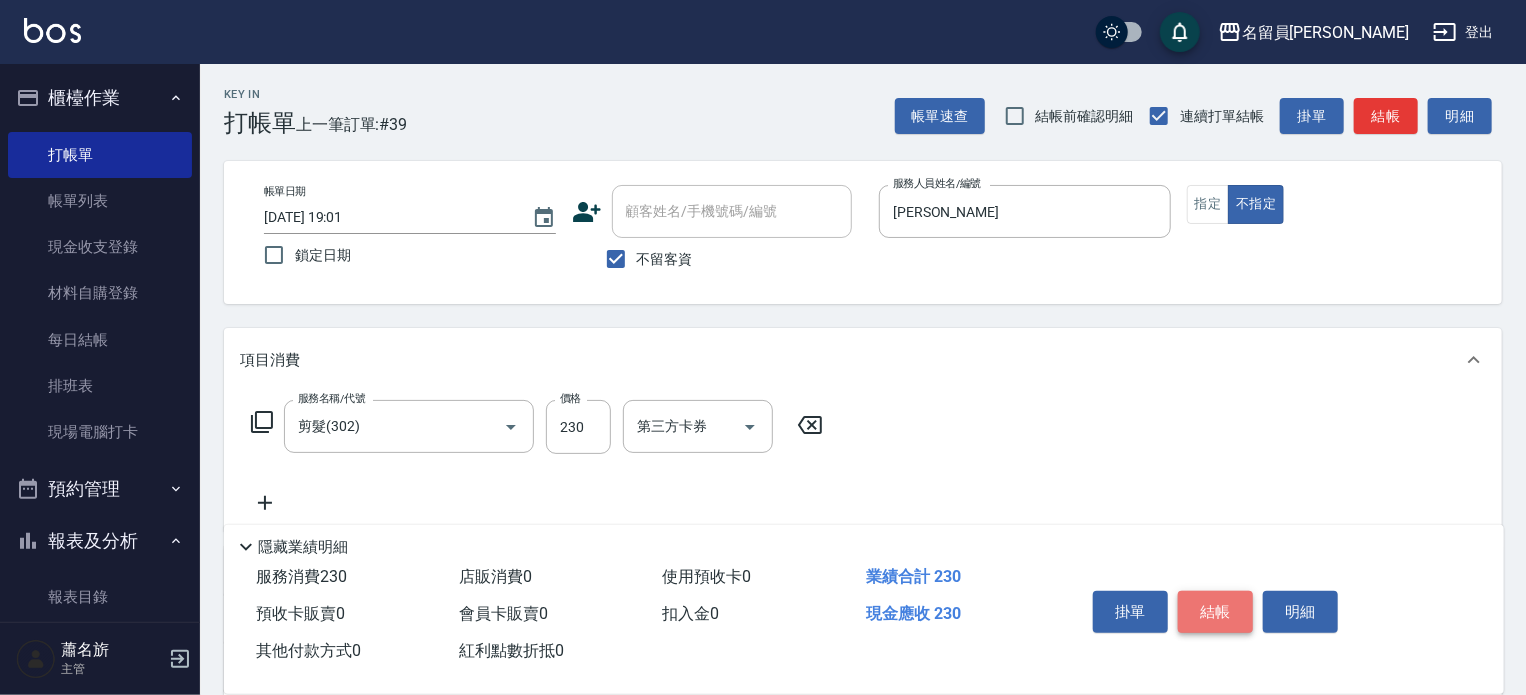 click on "結帳" at bounding box center [1215, 612] 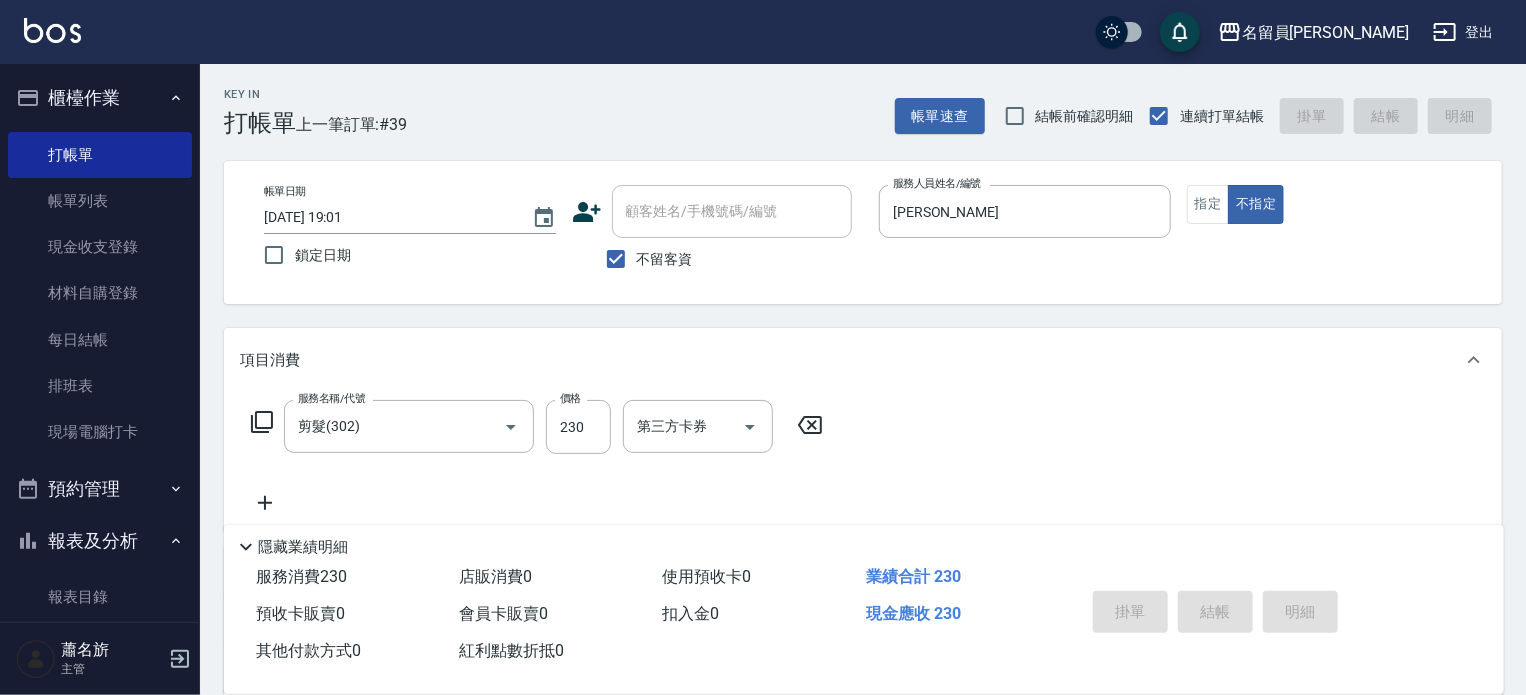 type on "[DATE] 19:44" 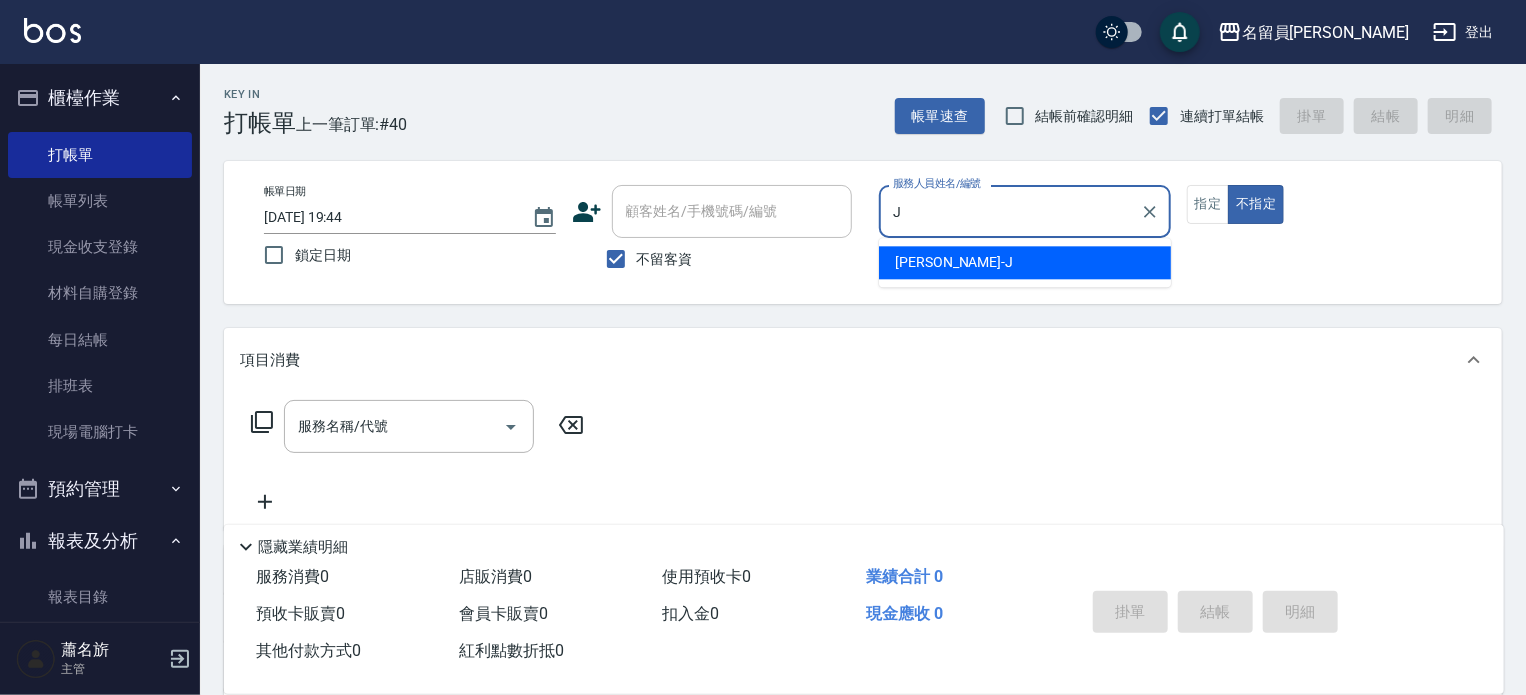 type on "[PERSON_NAME]" 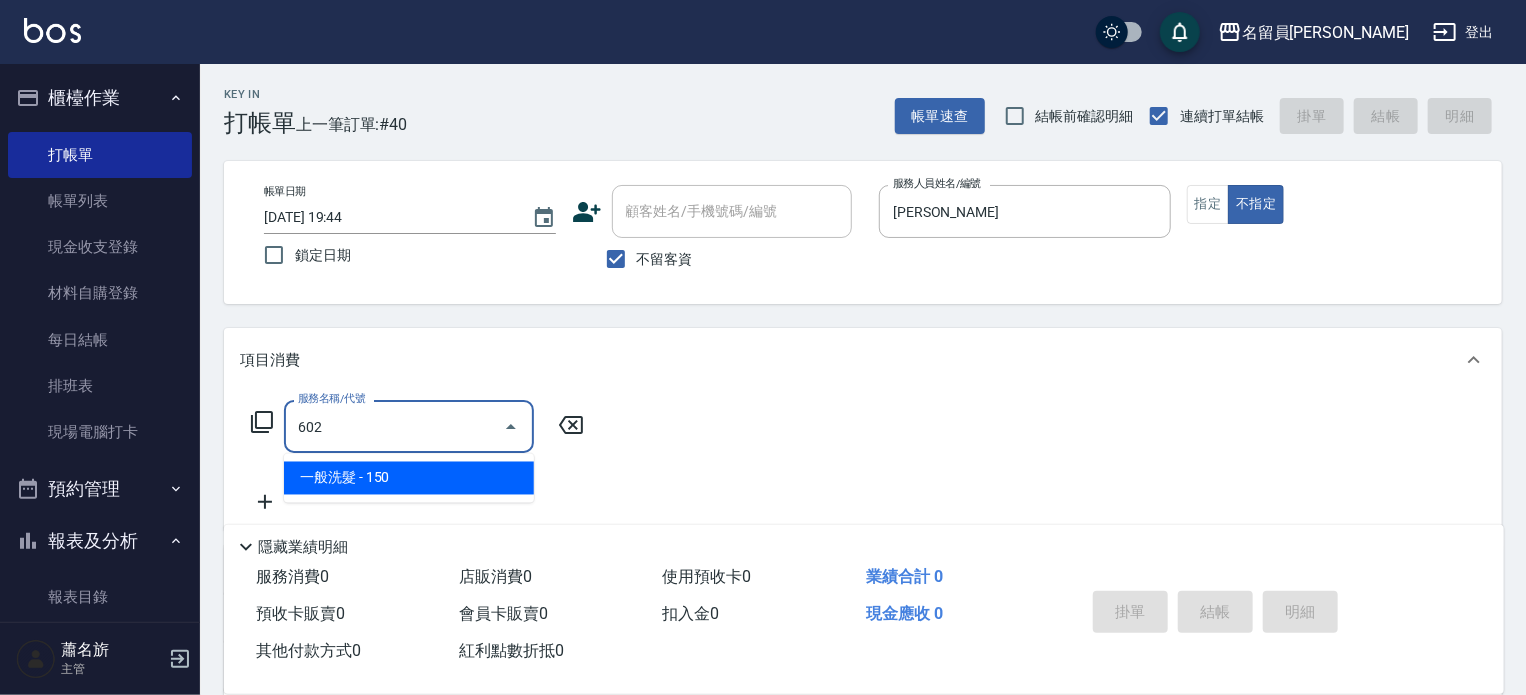type on "一般洗髮(602)" 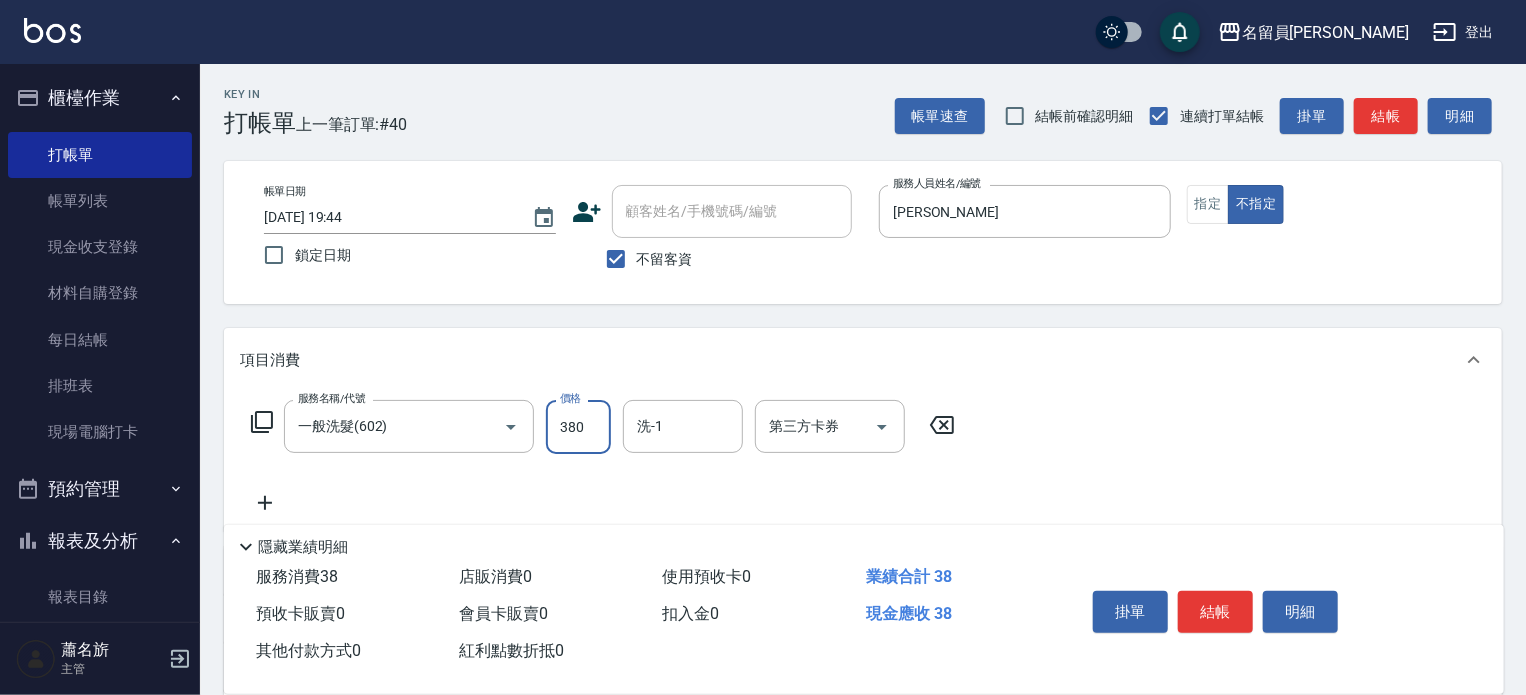 type on "380" 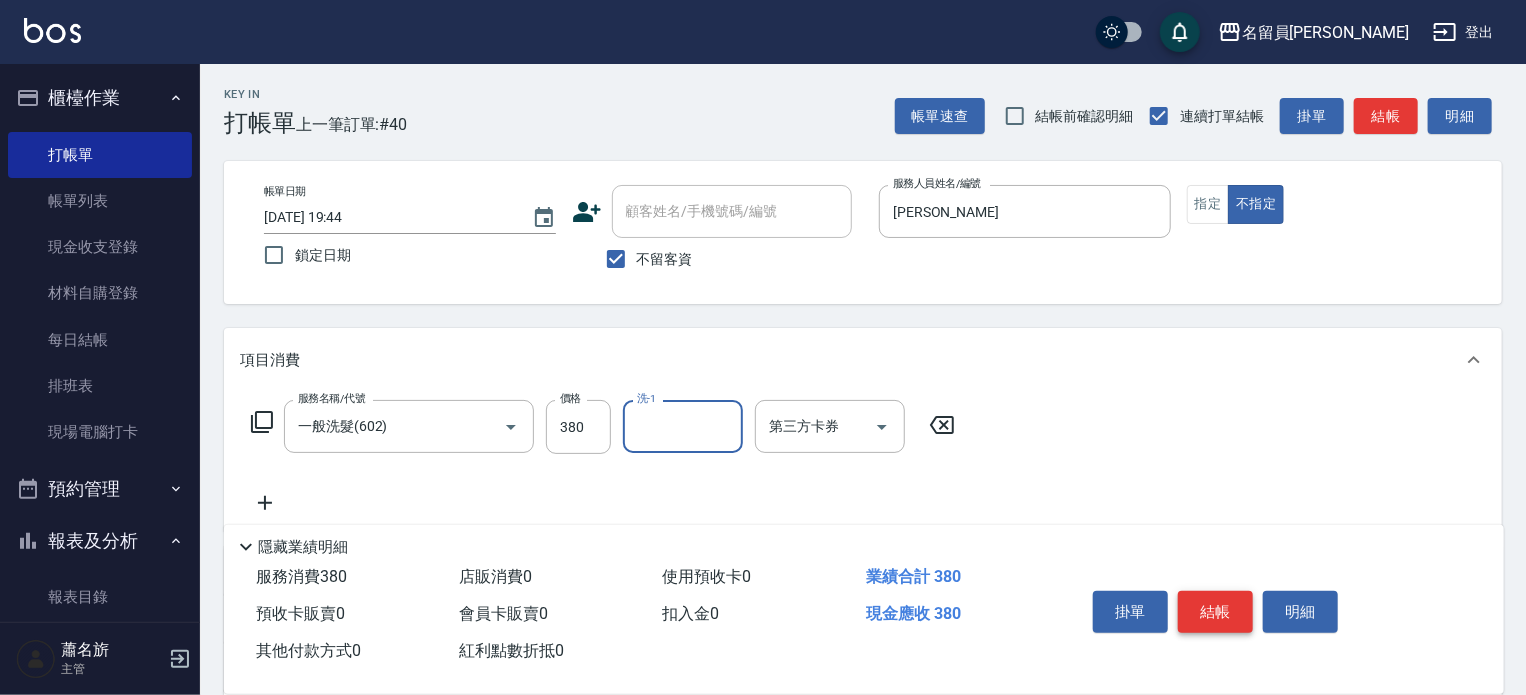 click on "結帳" at bounding box center [1215, 612] 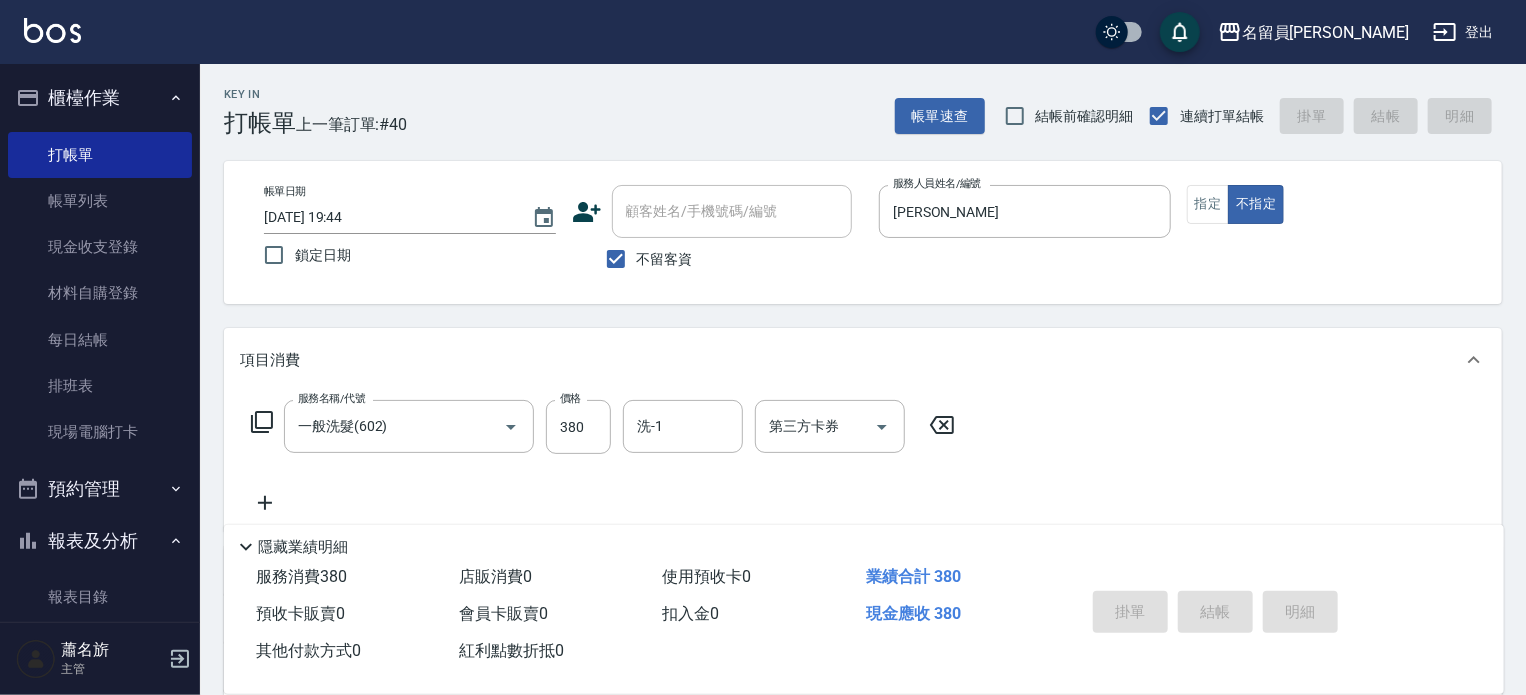 type on "[DATE] 19:45" 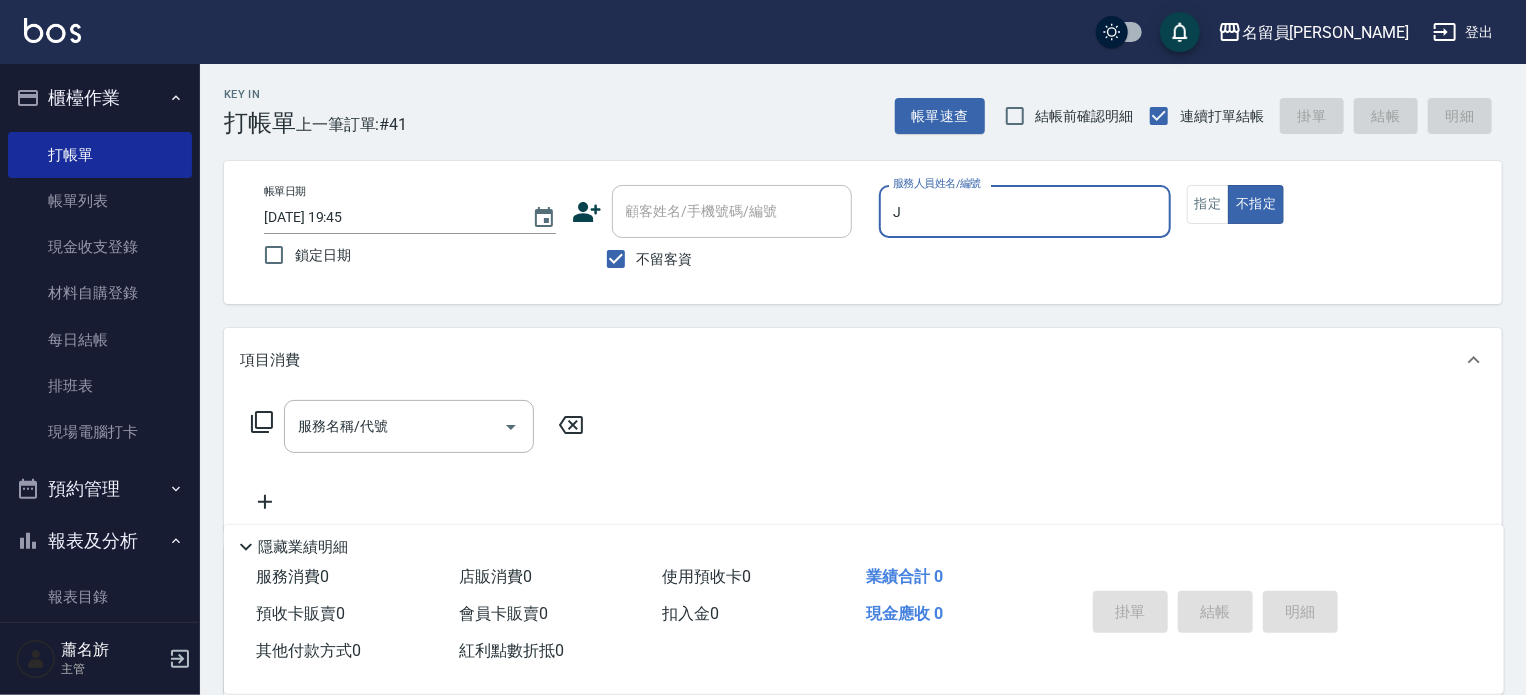 type on "[PERSON_NAME]" 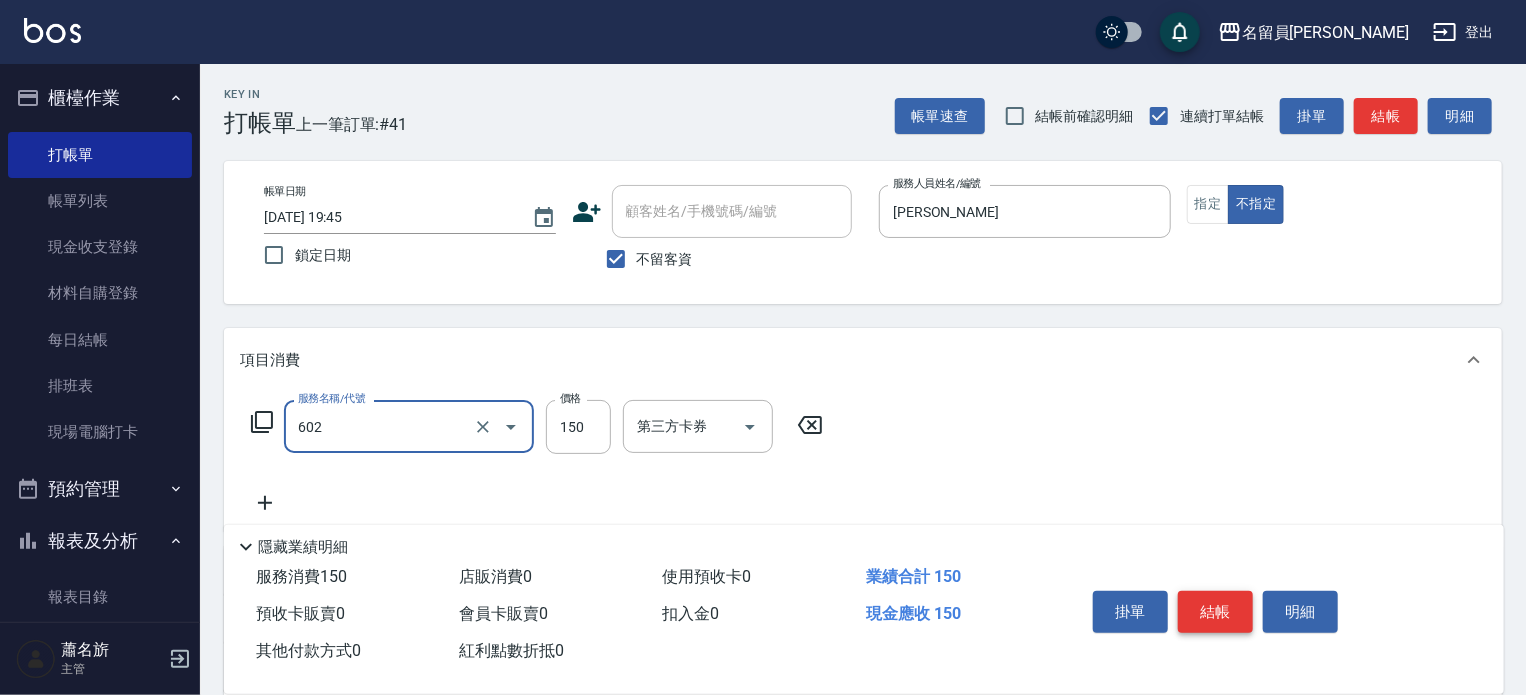 type on "一般洗髮(602)" 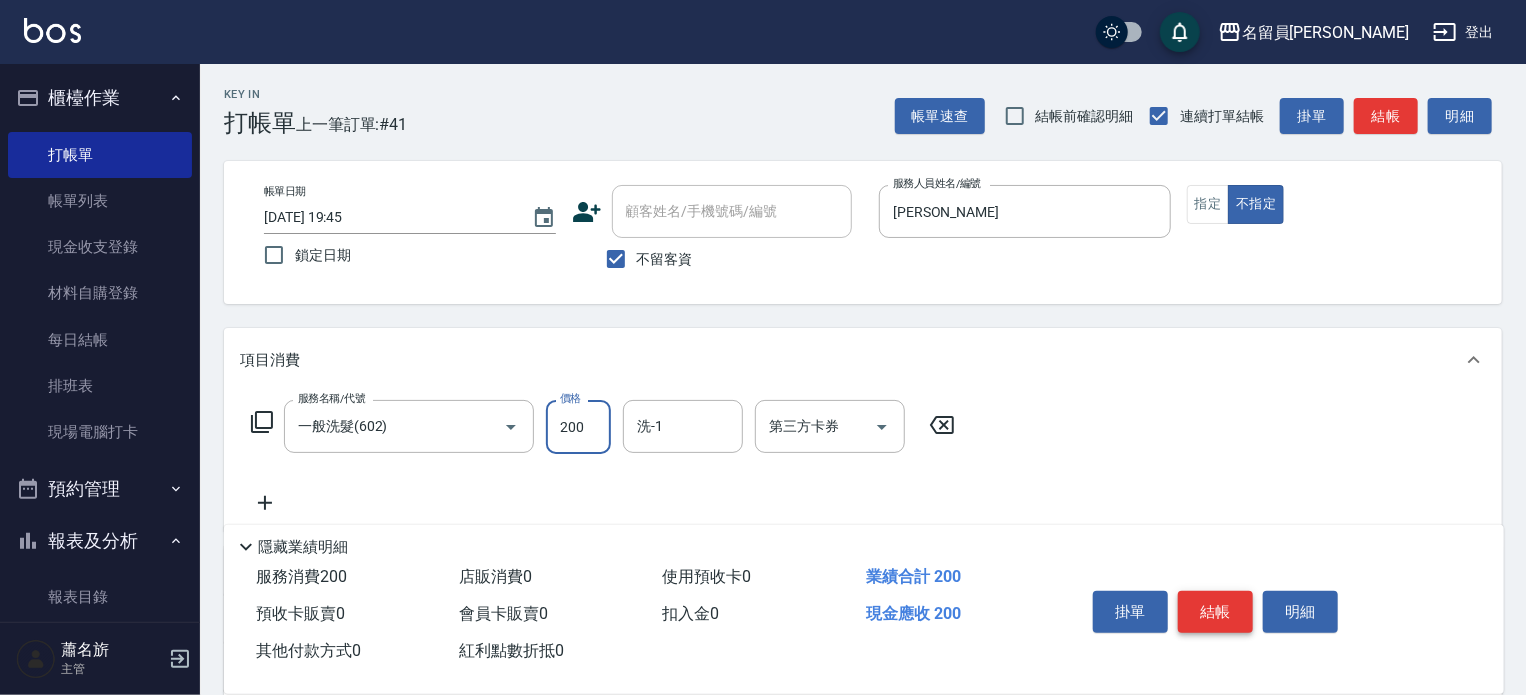 type on "200" 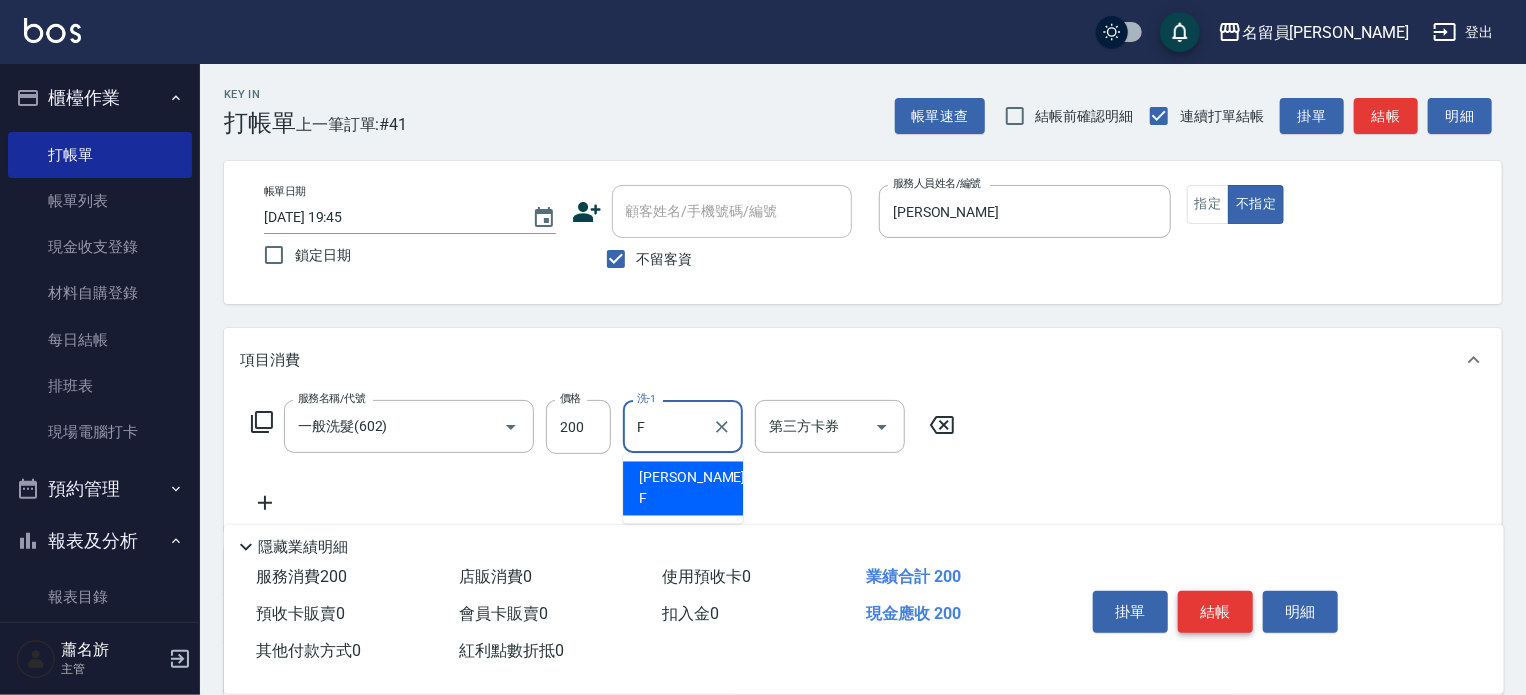 type on "[PERSON_NAME]-F" 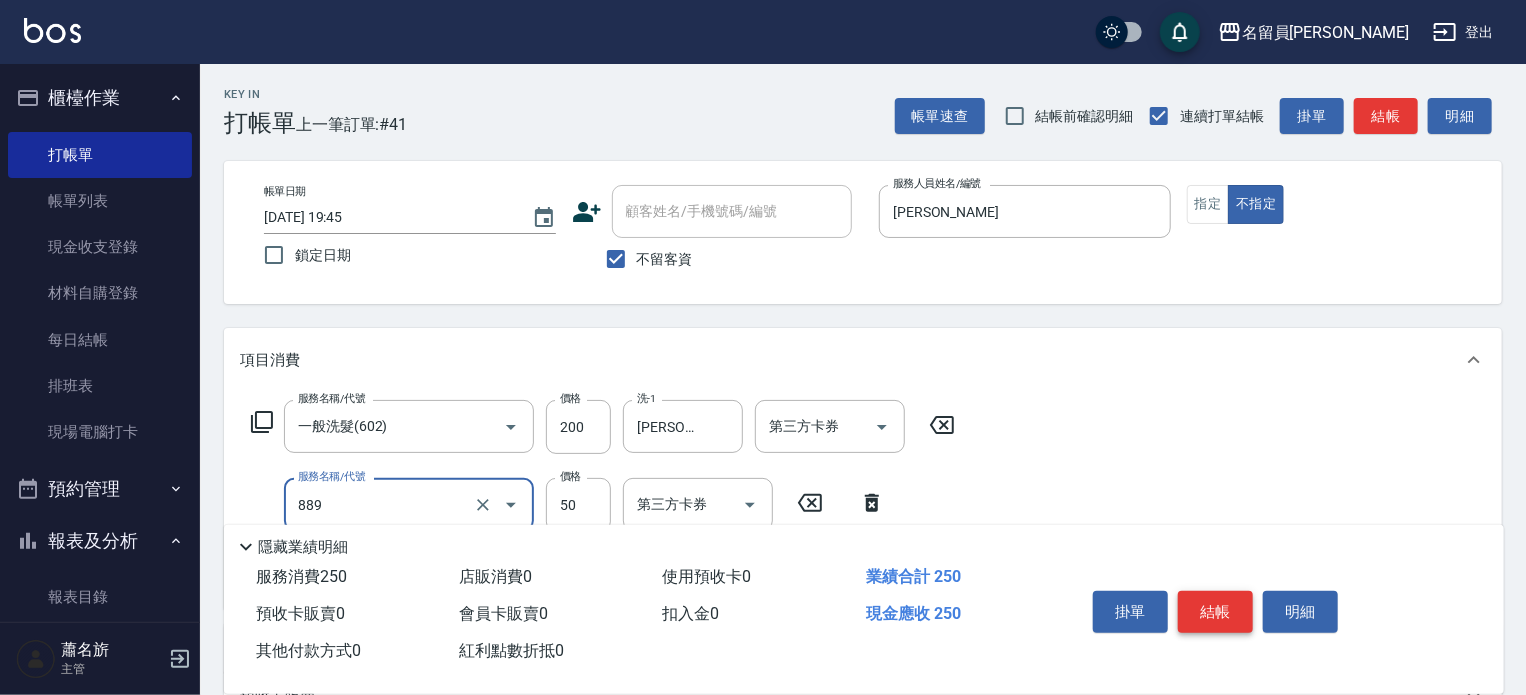type on "精油(889)" 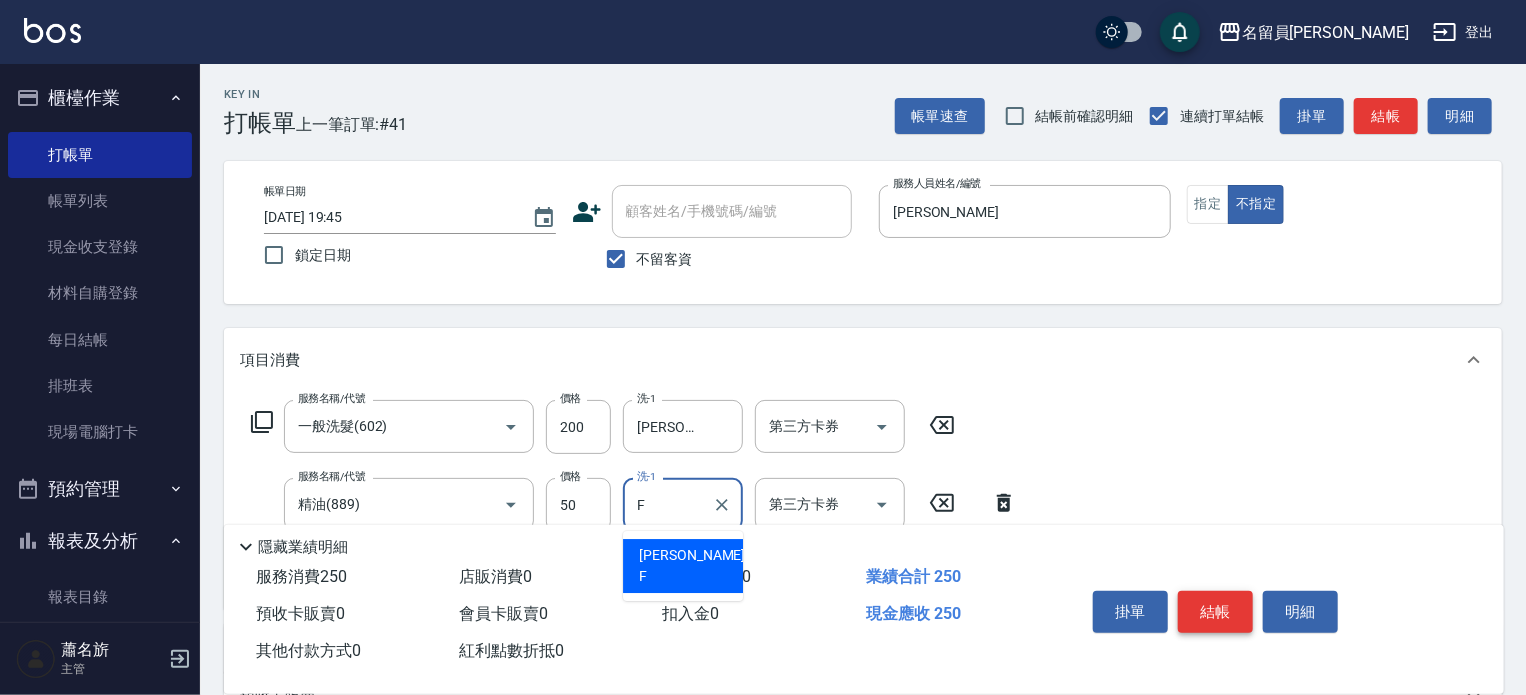 type on "[PERSON_NAME]-F" 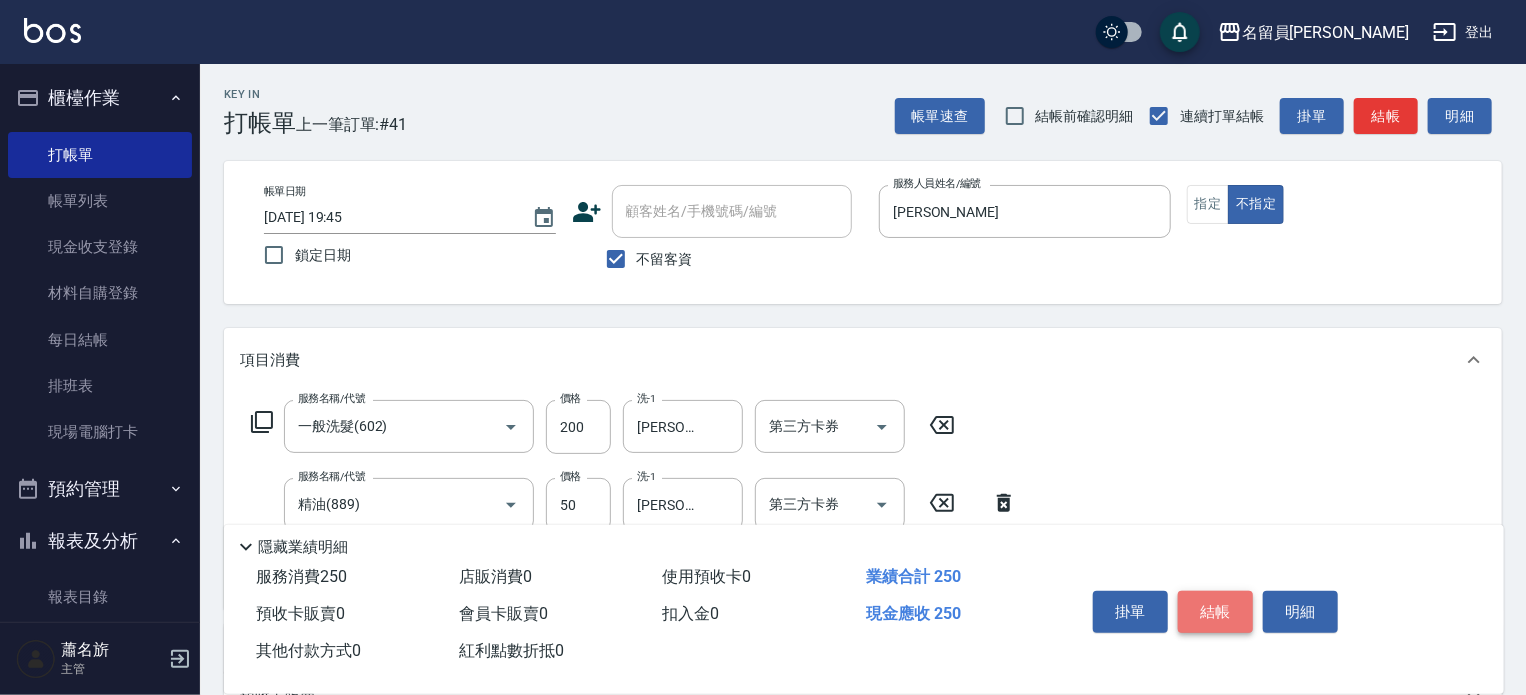 click on "結帳" at bounding box center (1215, 612) 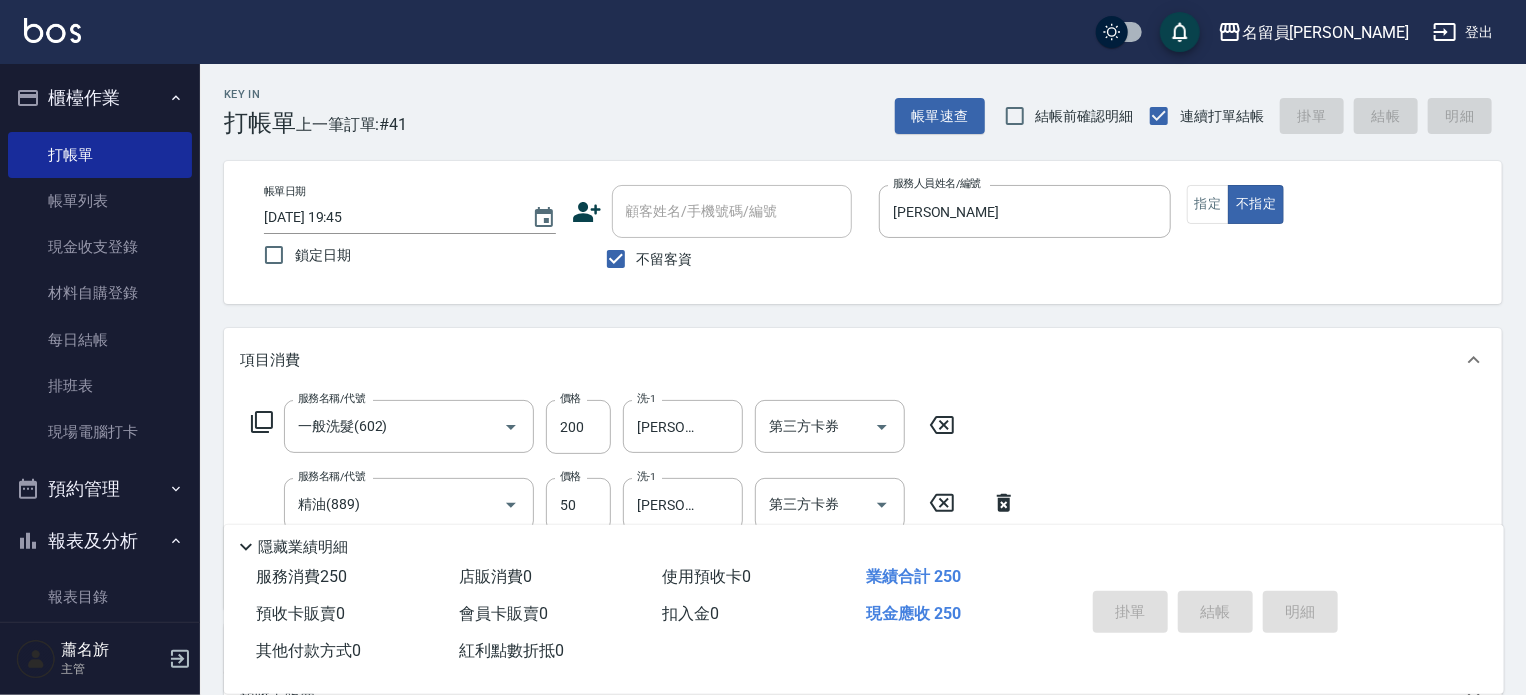 type 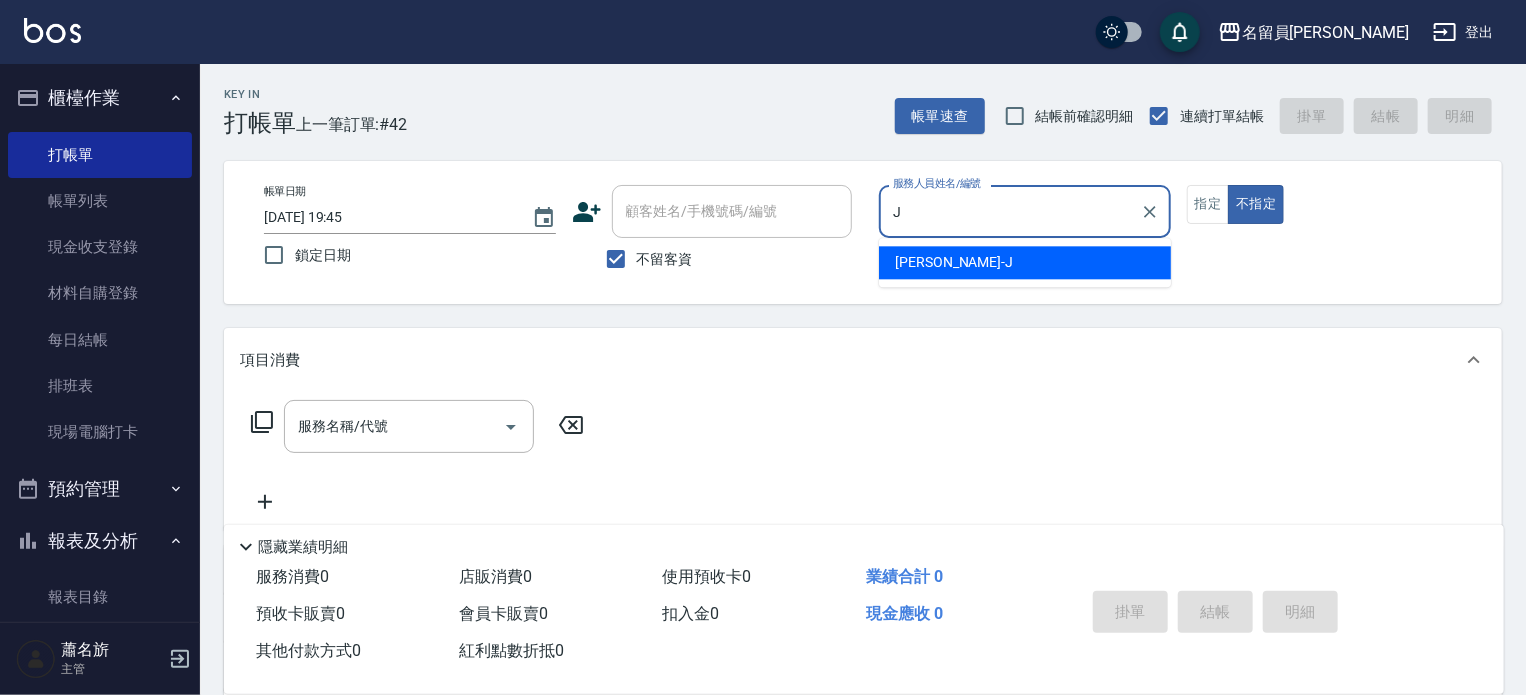 type on "[PERSON_NAME]" 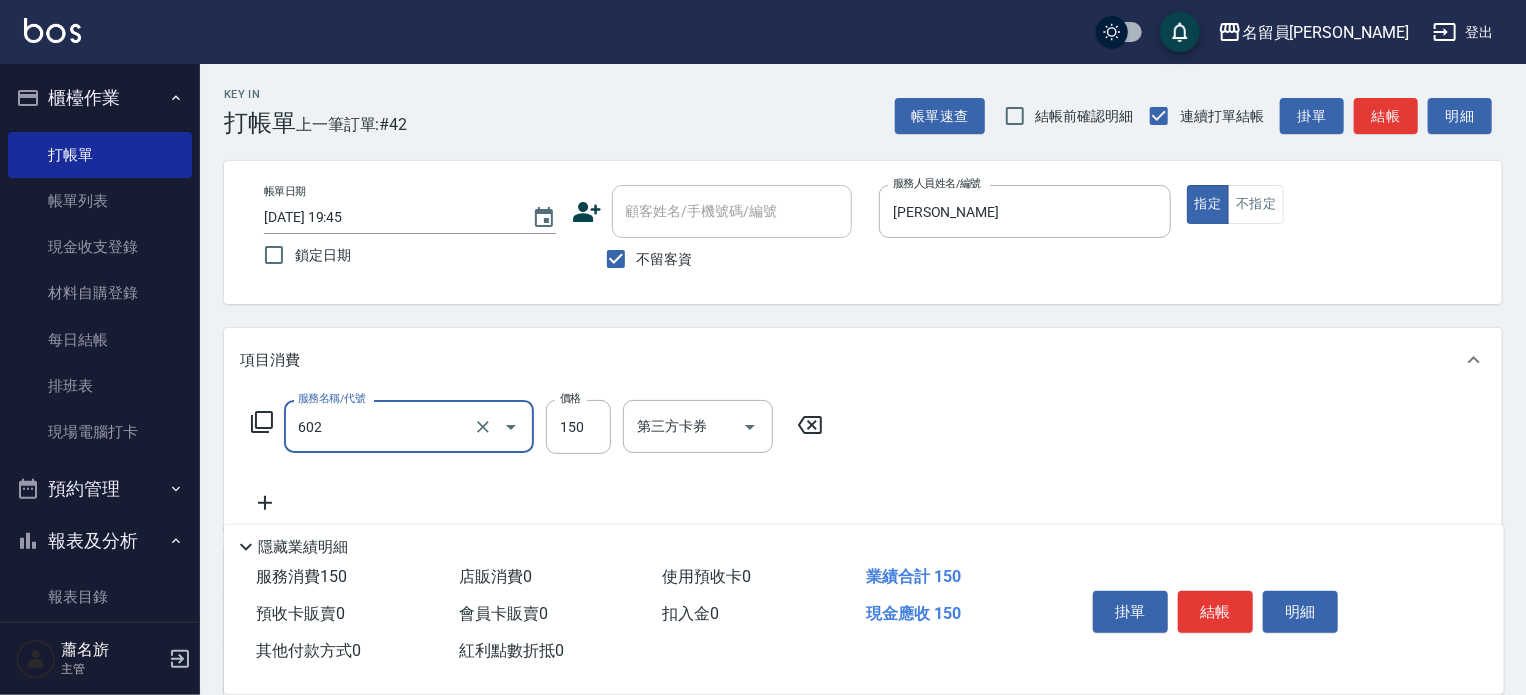 type on "一般洗髮(602)" 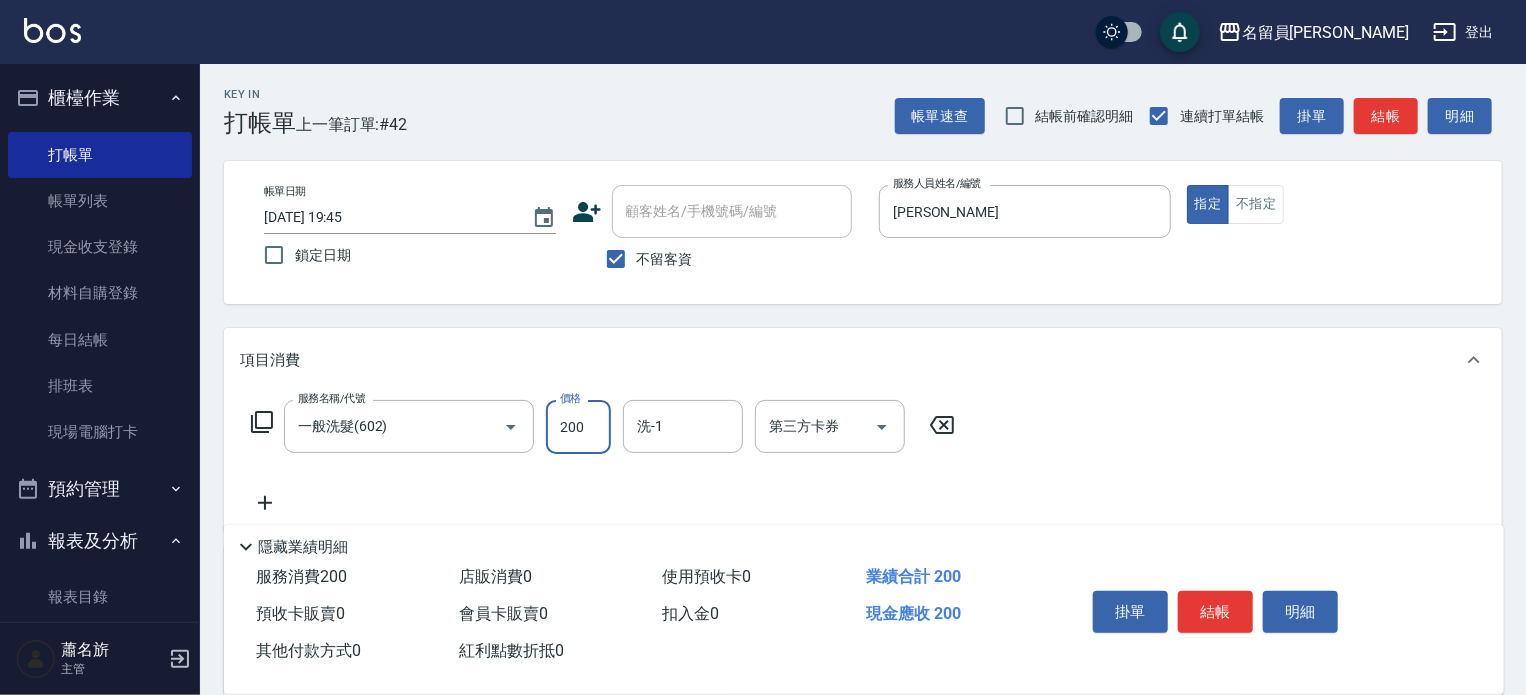 type on "200" 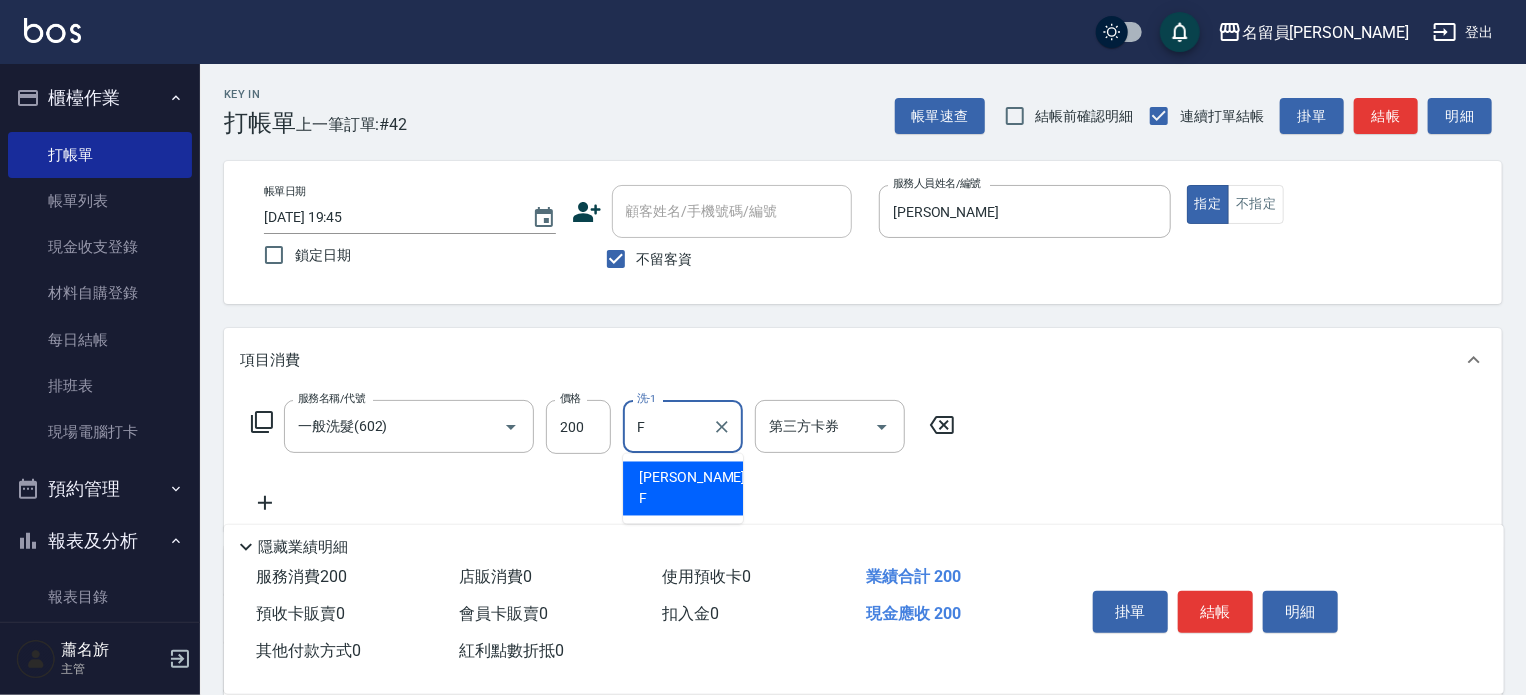 type on "[PERSON_NAME]-F" 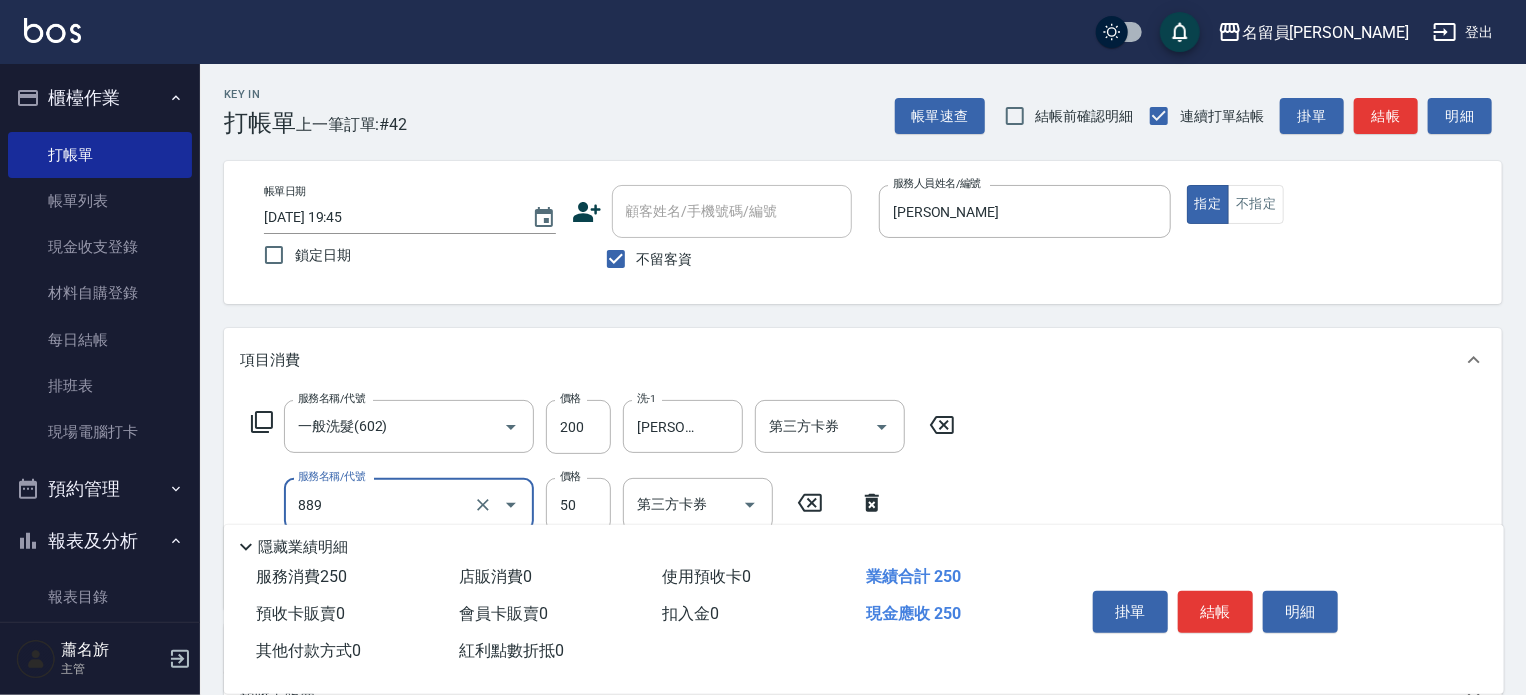 type on "精油(889)" 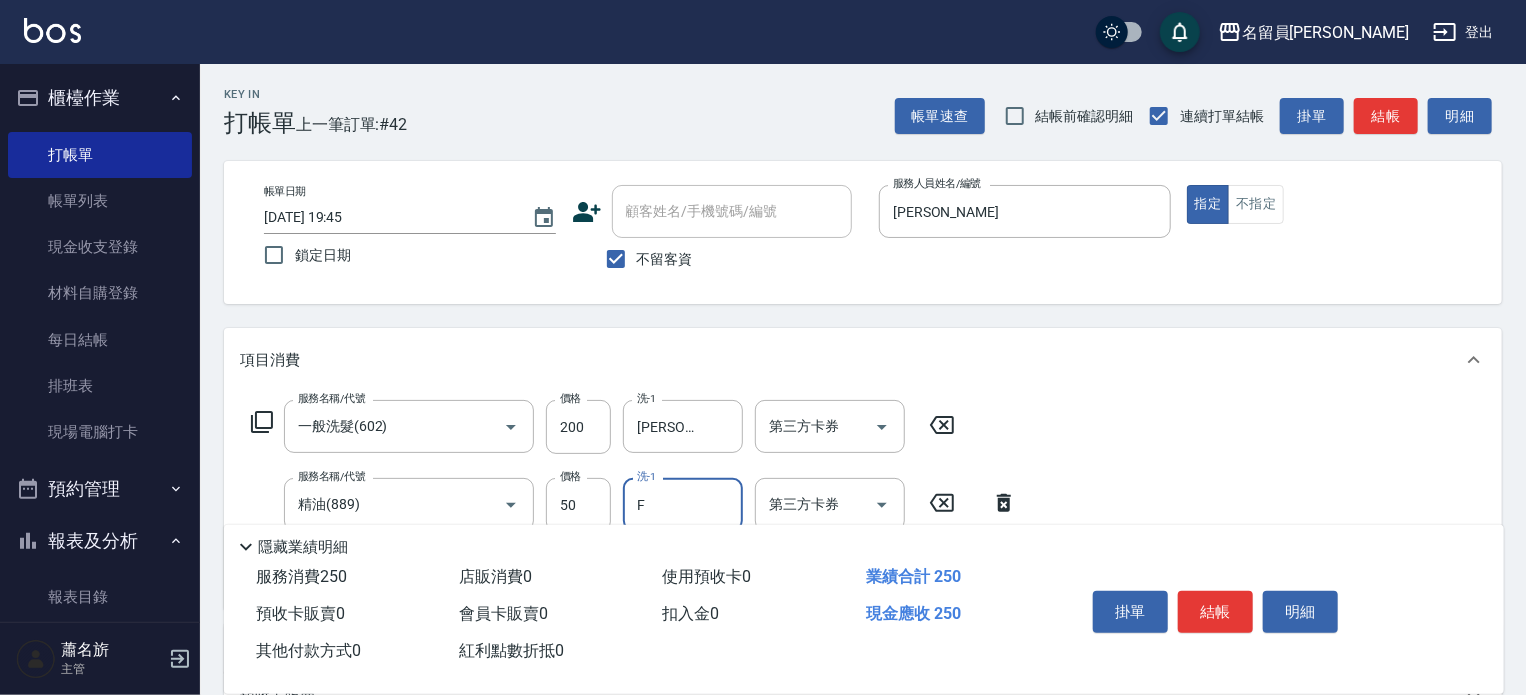 type on "[PERSON_NAME]-F" 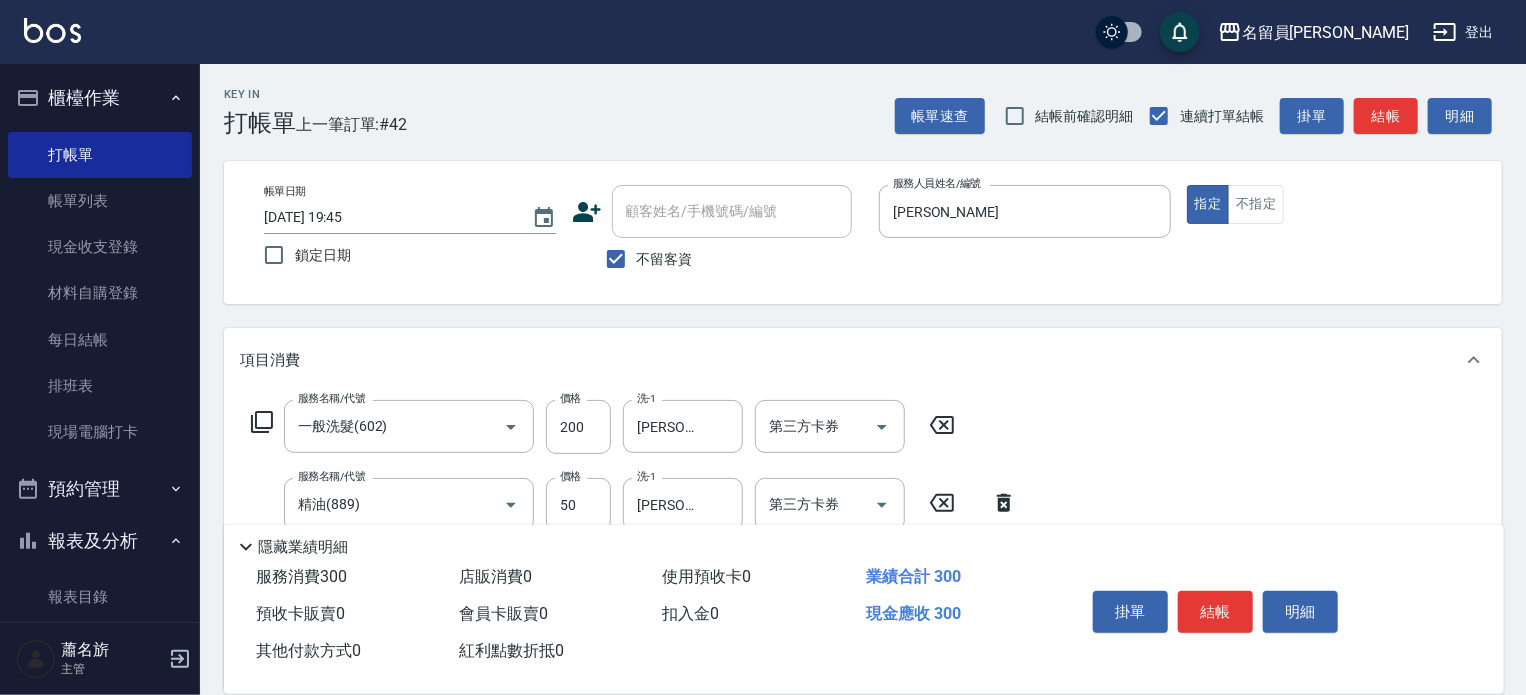 type on "瞬間保養(415)" 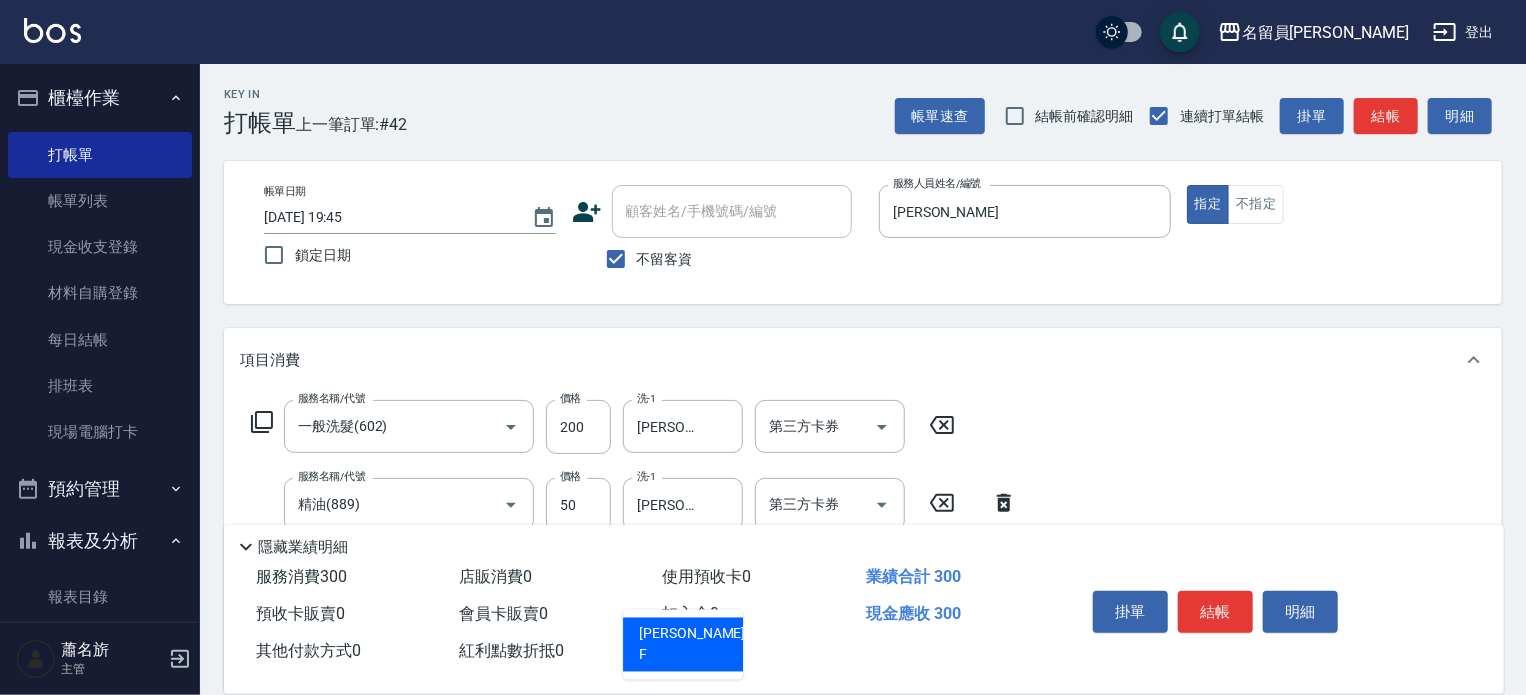 type on "[PERSON_NAME]-F" 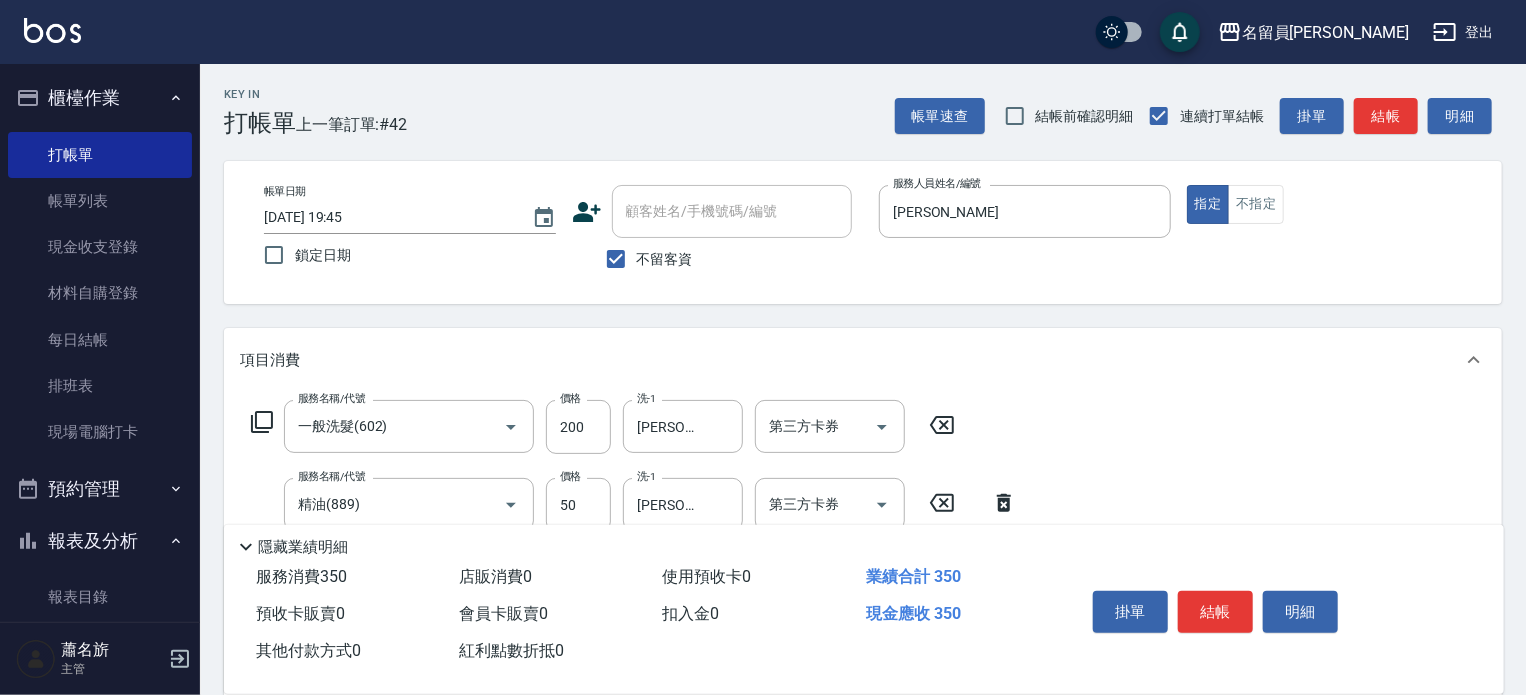 type on "精油(889)" 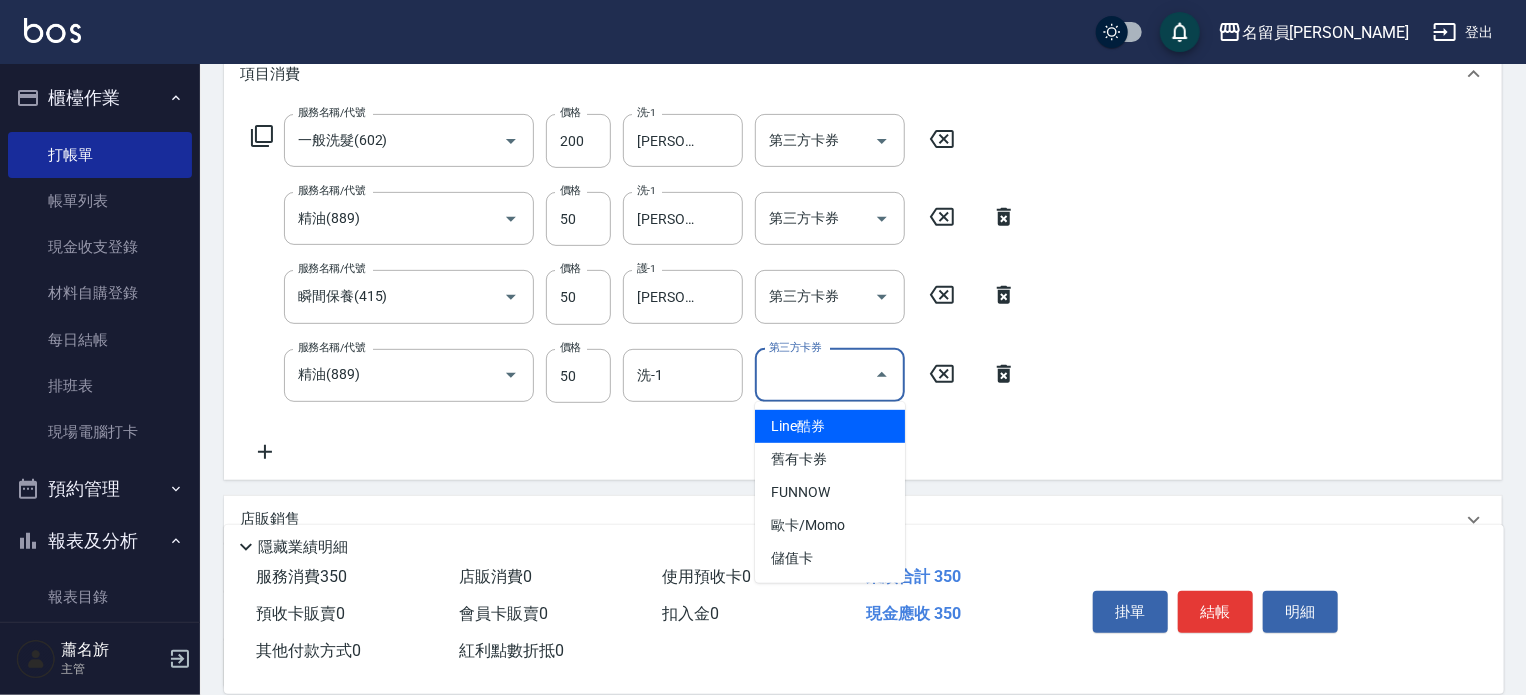 scroll, scrollTop: 300, scrollLeft: 0, axis: vertical 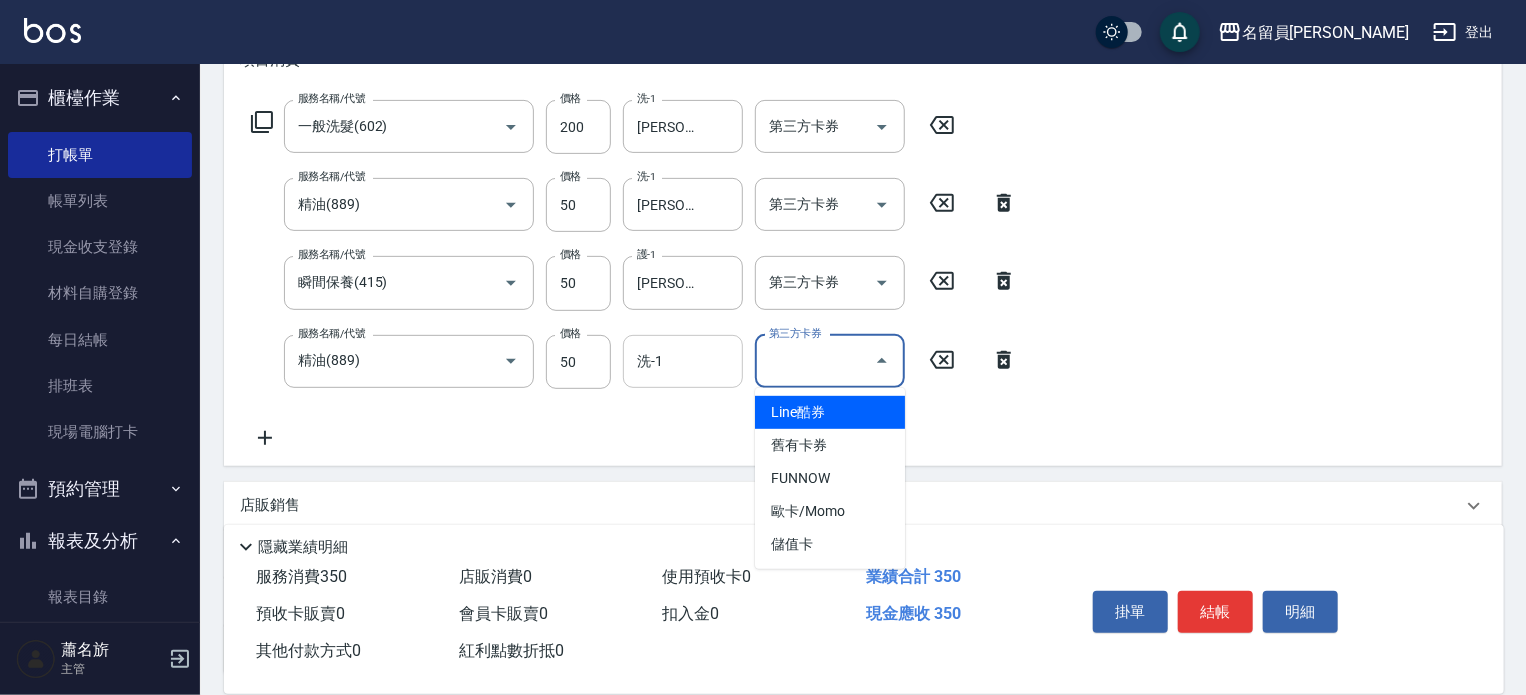 click on "洗-1" at bounding box center [683, 361] 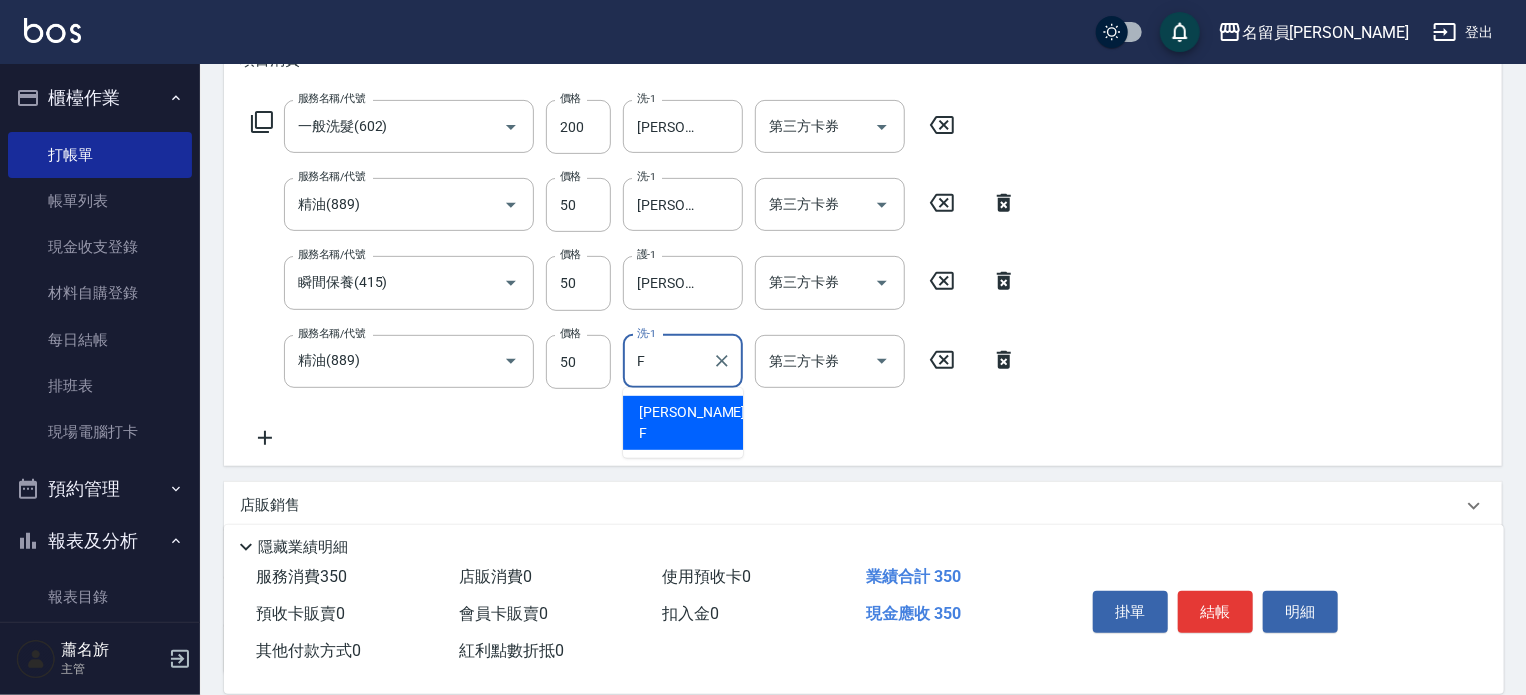 type on "[PERSON_NAME]-F" 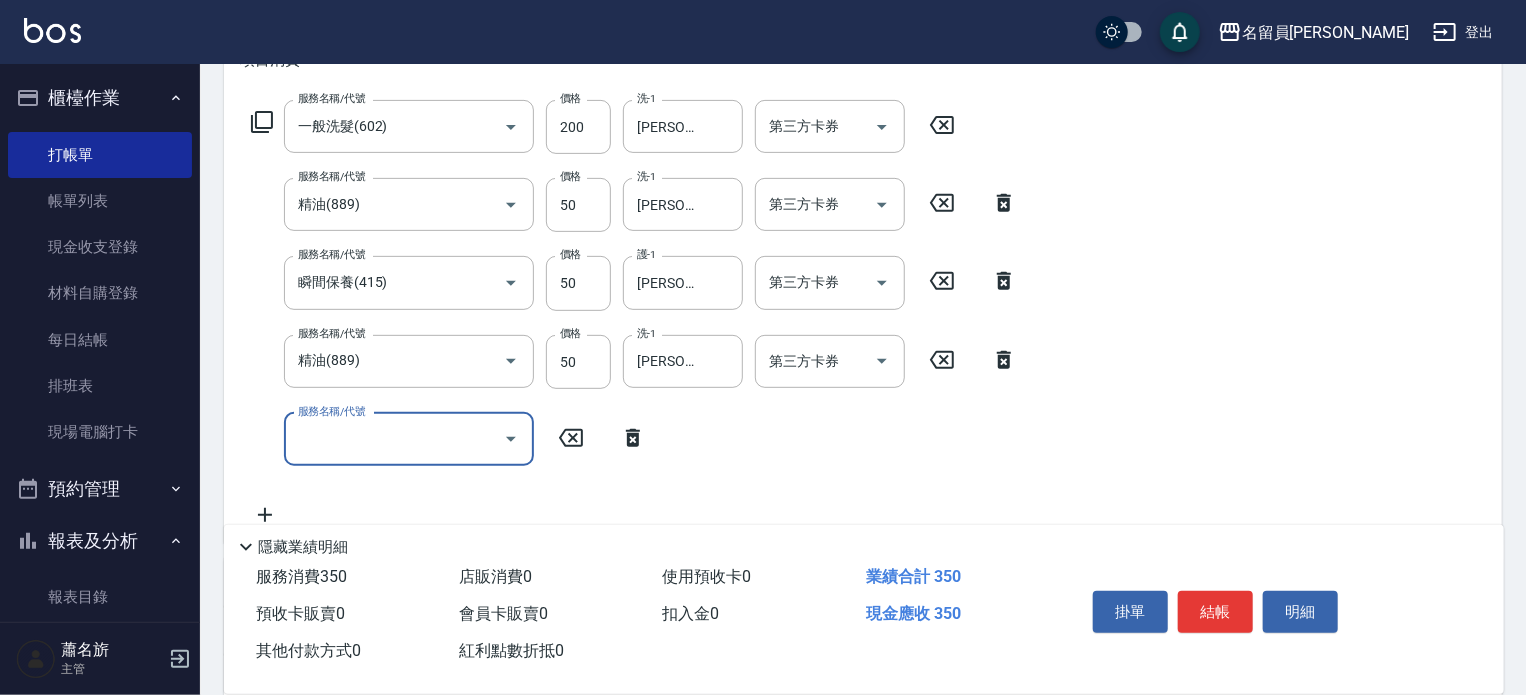 click on "服務名稱/代號 一般洗髮(602) 服務名稱/代號 價格 200 價格 洗-1 [PERSON_NAME]-F 洗-1 第三方卡券 第三方卡券" at bounding box center [603, 127] 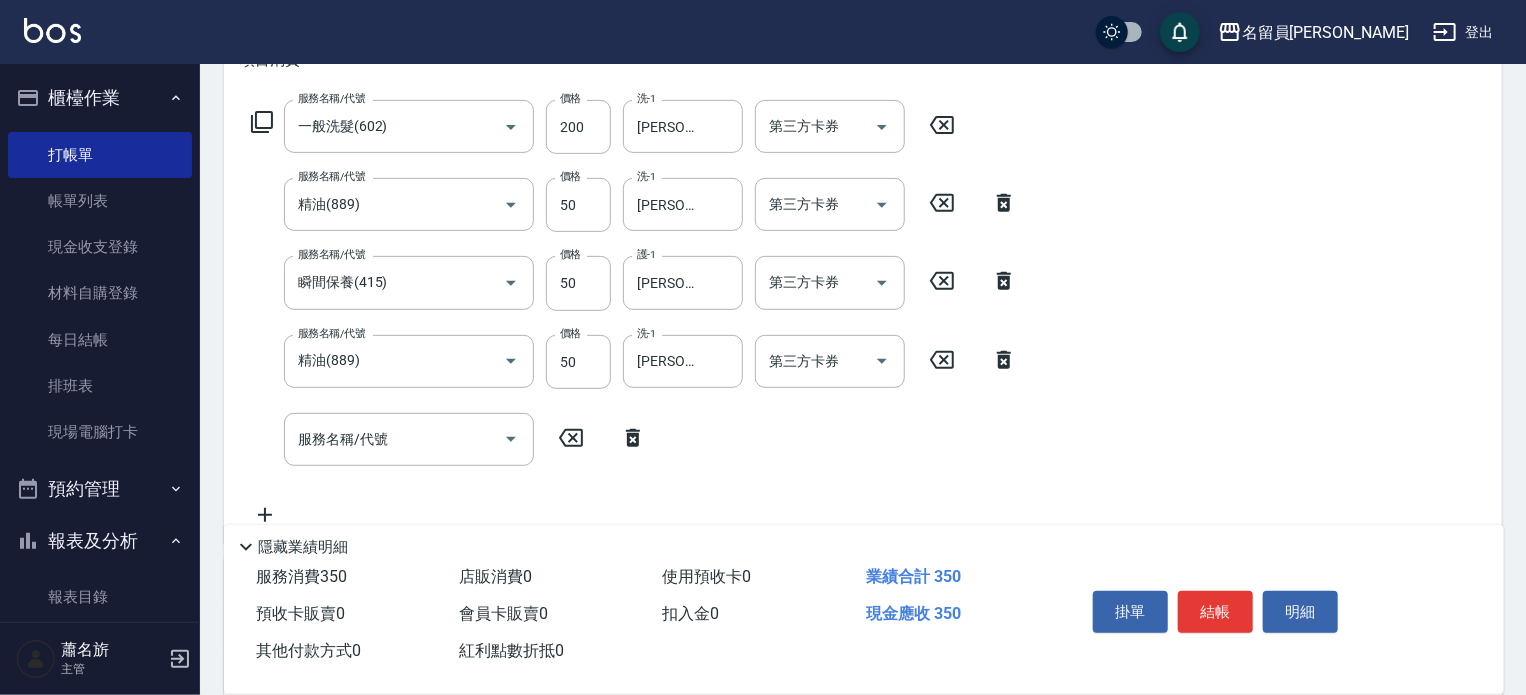 click 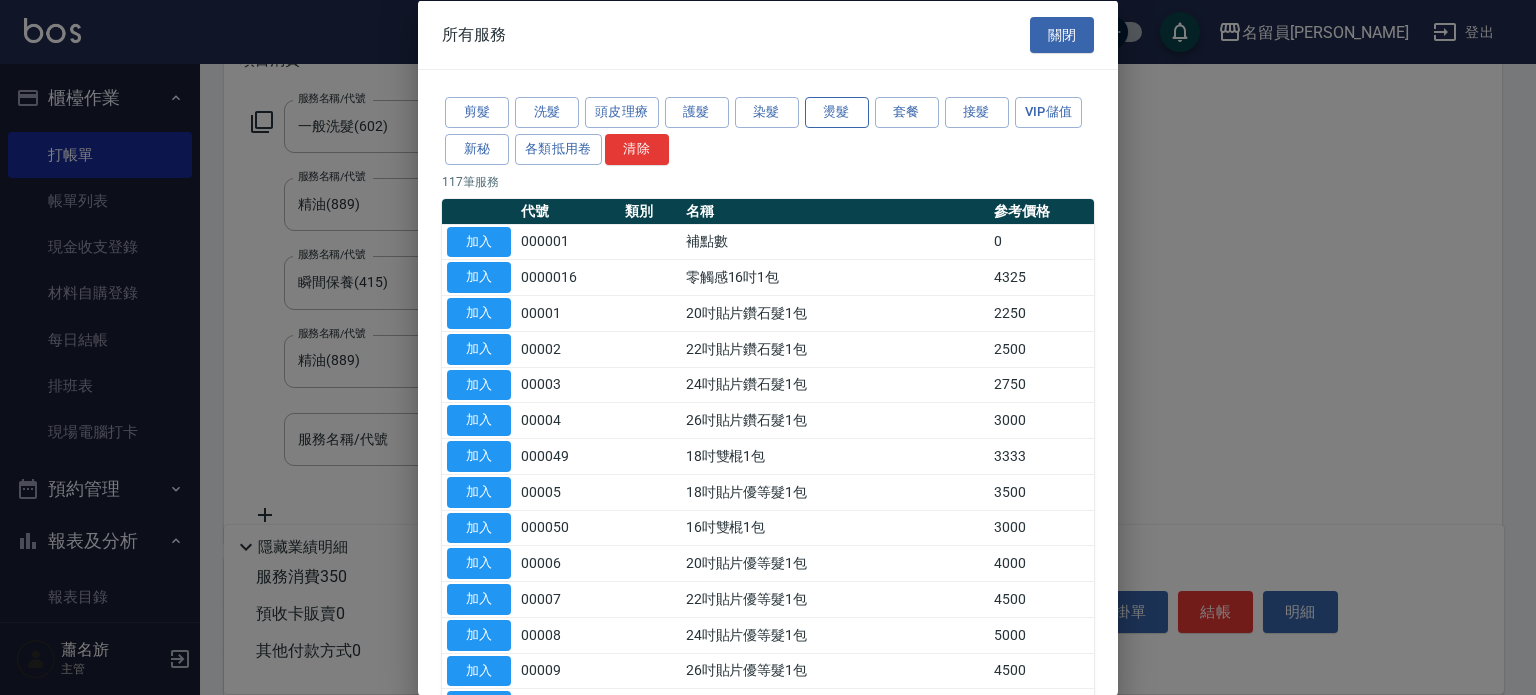 click on "燙髮" at bounding box center [837, 112] 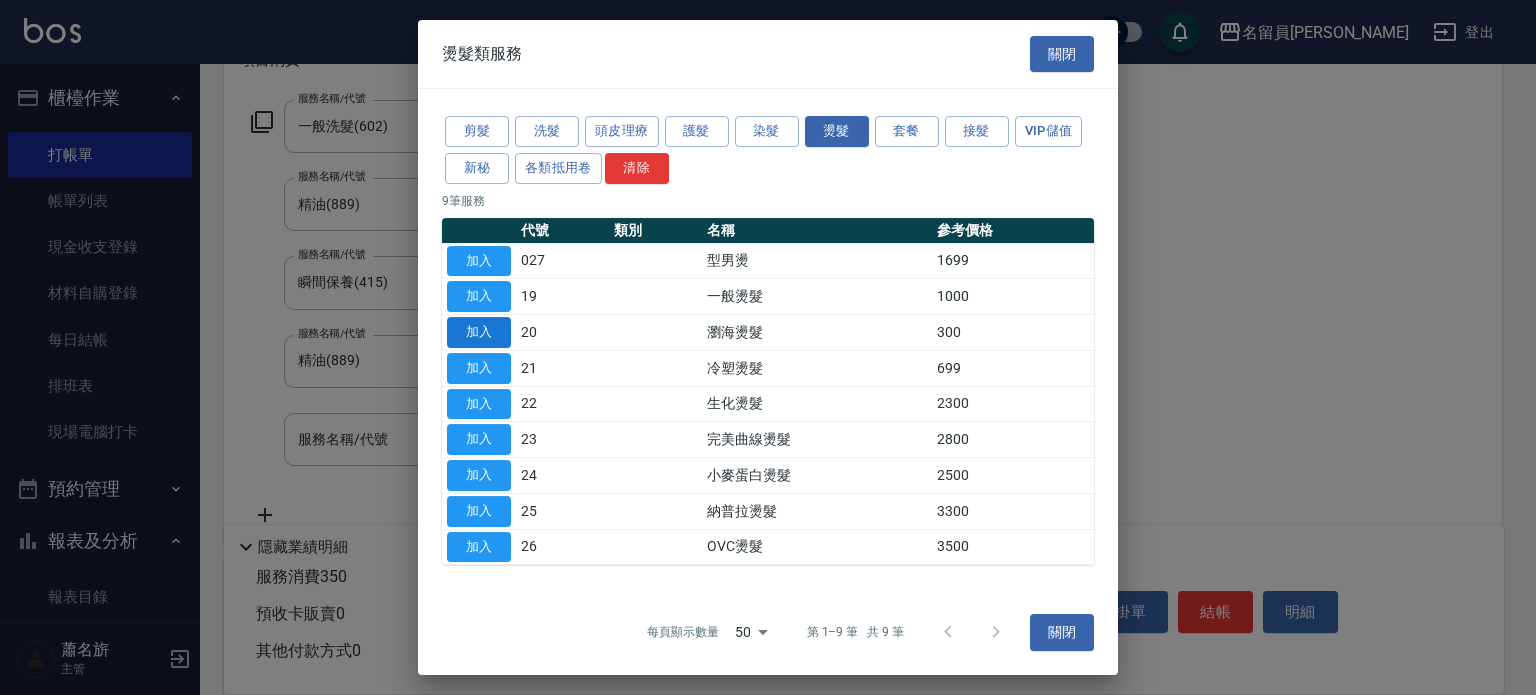 click on "加入" at bounding box center [479, 332] 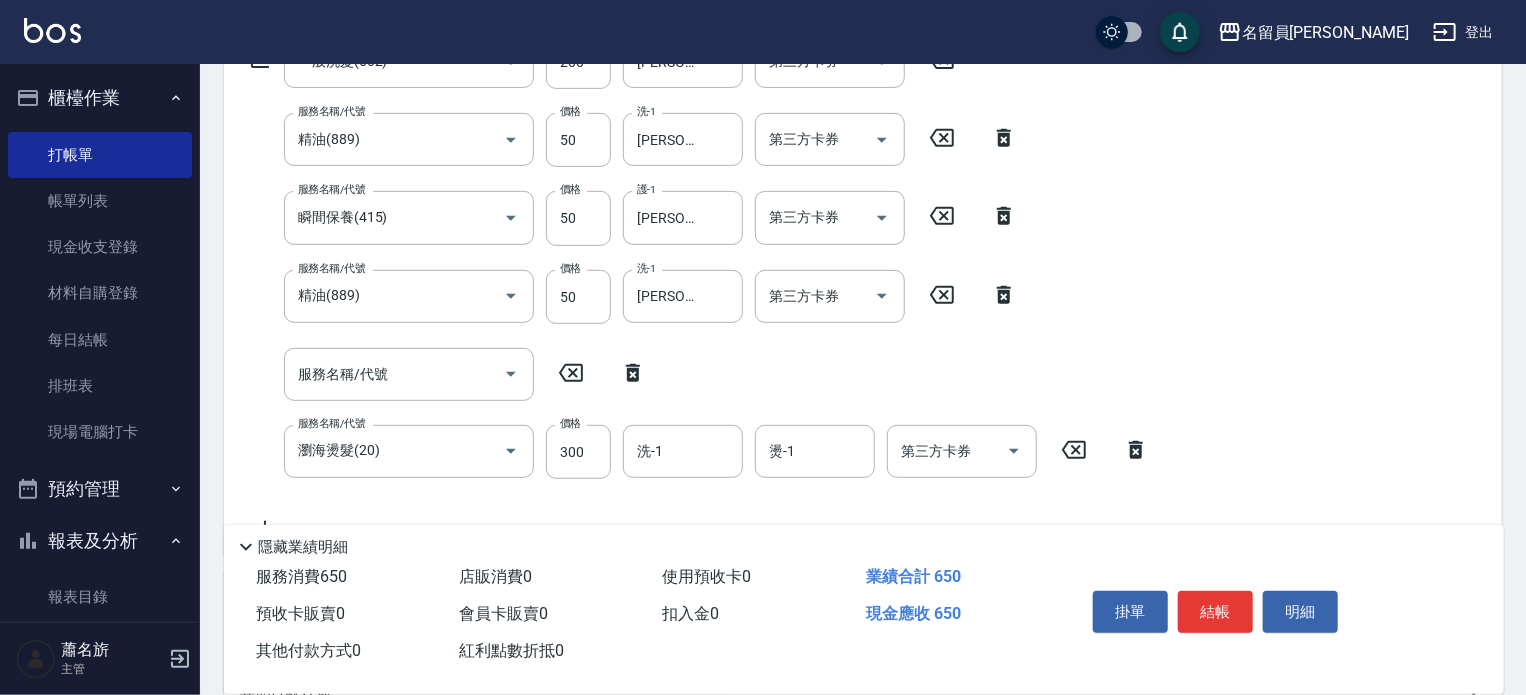 scroll, scrollTop: 400, scrollLeft: 0, axis: vertical 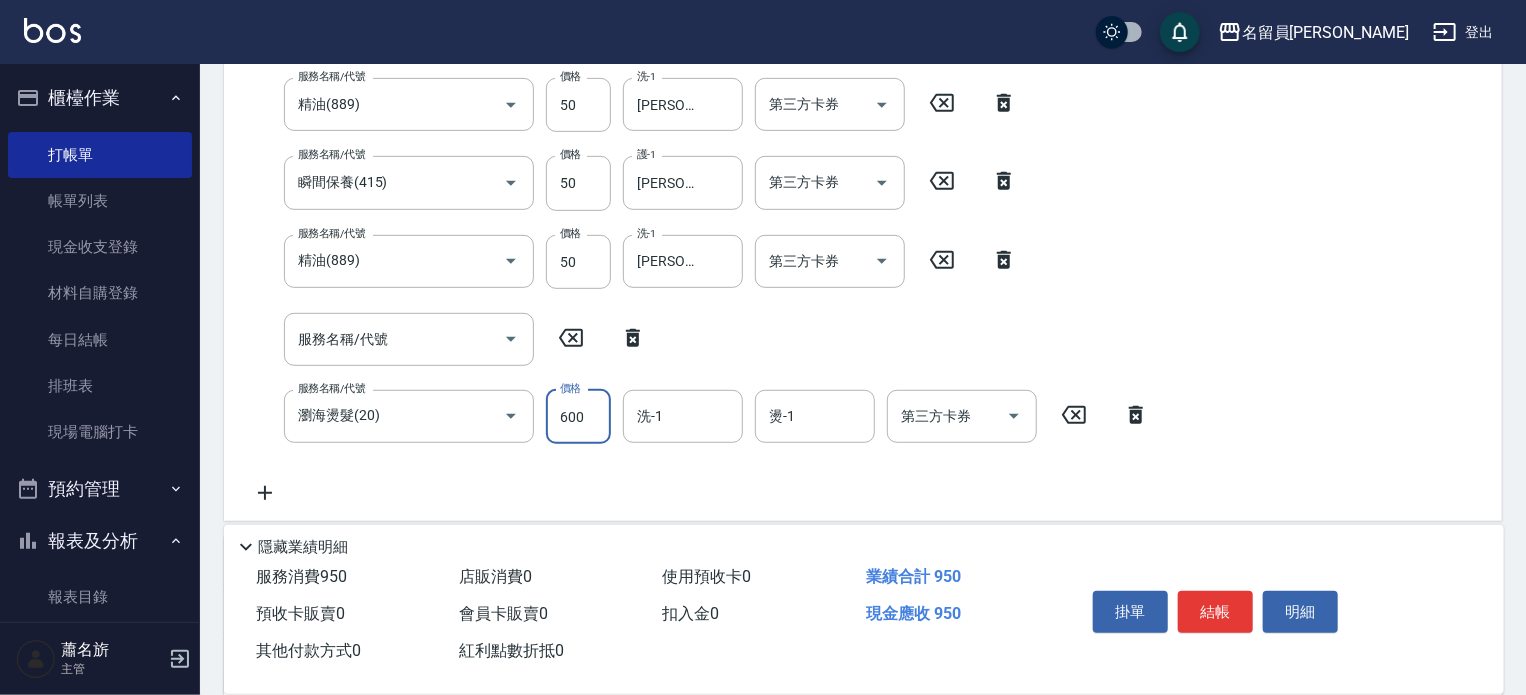 type on "600" 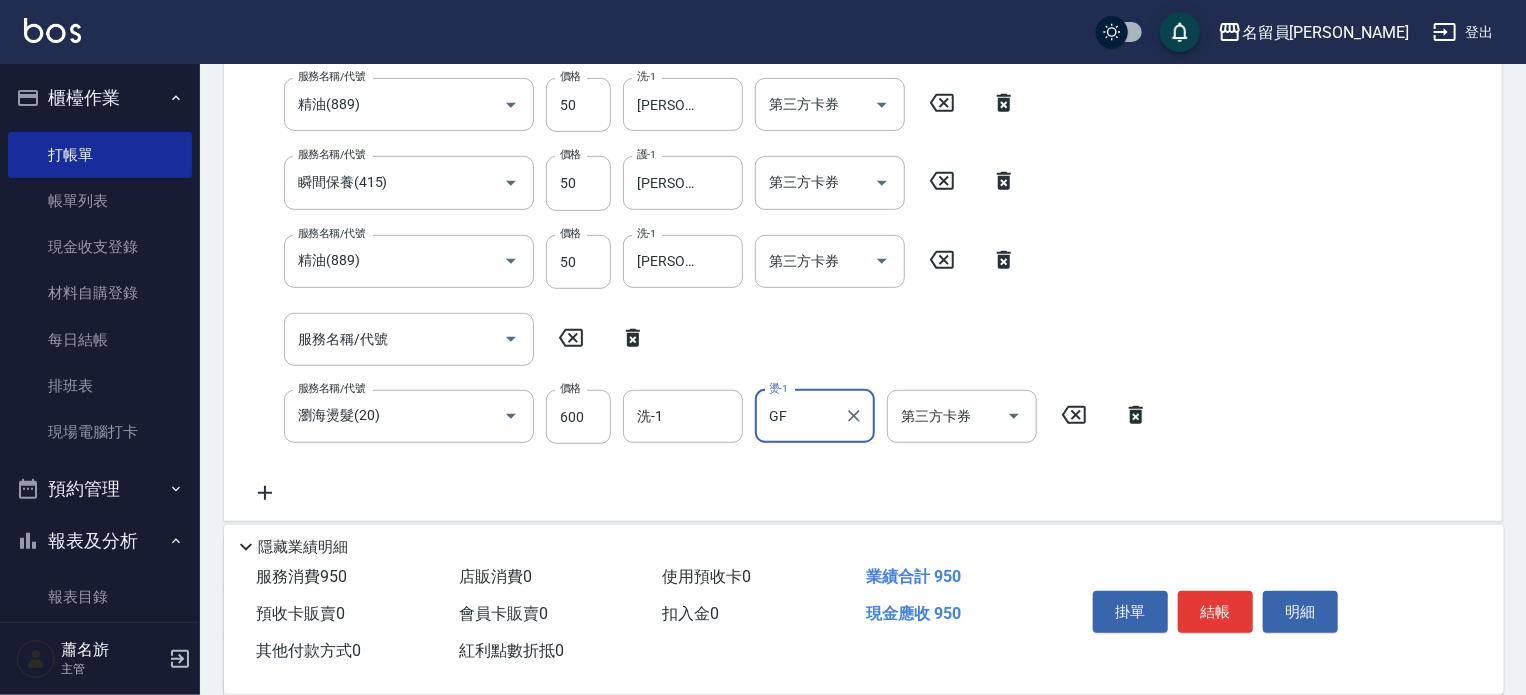 type on "G" 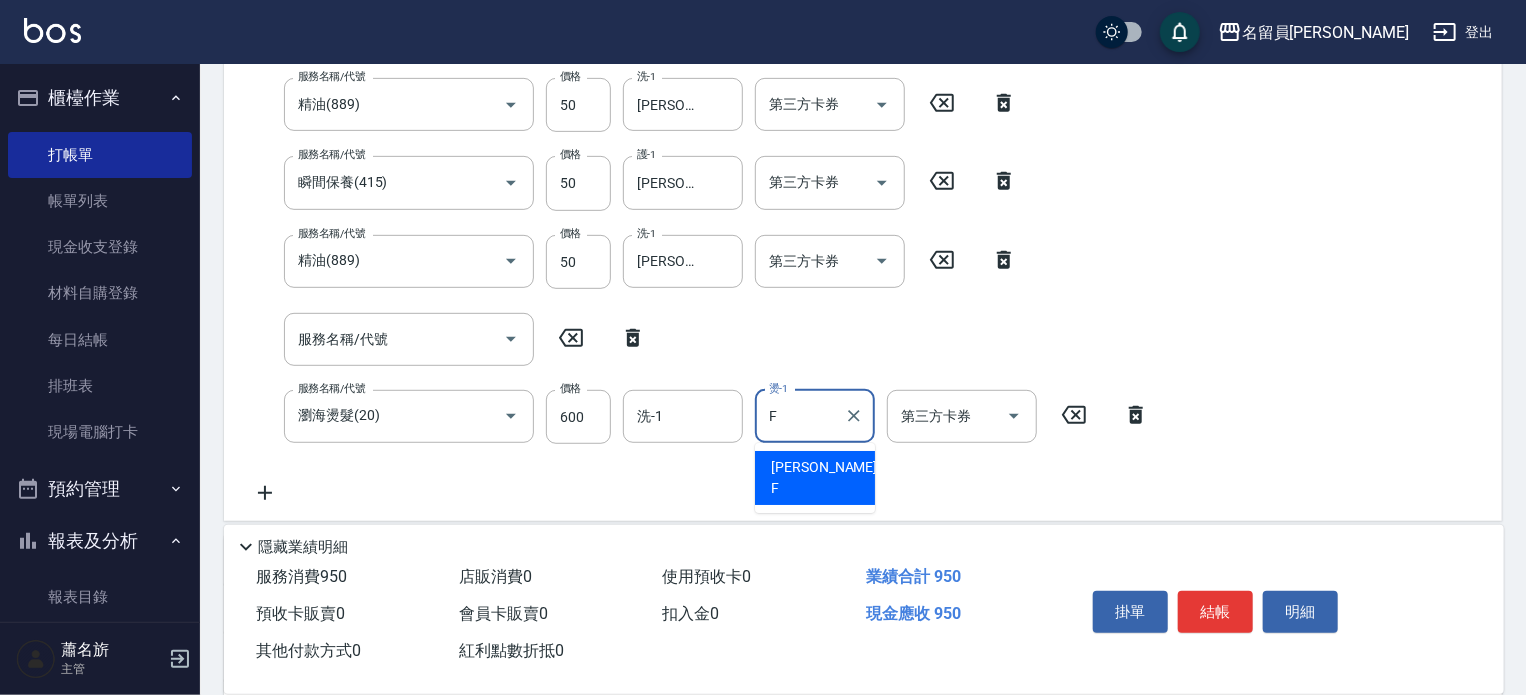 type on "[PERSON_NAME]-F" 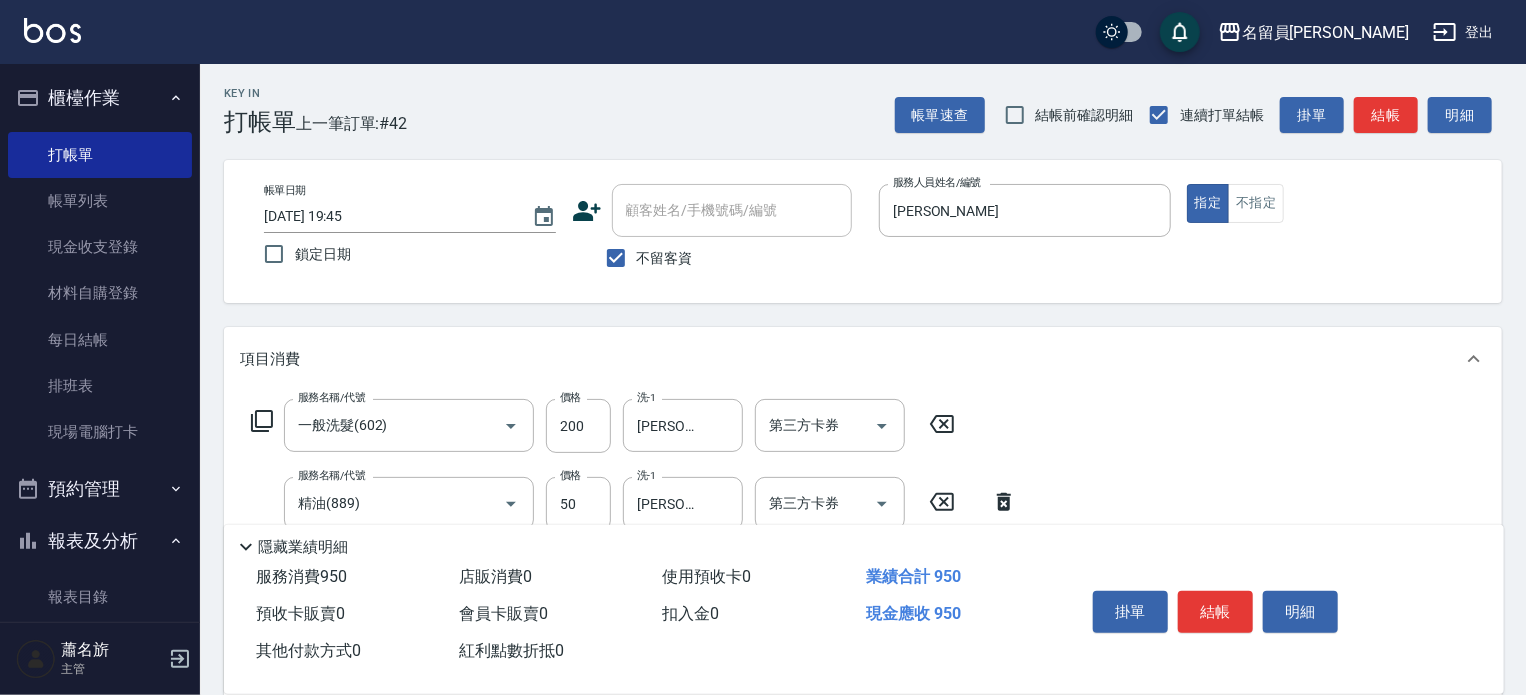 scroll, scrollTop: 0, scrollLeft: 0, axis: both 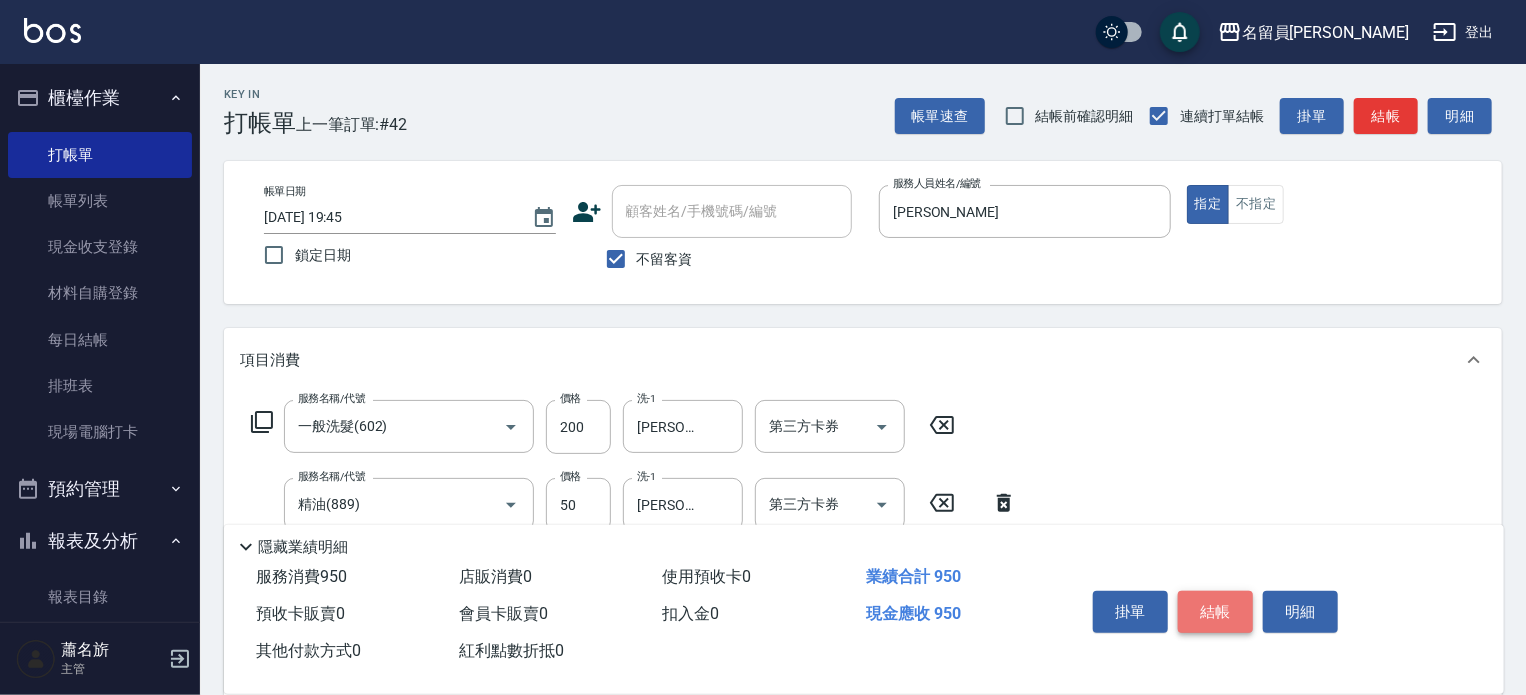 click on "結帳" at bounding box center (1215, 612) 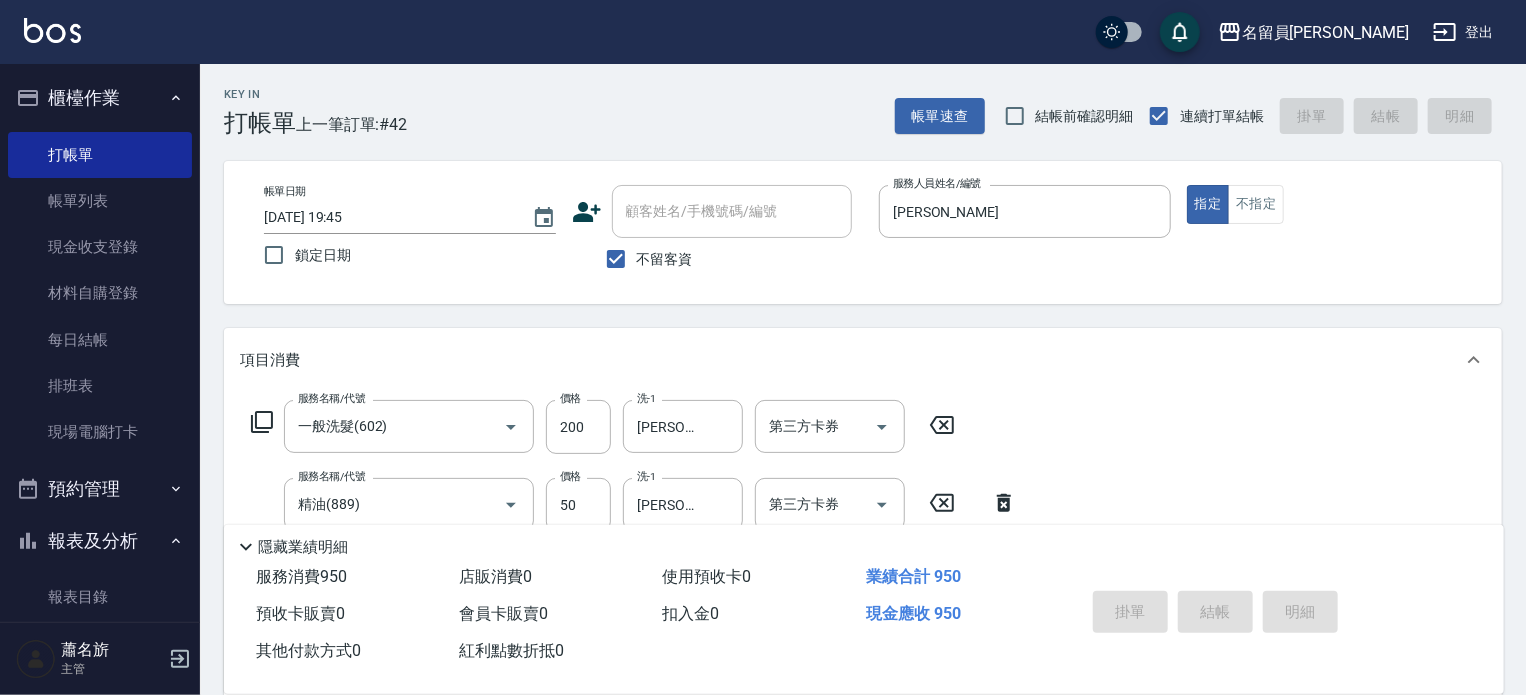 type 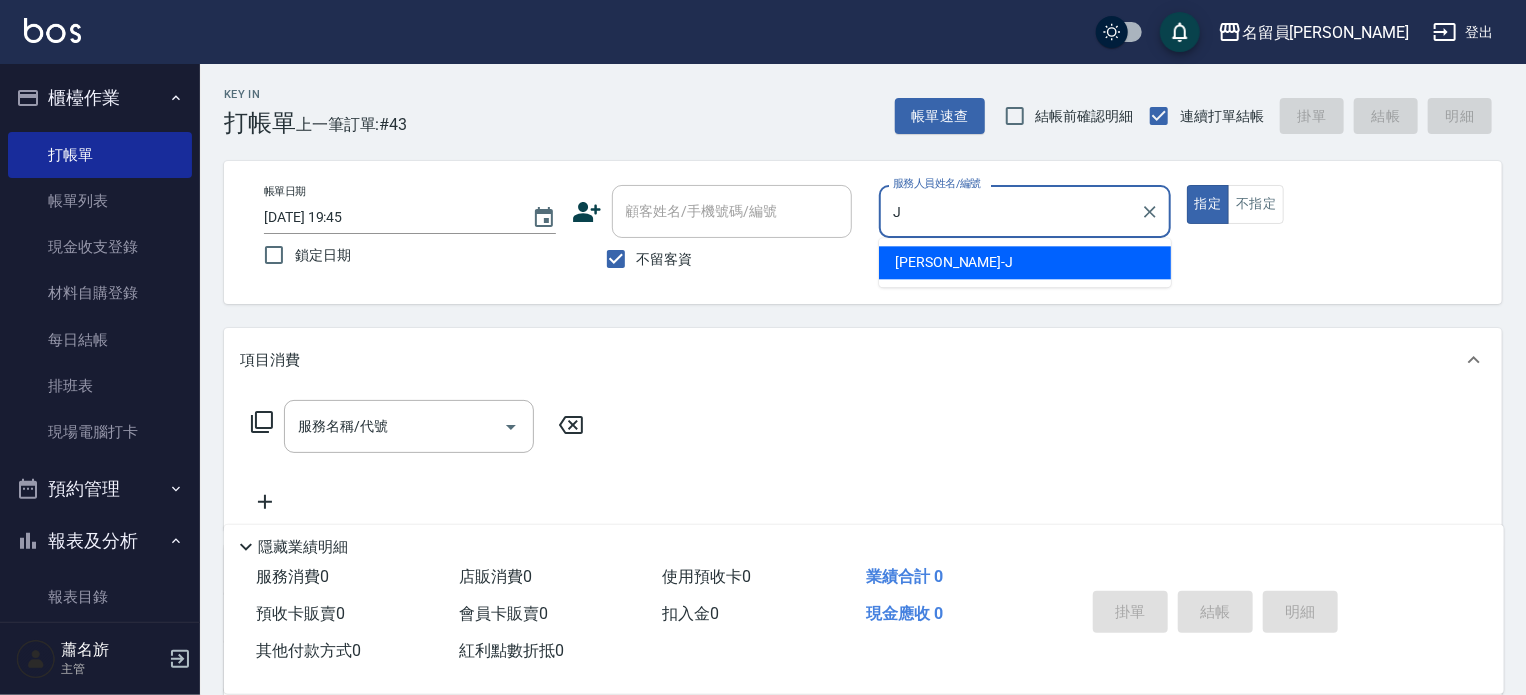 type on "[PERSON_NAME]" 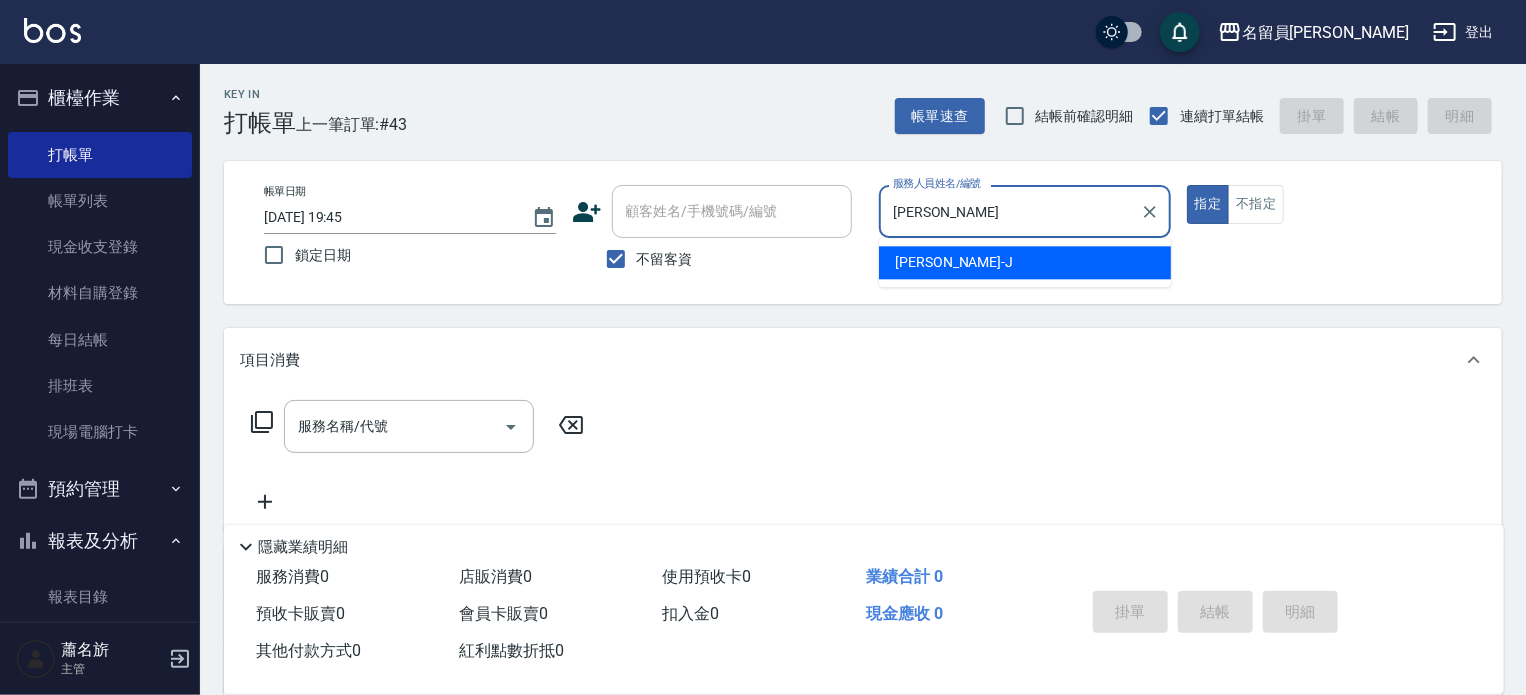 type on "true" 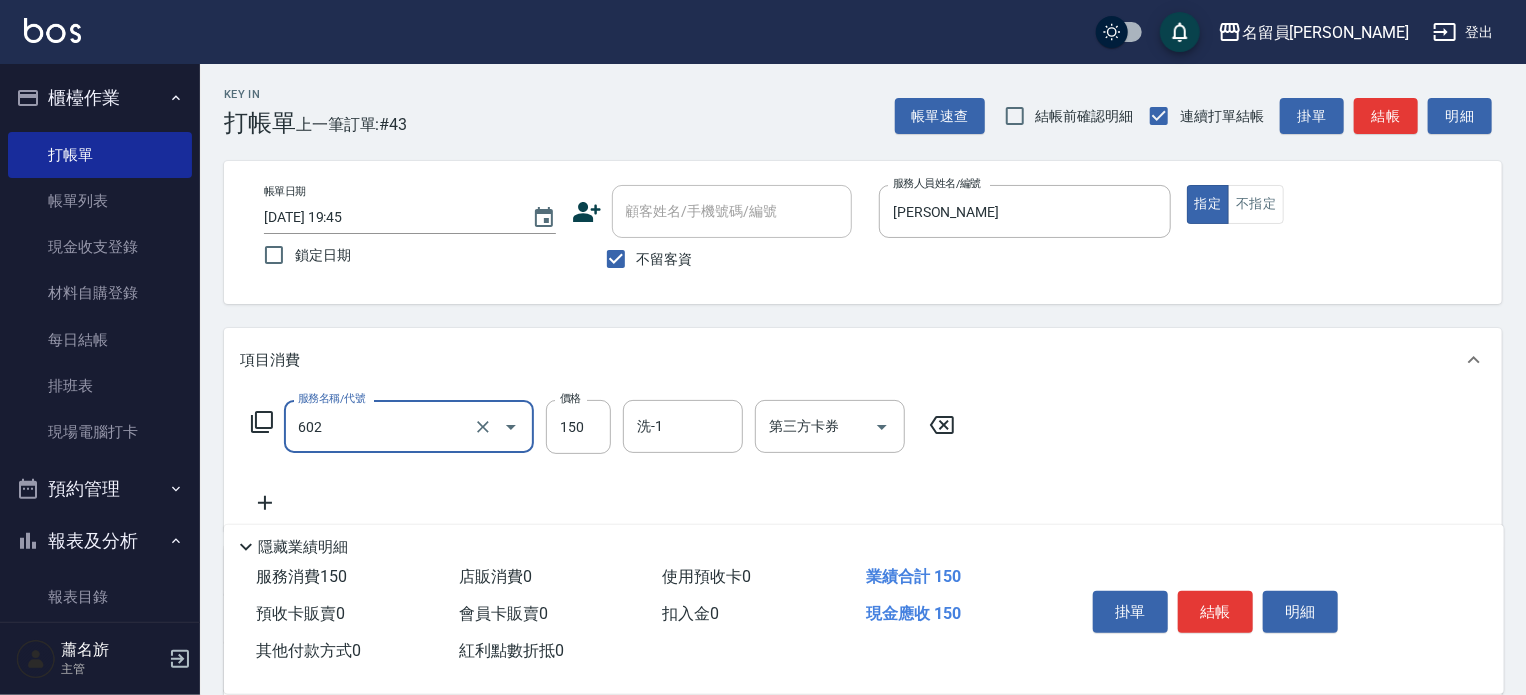 type on "一般洗髮(602)" 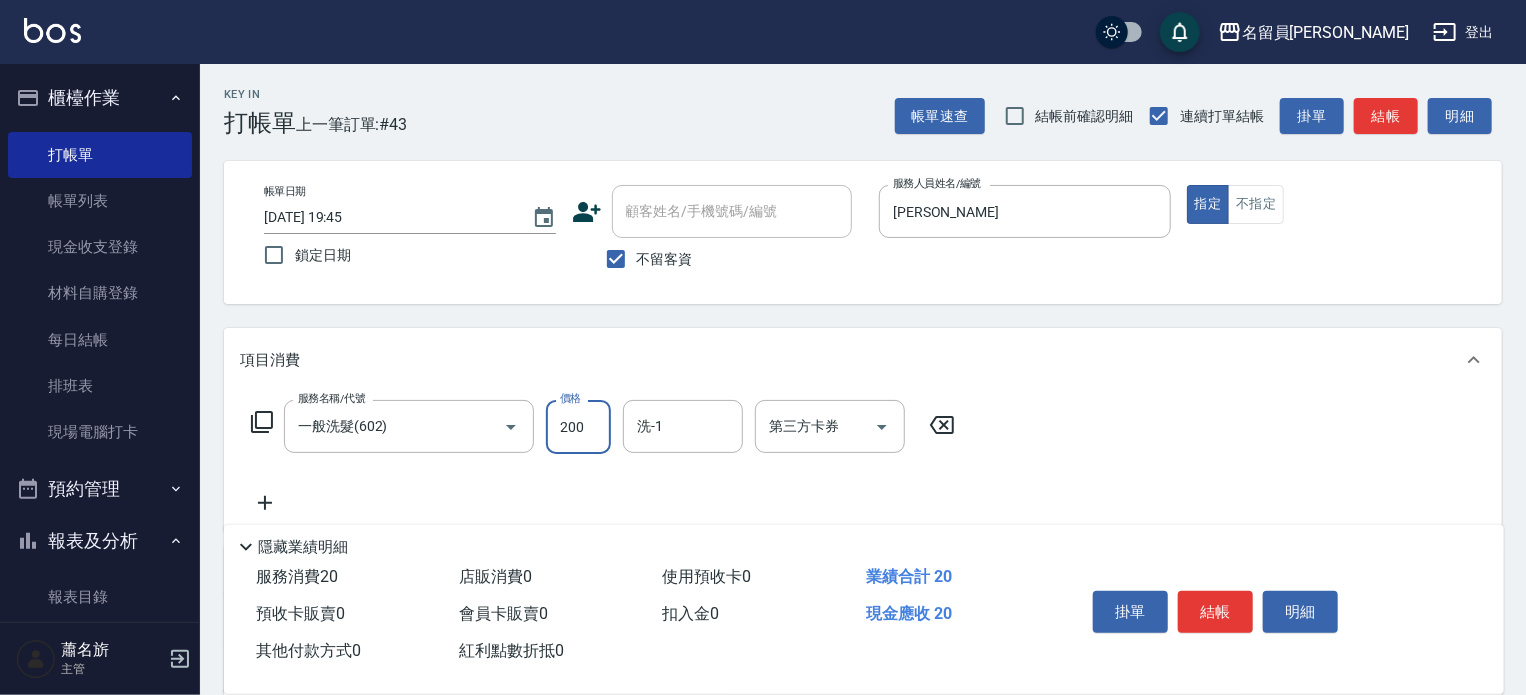 type on "200" 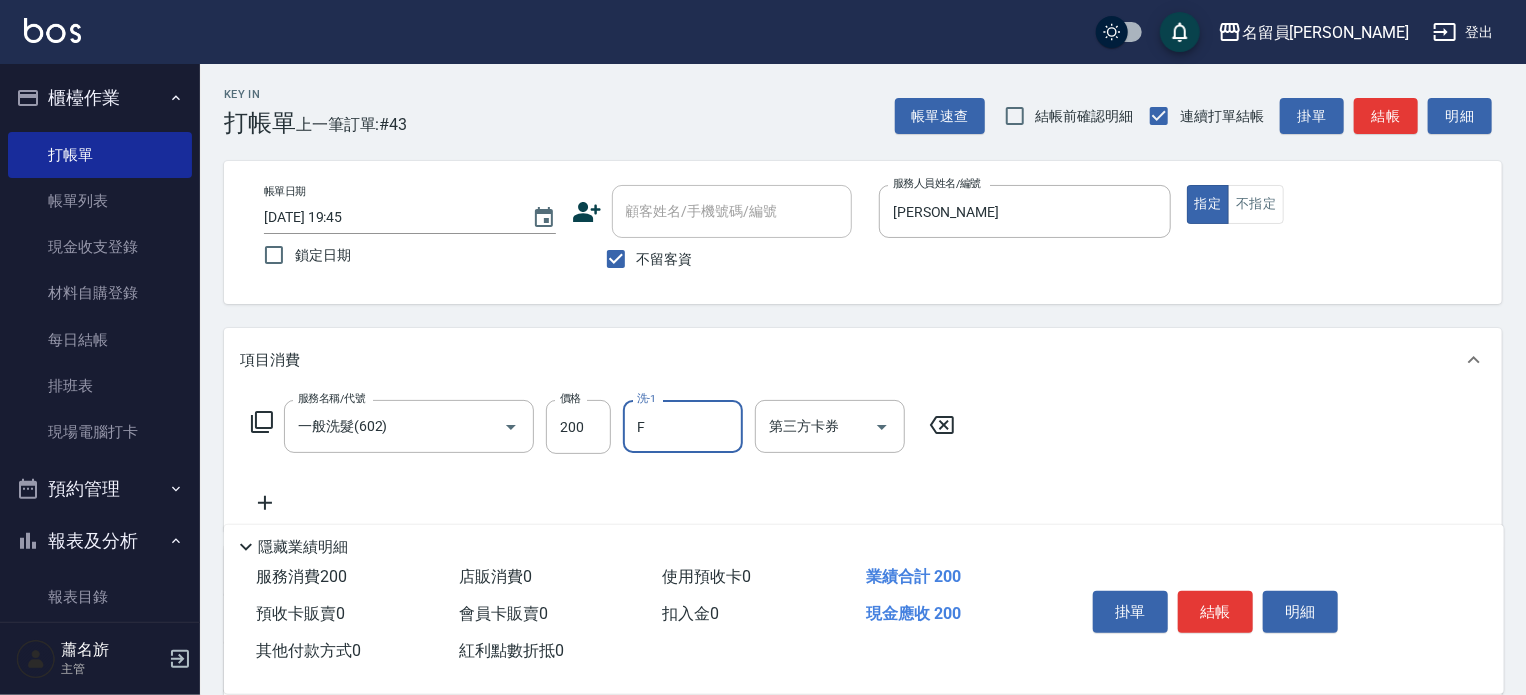type on "[PERSON_NAME]-F" 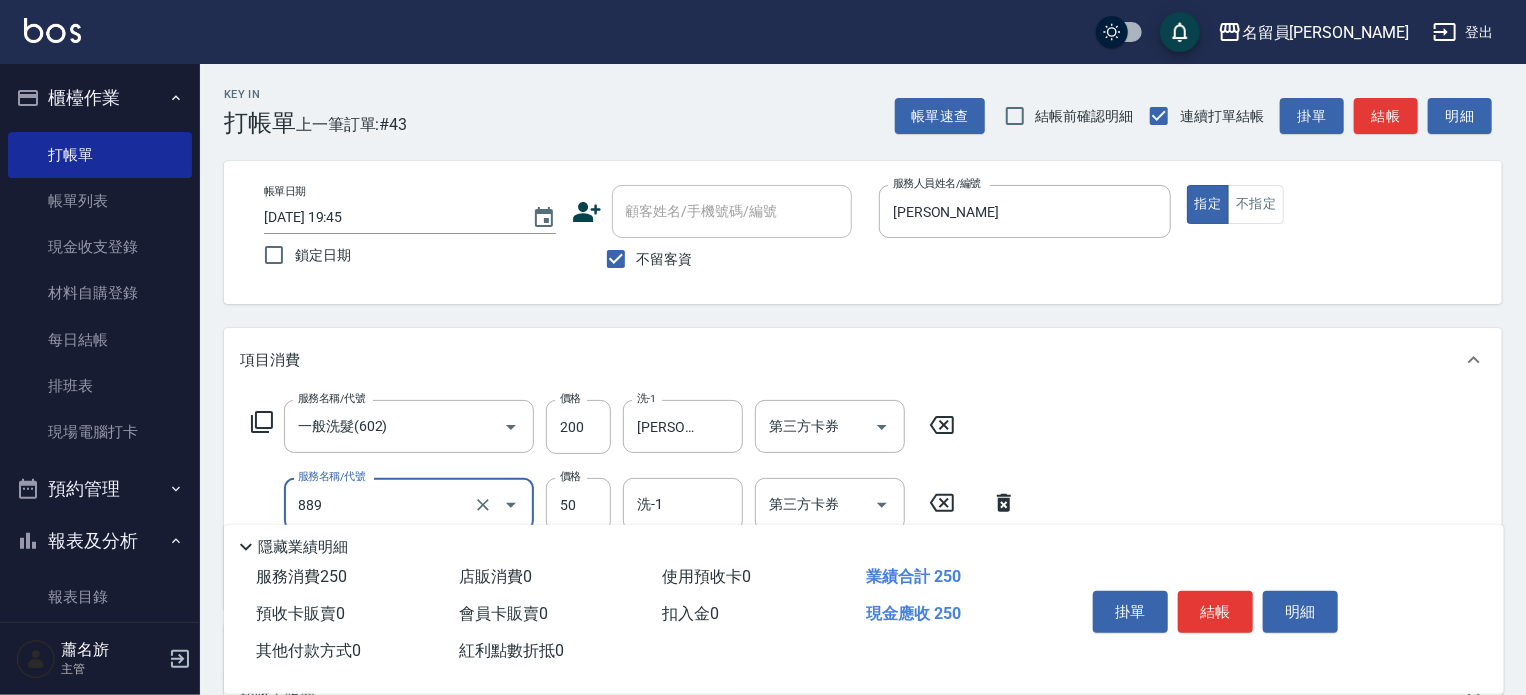 type on "精油(889)" 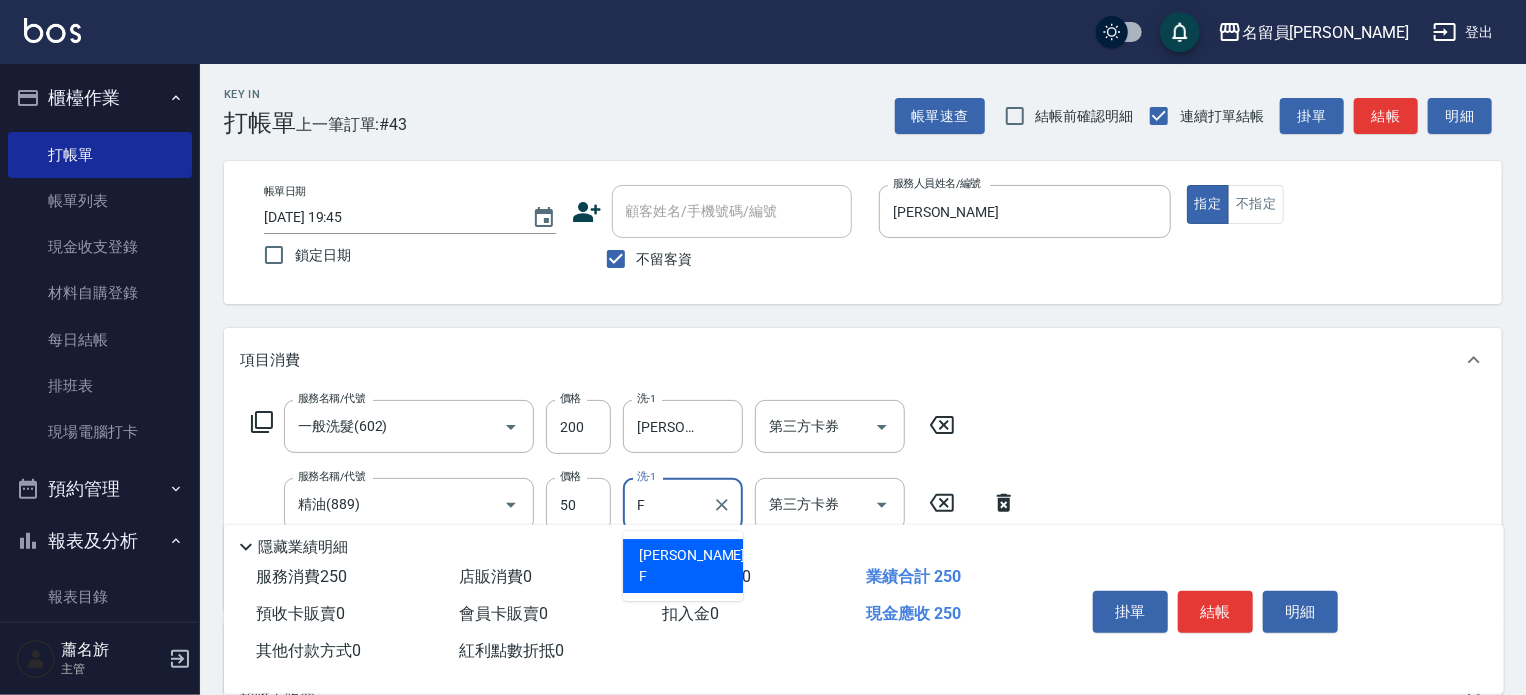 type on "[PERSON_NAME]-F" 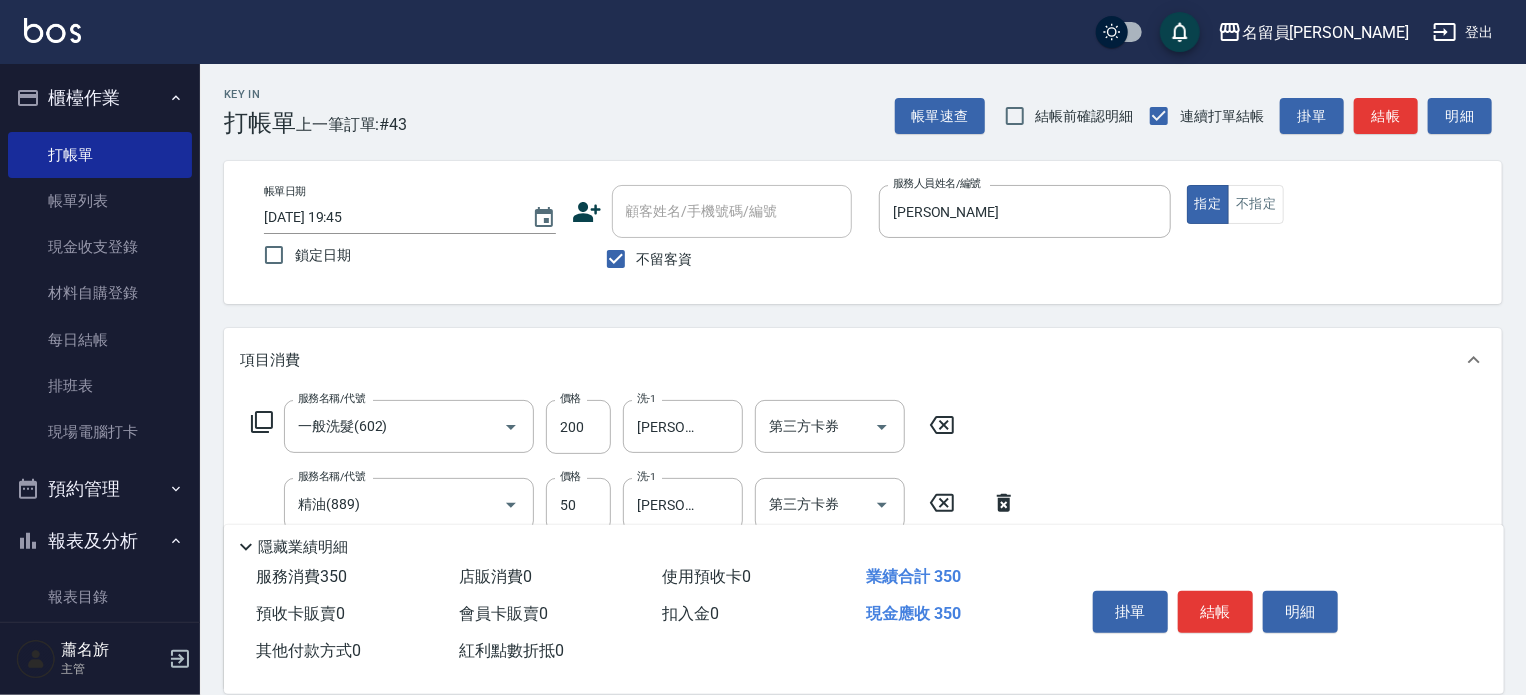 type on "剪髮(302)" 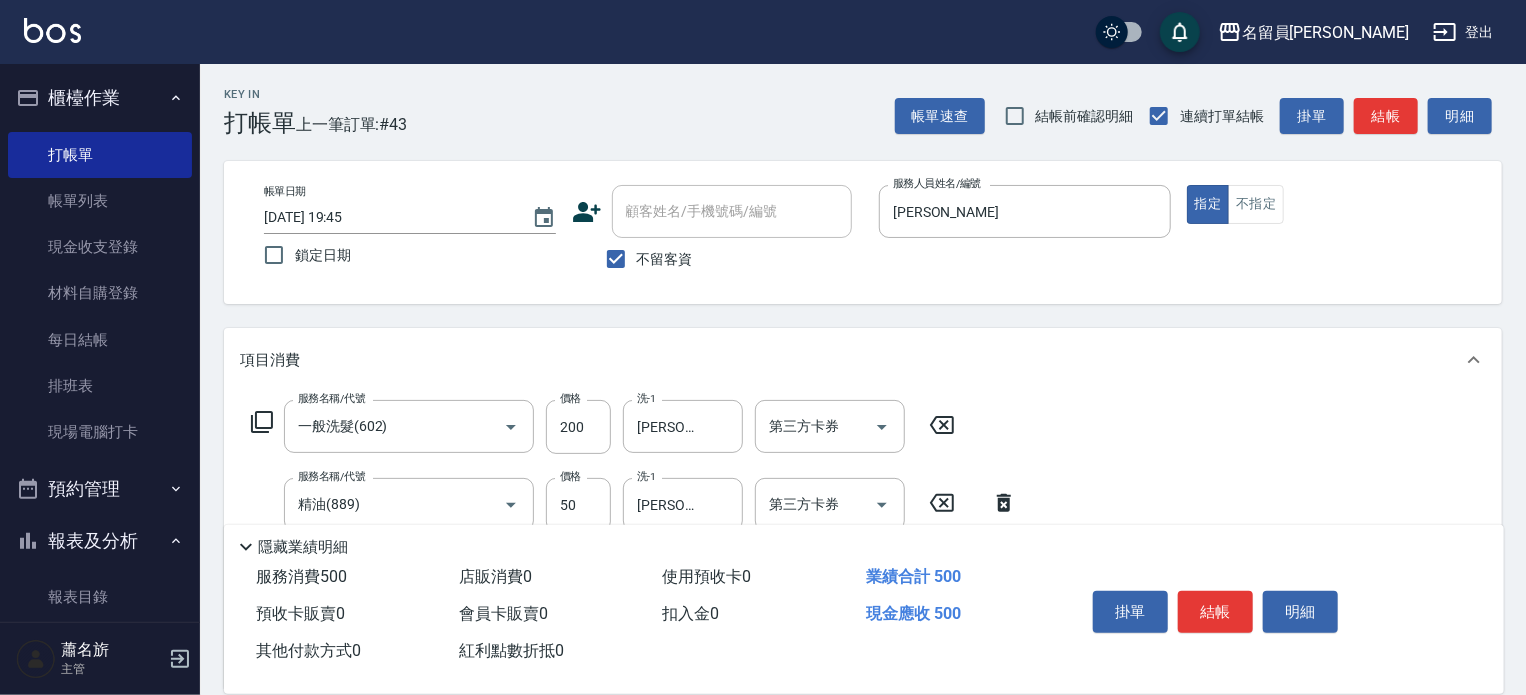 type on "250" 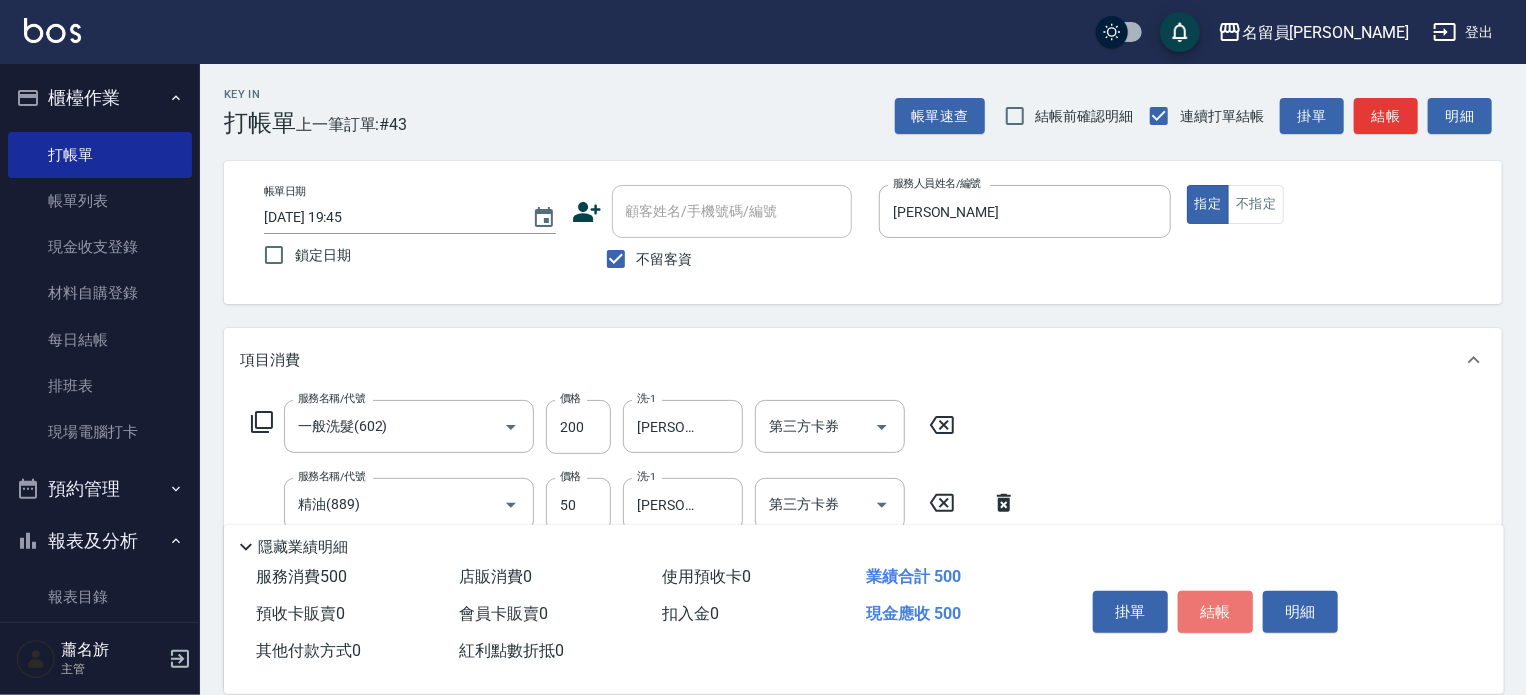 click on "結帳" at bounding box center [1215, 612] 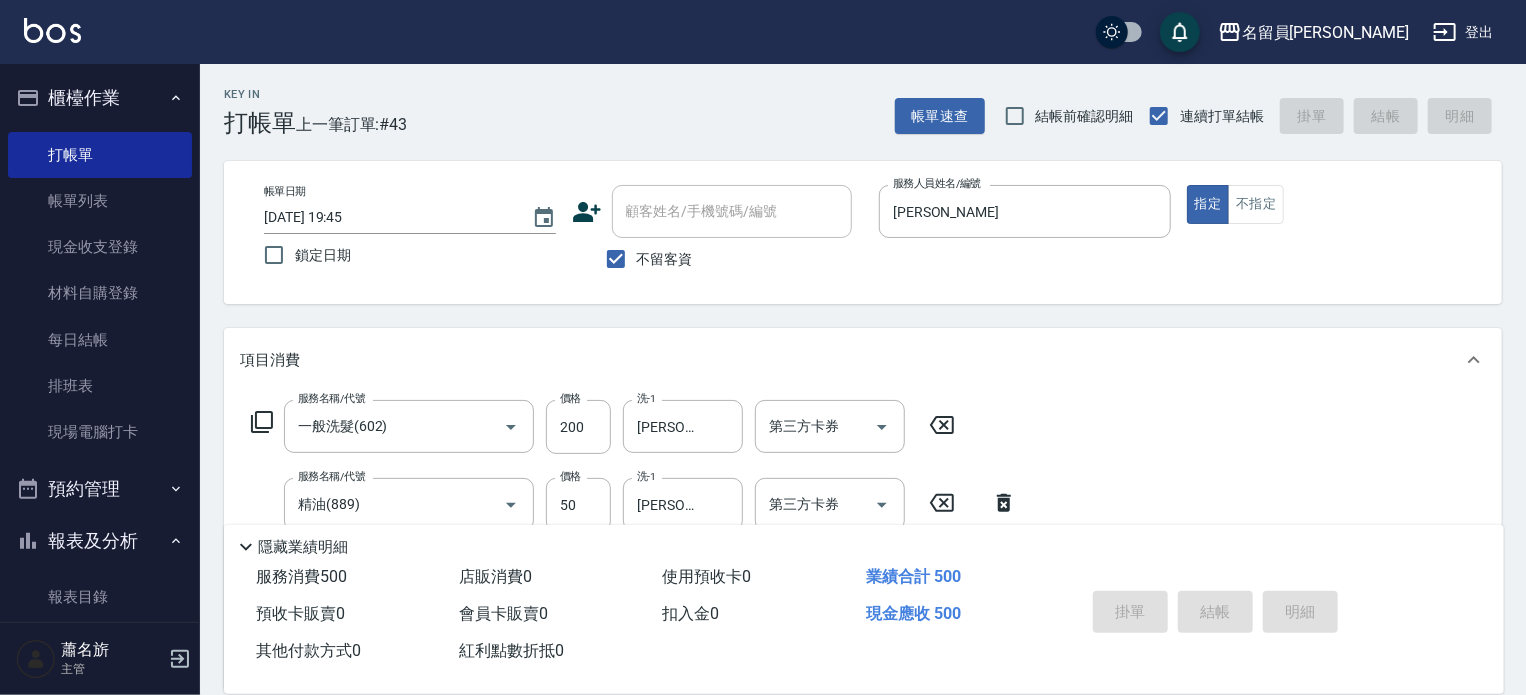 type on "[DATE] 19:46" 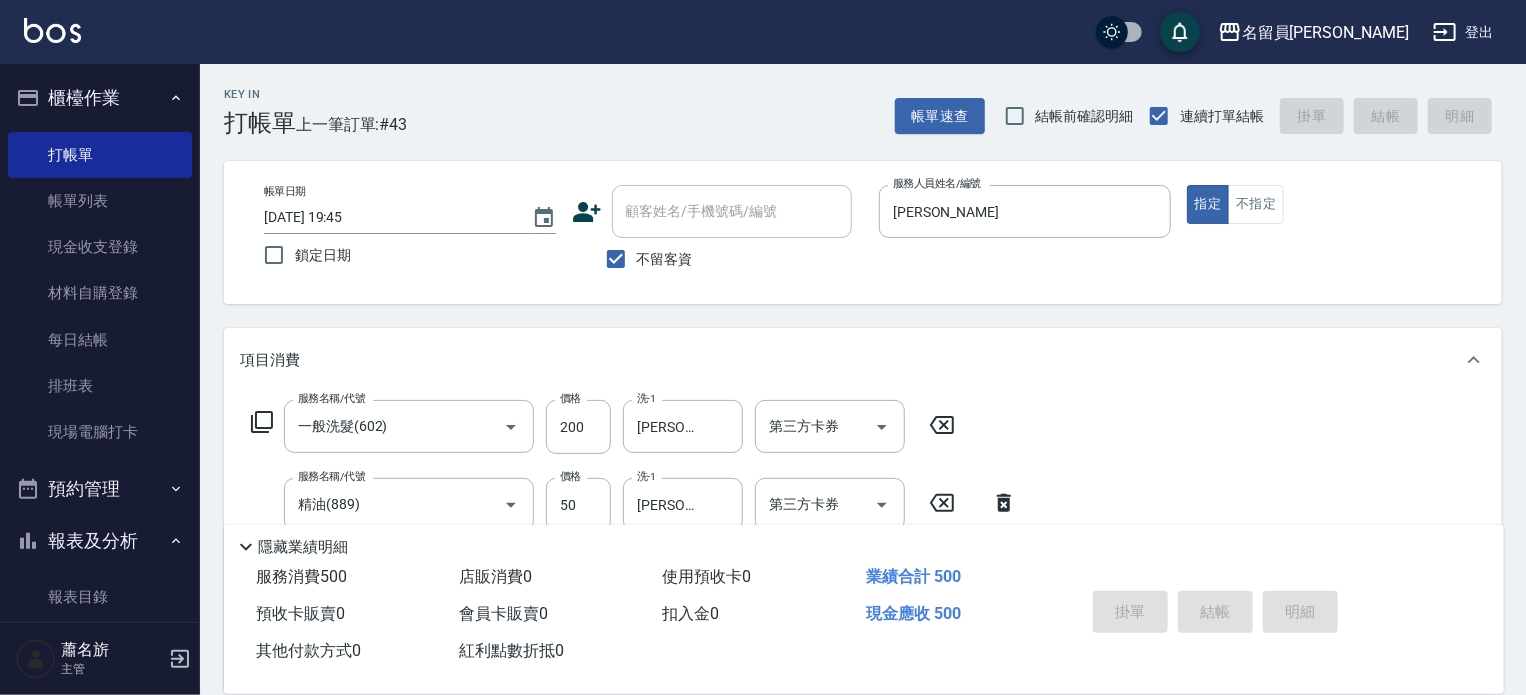 type 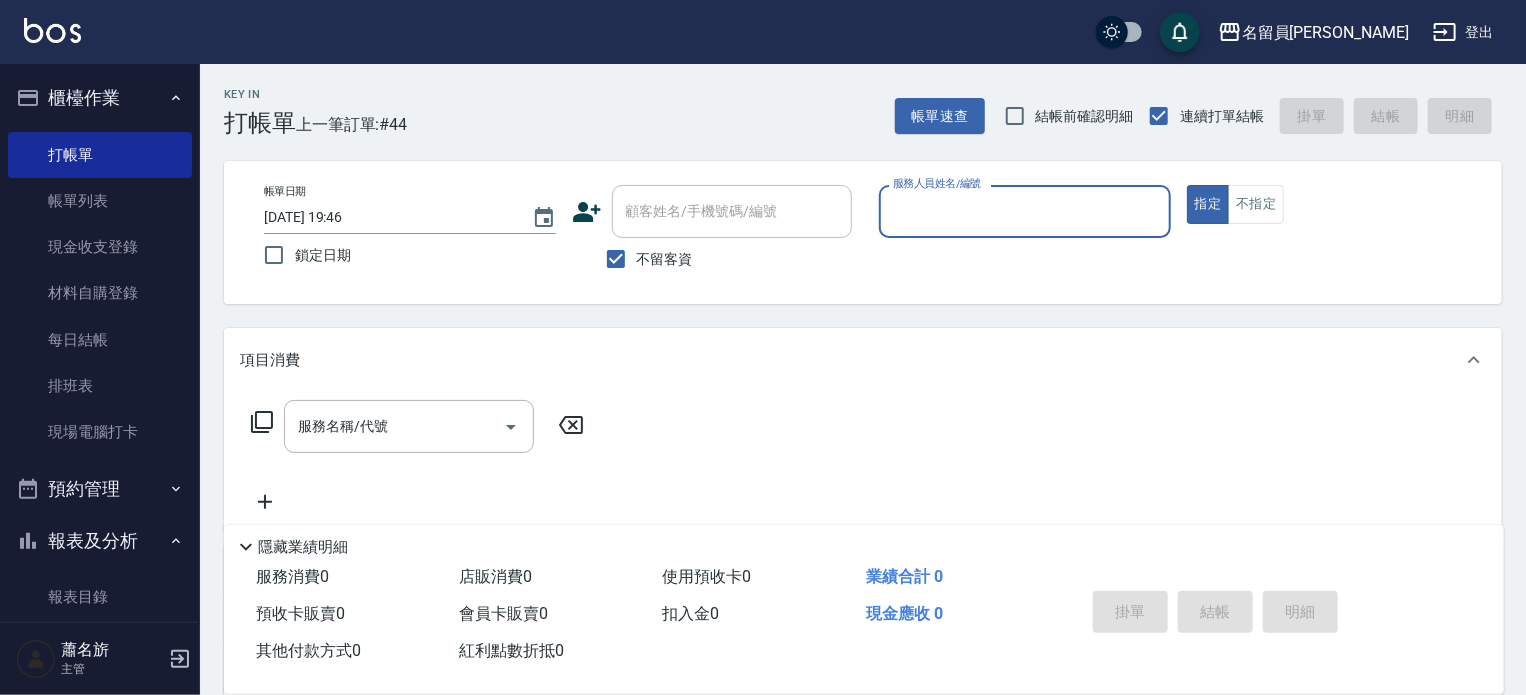 type on "F" 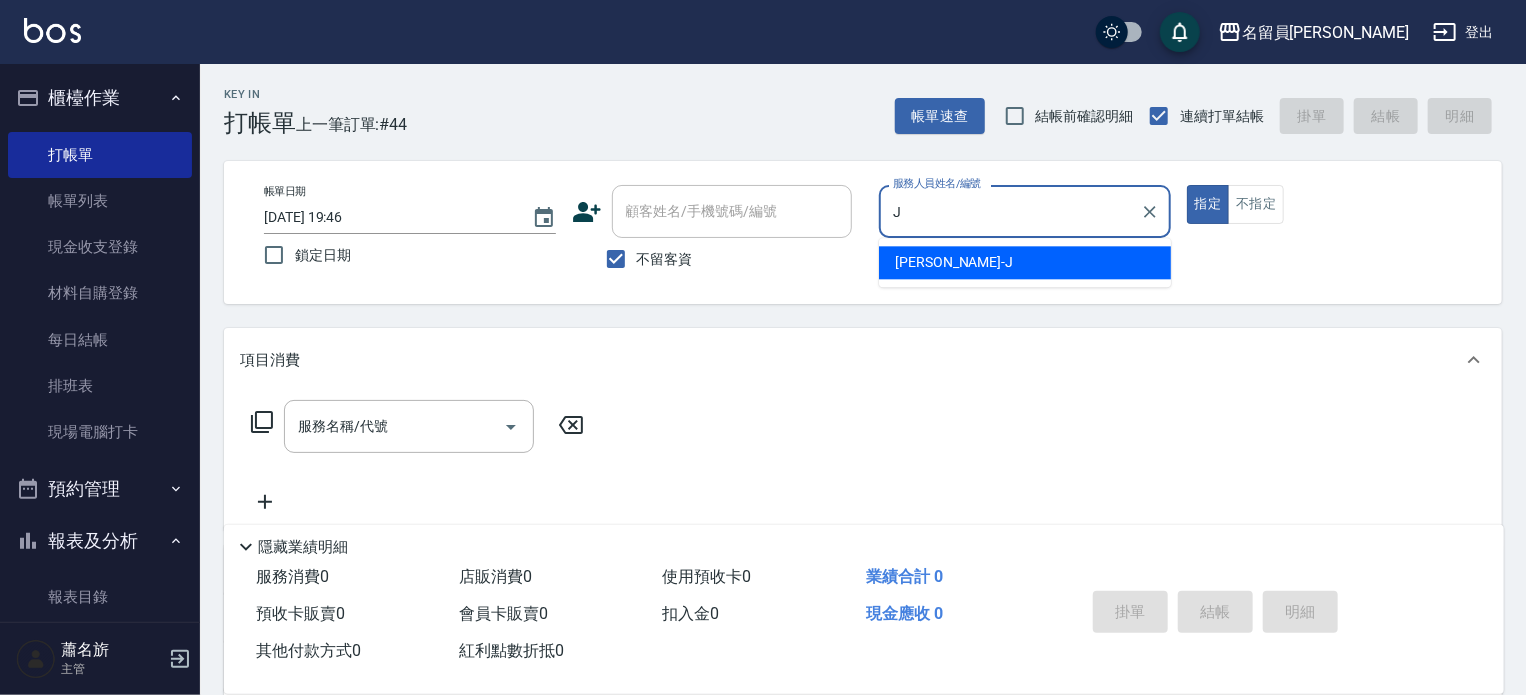 type on "[PERSON_NAME]" 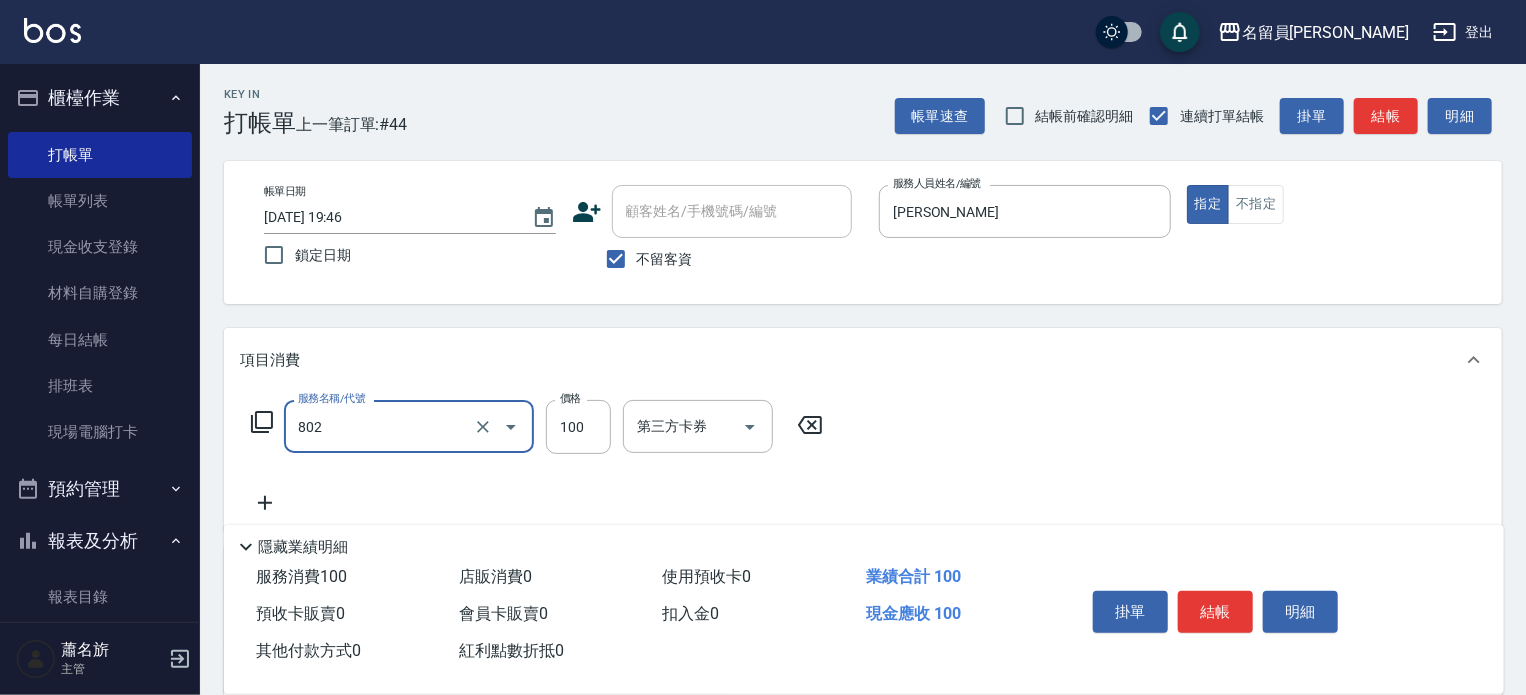 type on "VIP儲值(802)" 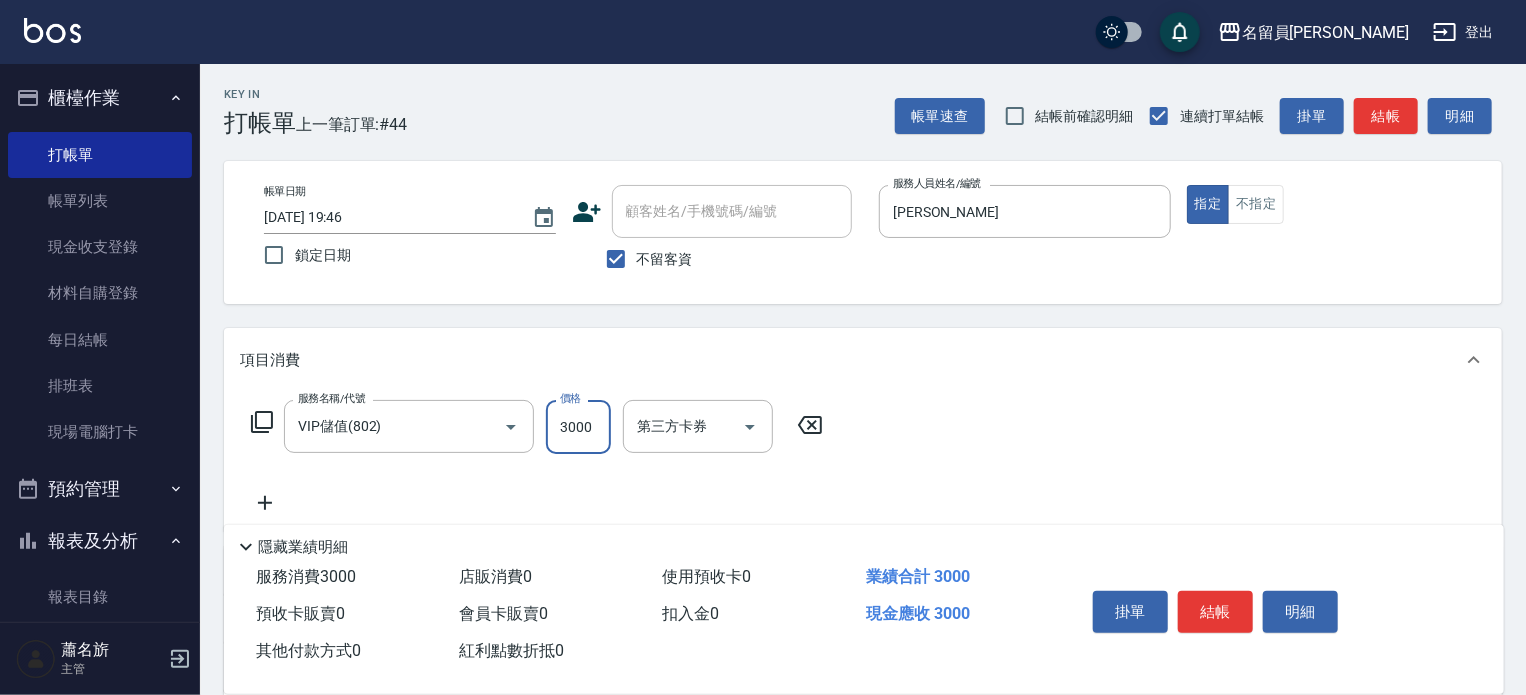 type on "3000" 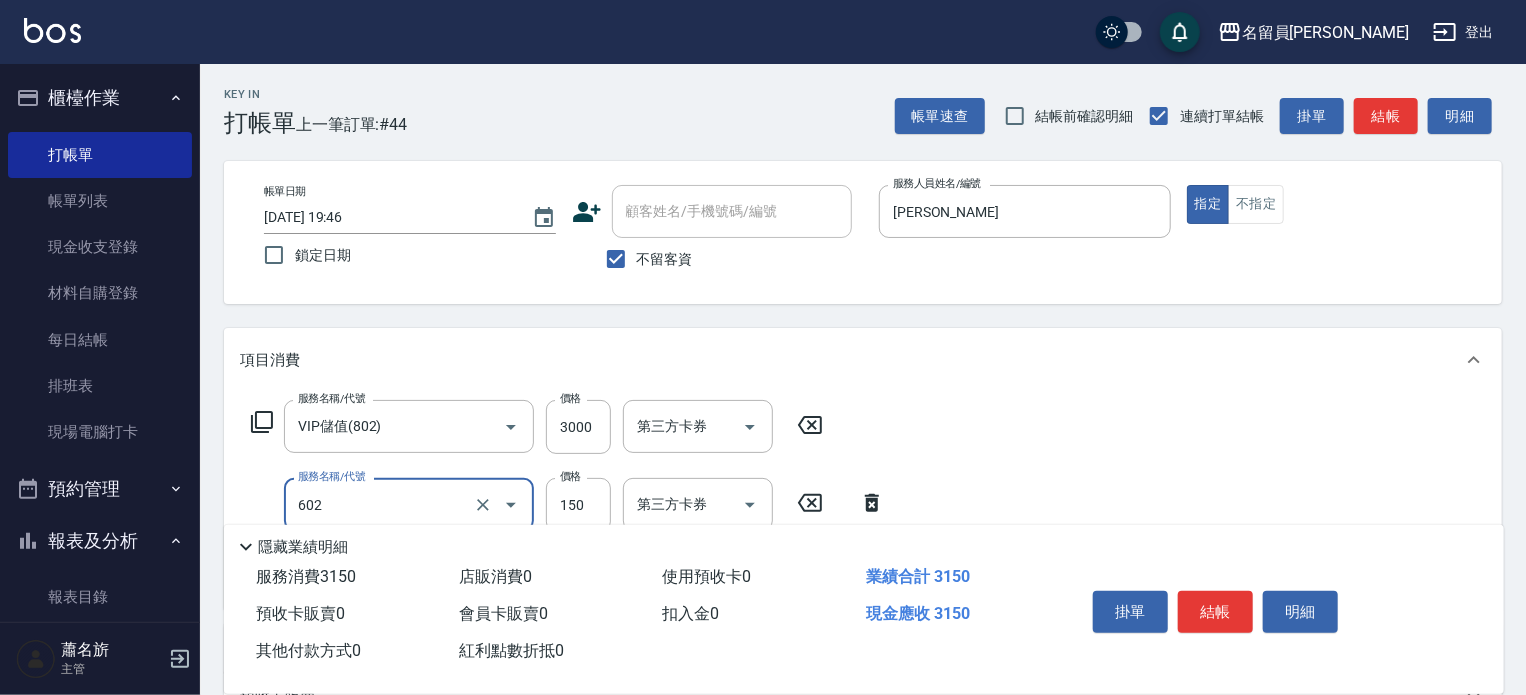 type on "一般洗髮(602)" 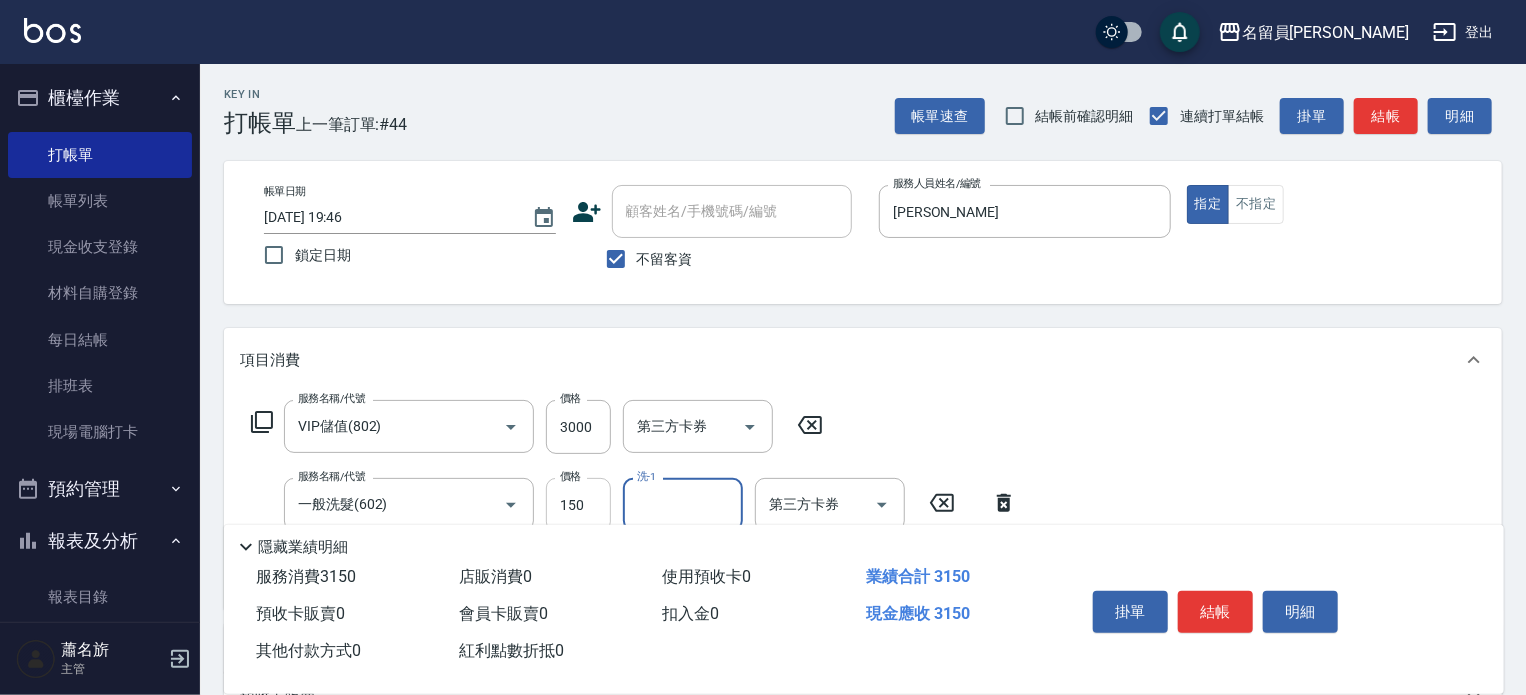 drag, startPoint x: 585, startPoint y: 525, endPoint x: 595, endPoint y: 500, distance: 26.925823 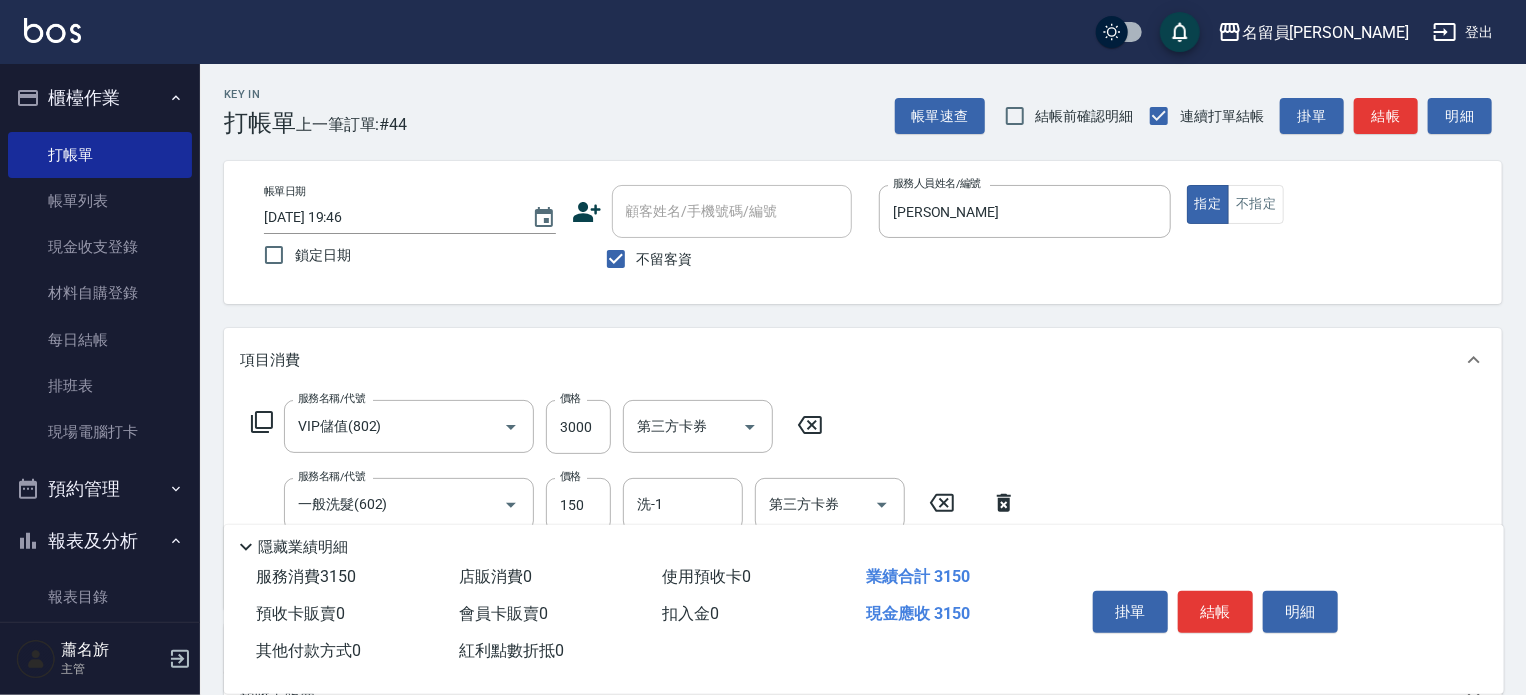 drag, startPoint x: 595, startPoint y: 500, endPoint x: 607, endPoint y: 459, distance: 42.72002 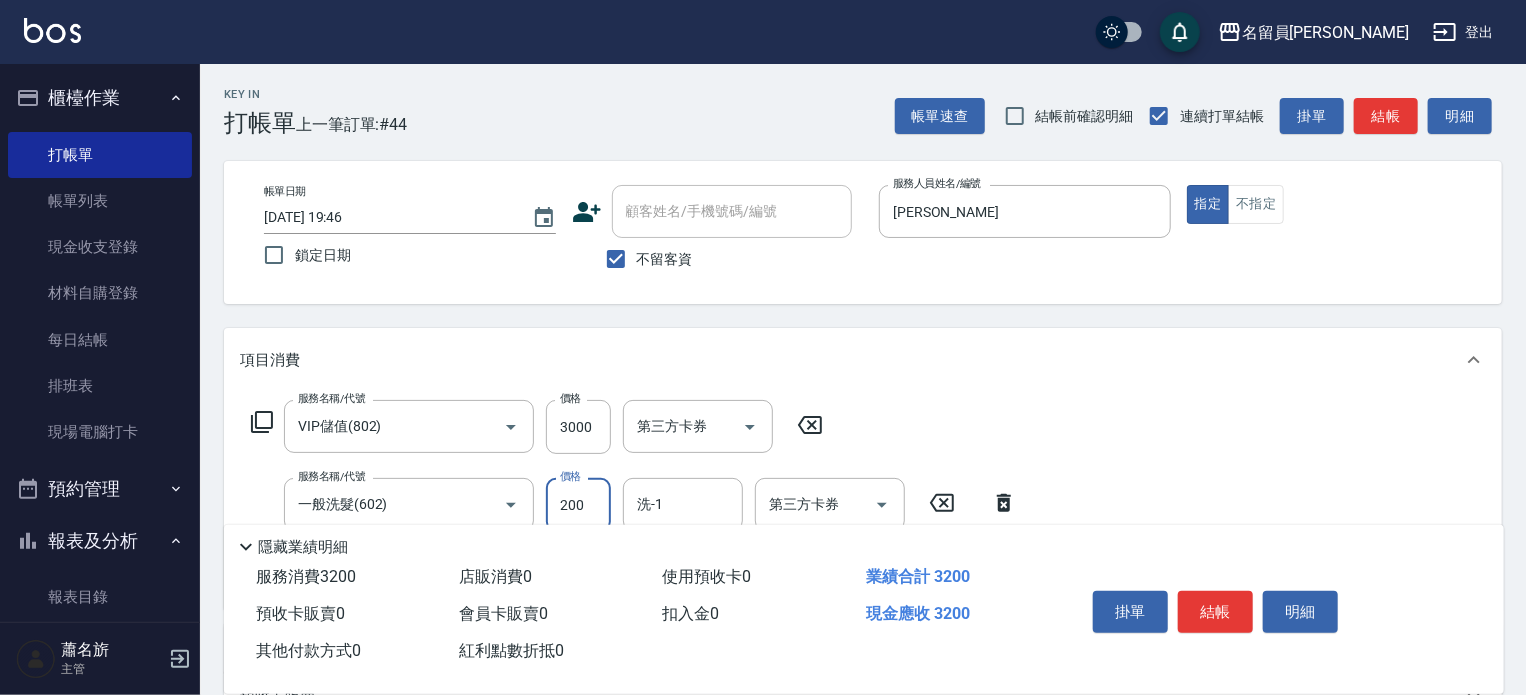 type on "200" 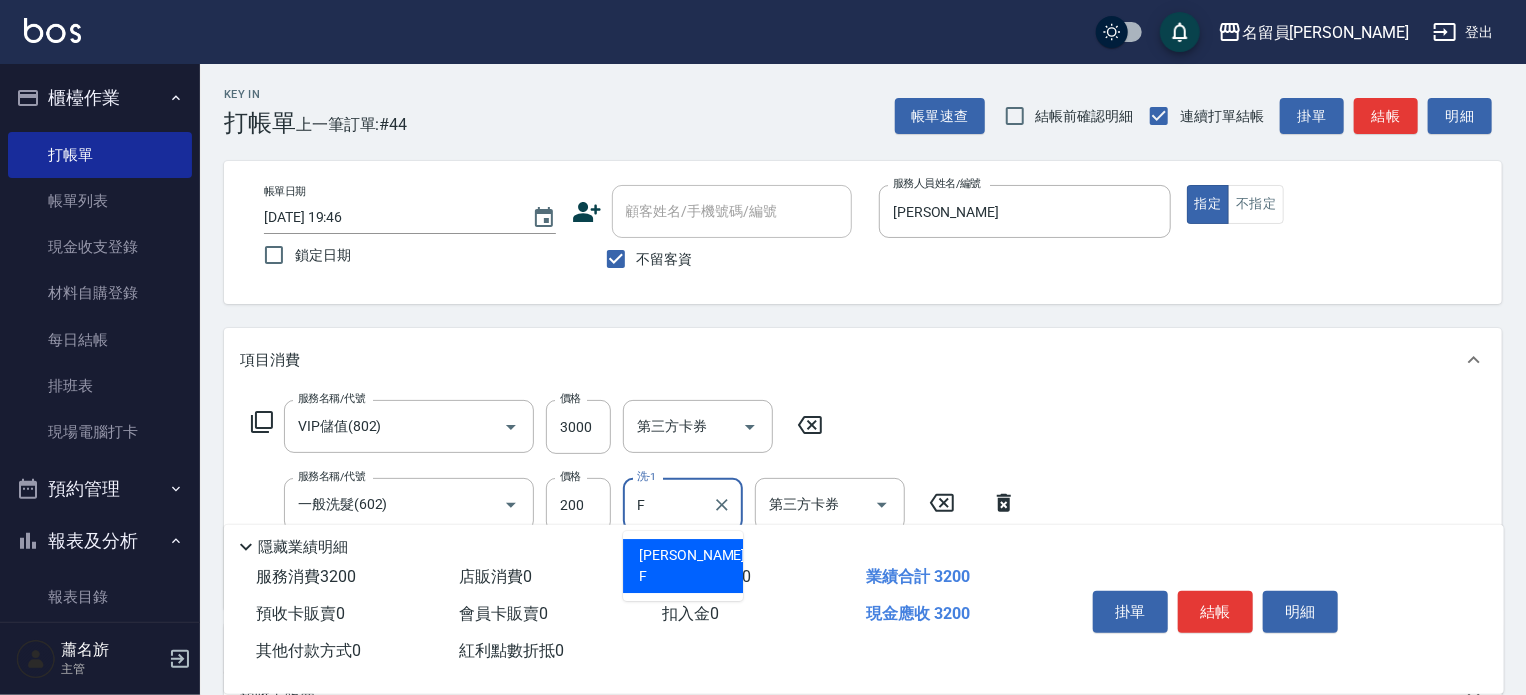 type on "[PERSON_NAME]-F" 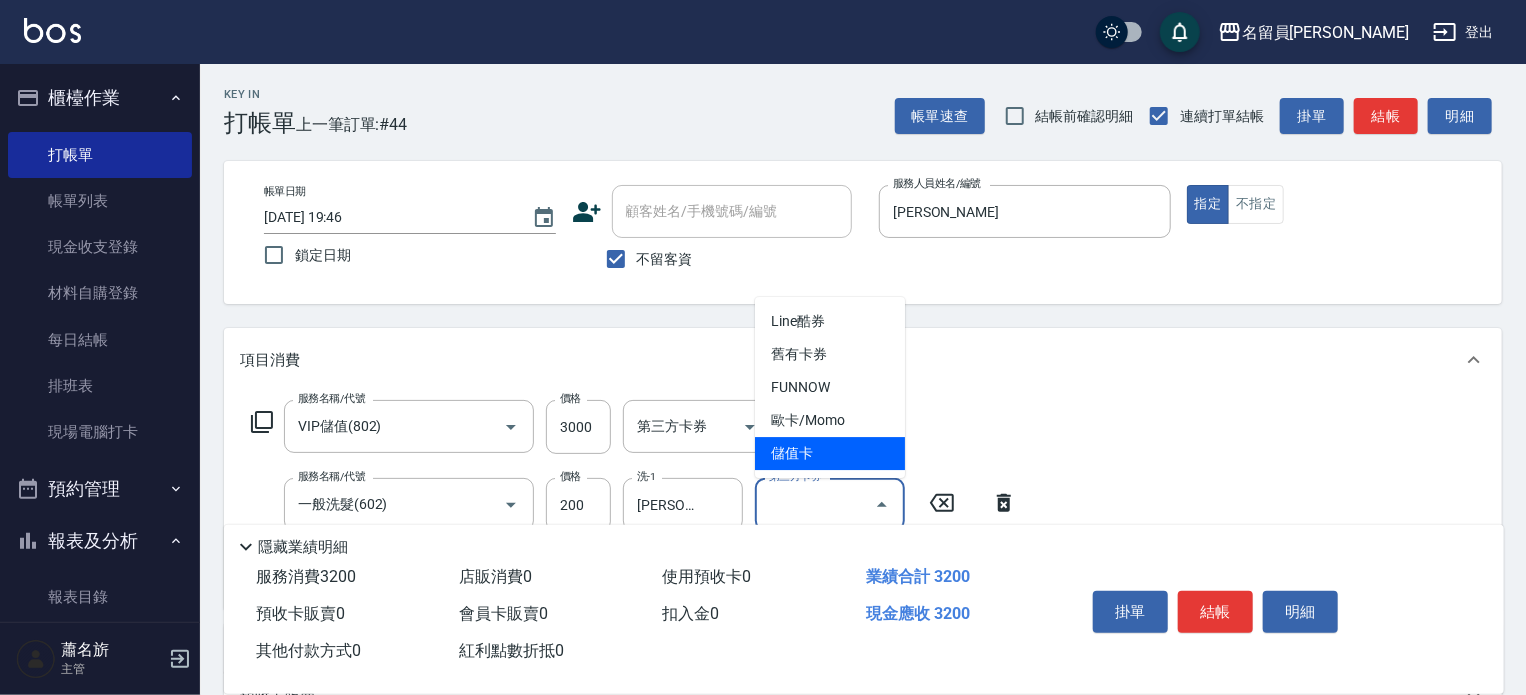 type on "儲值卡" 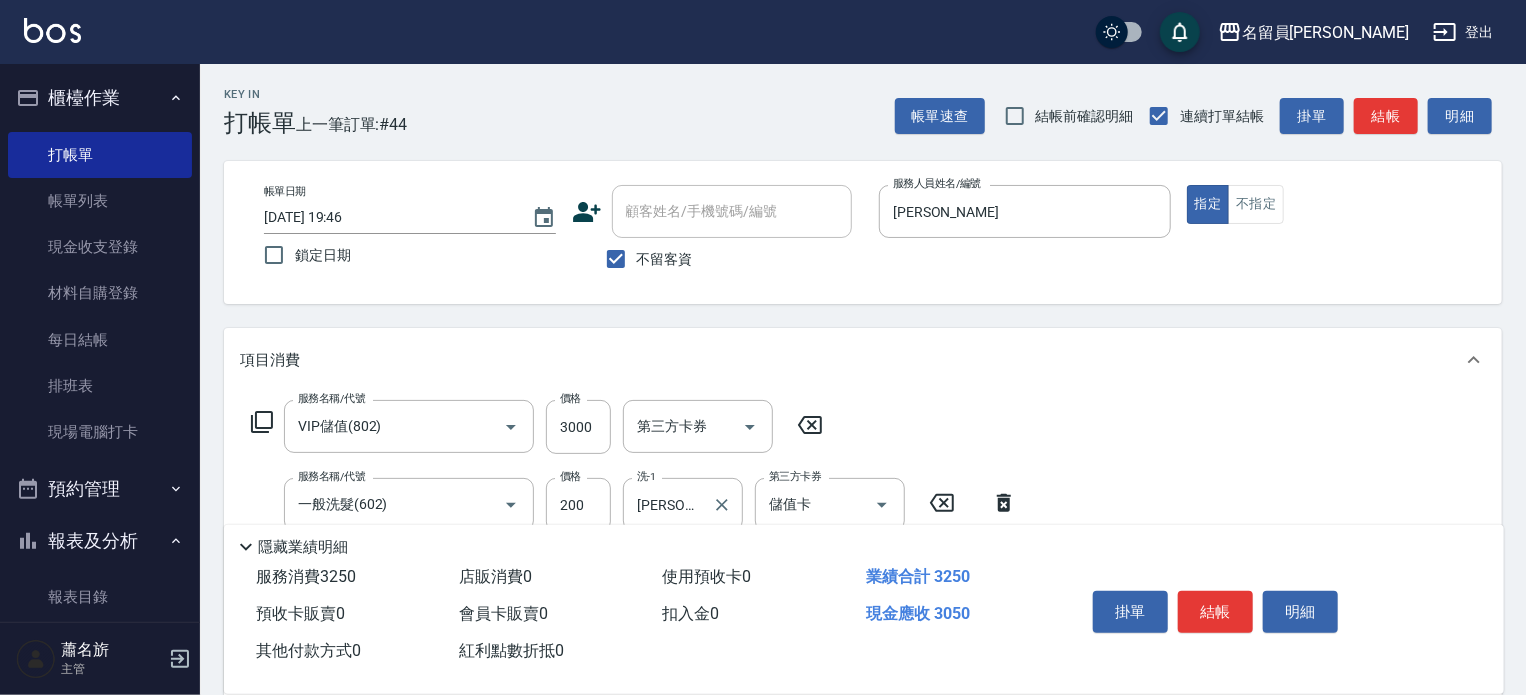 type on "精油(889)" 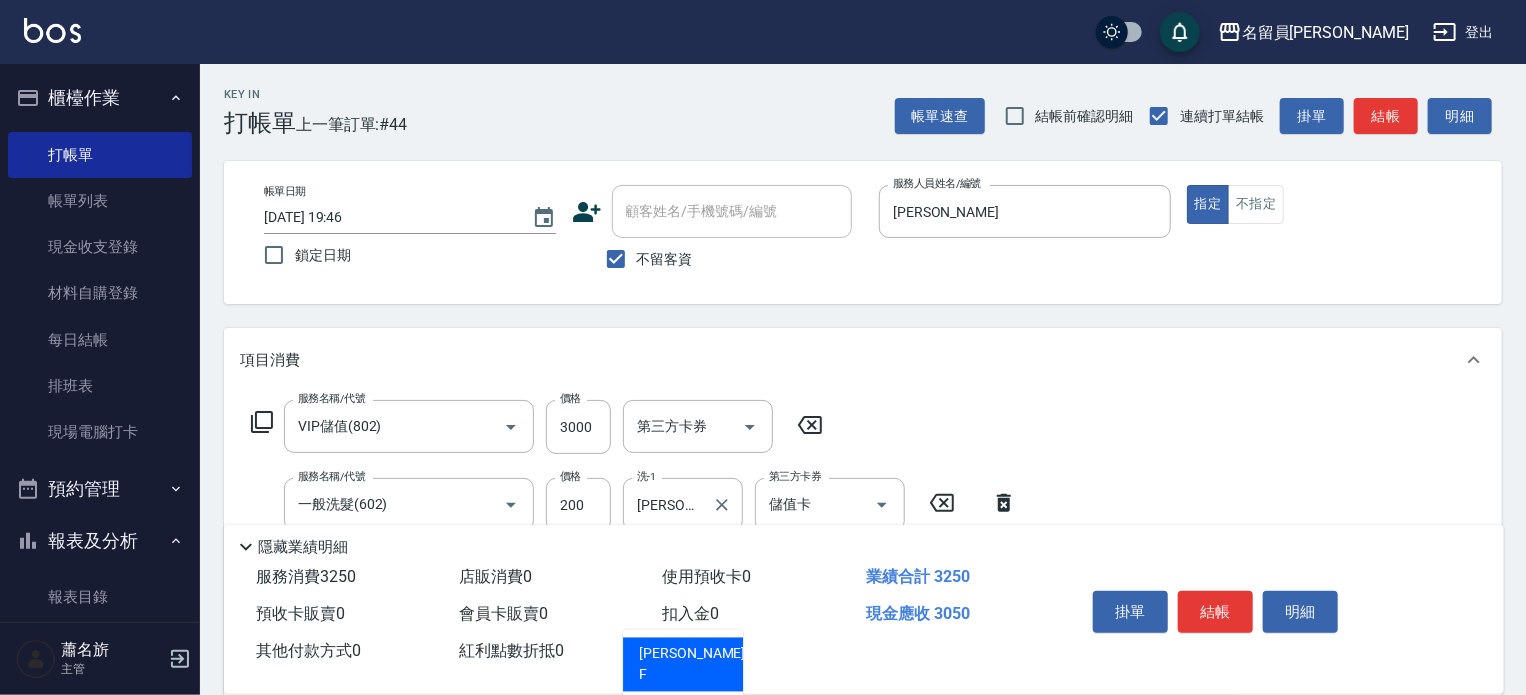 type on "[PERSON_NAME]-F" 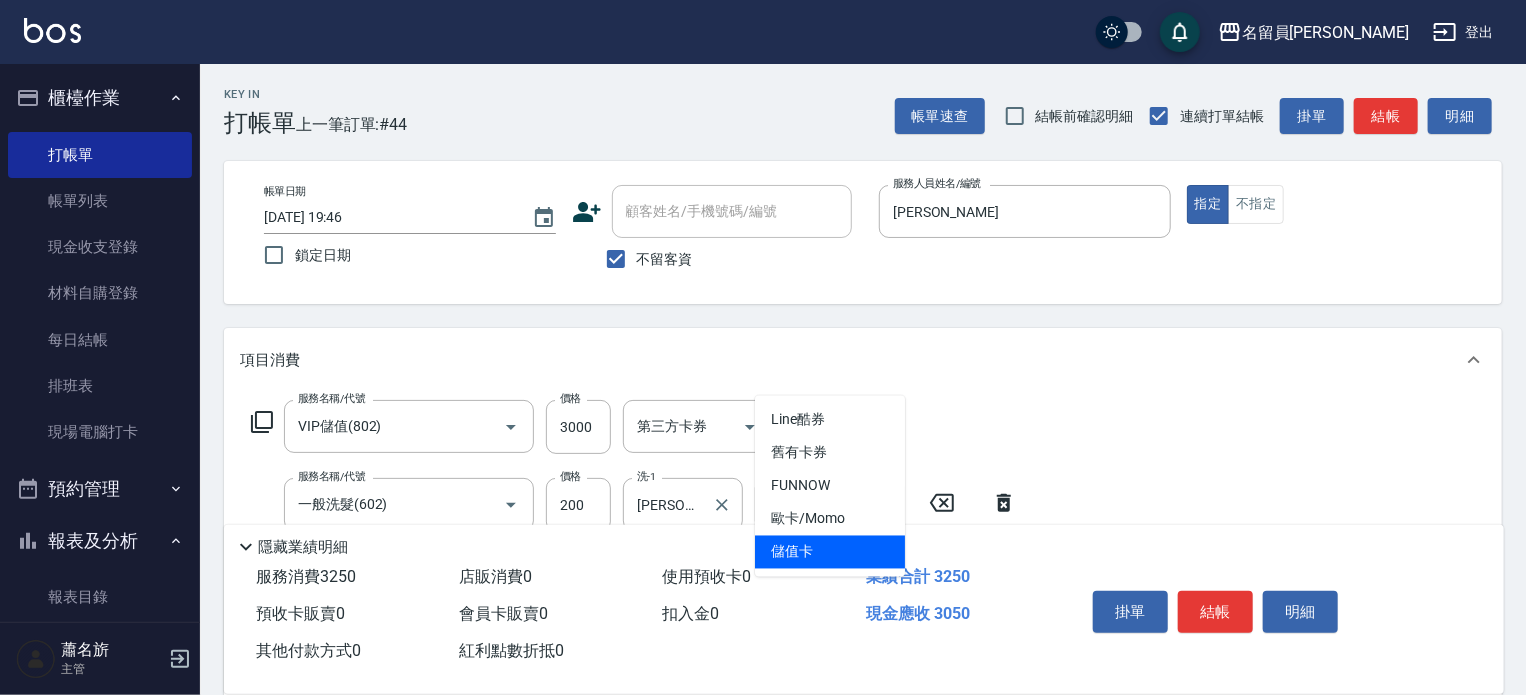 type on "儲值卡" 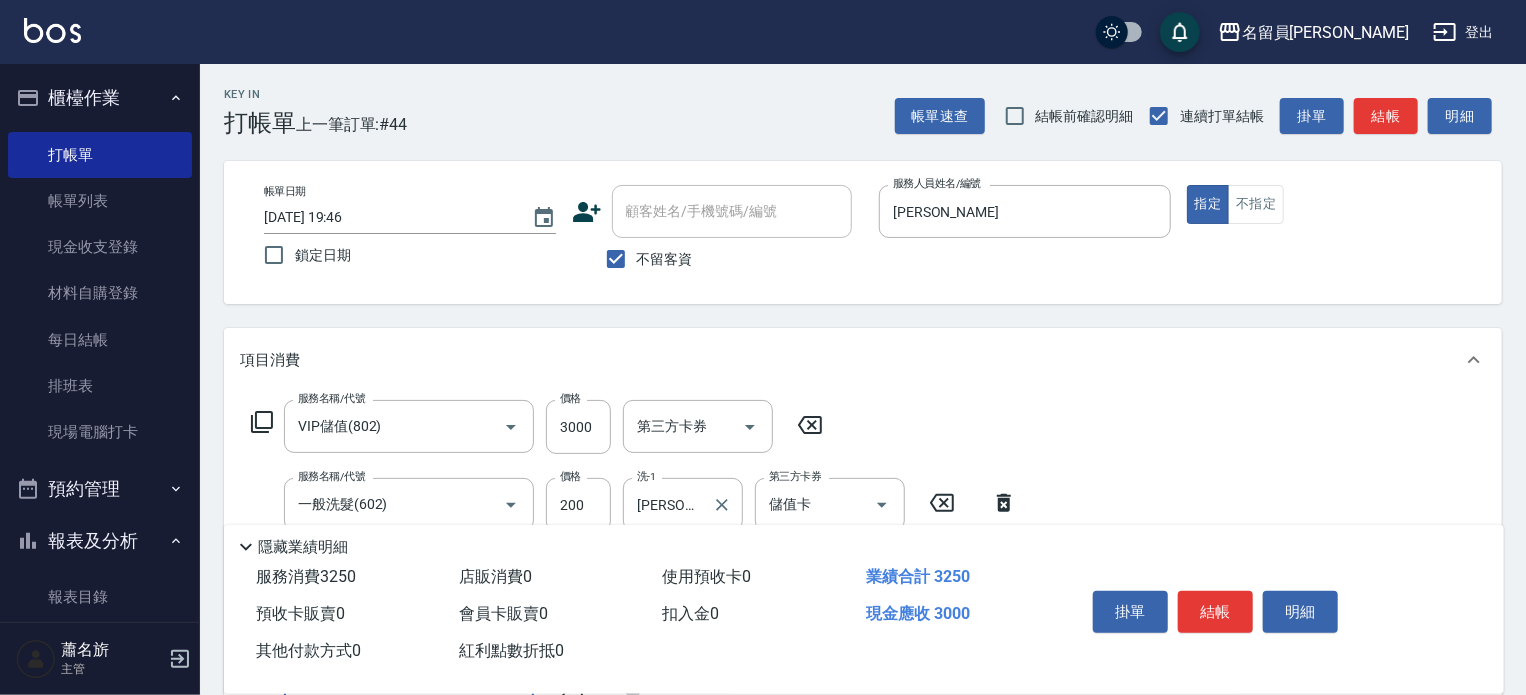 scroll, scrollTop: 23, scrollLeft: 0, axis: vertical 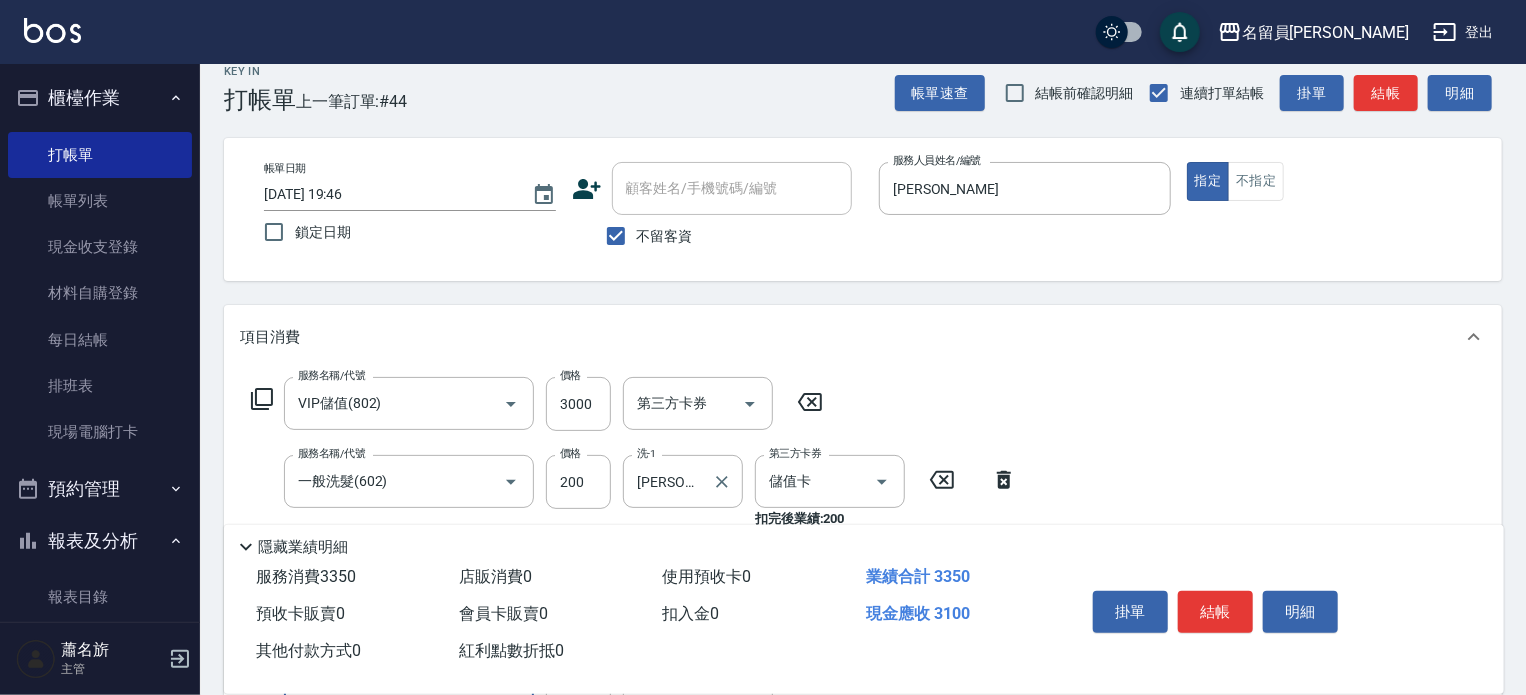 type on "剪髮(302)" 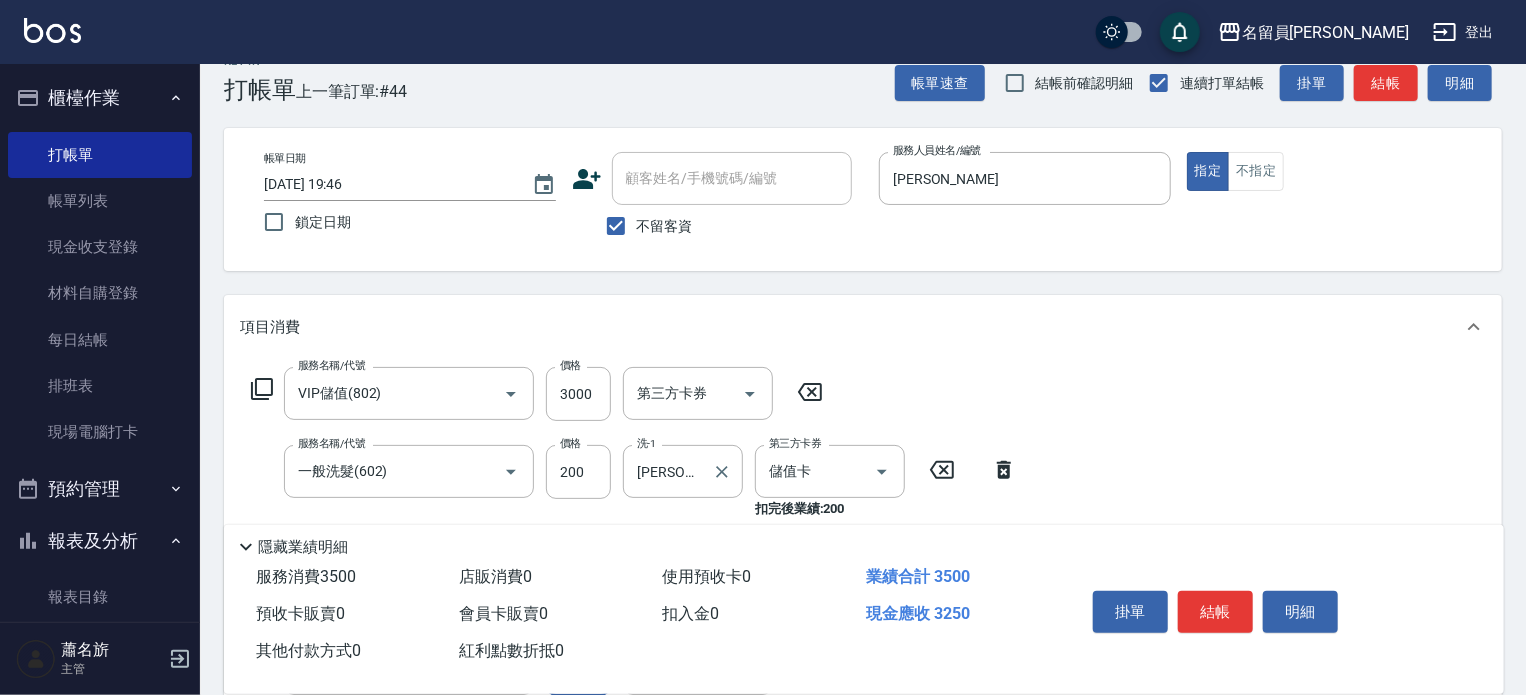 type on "250" 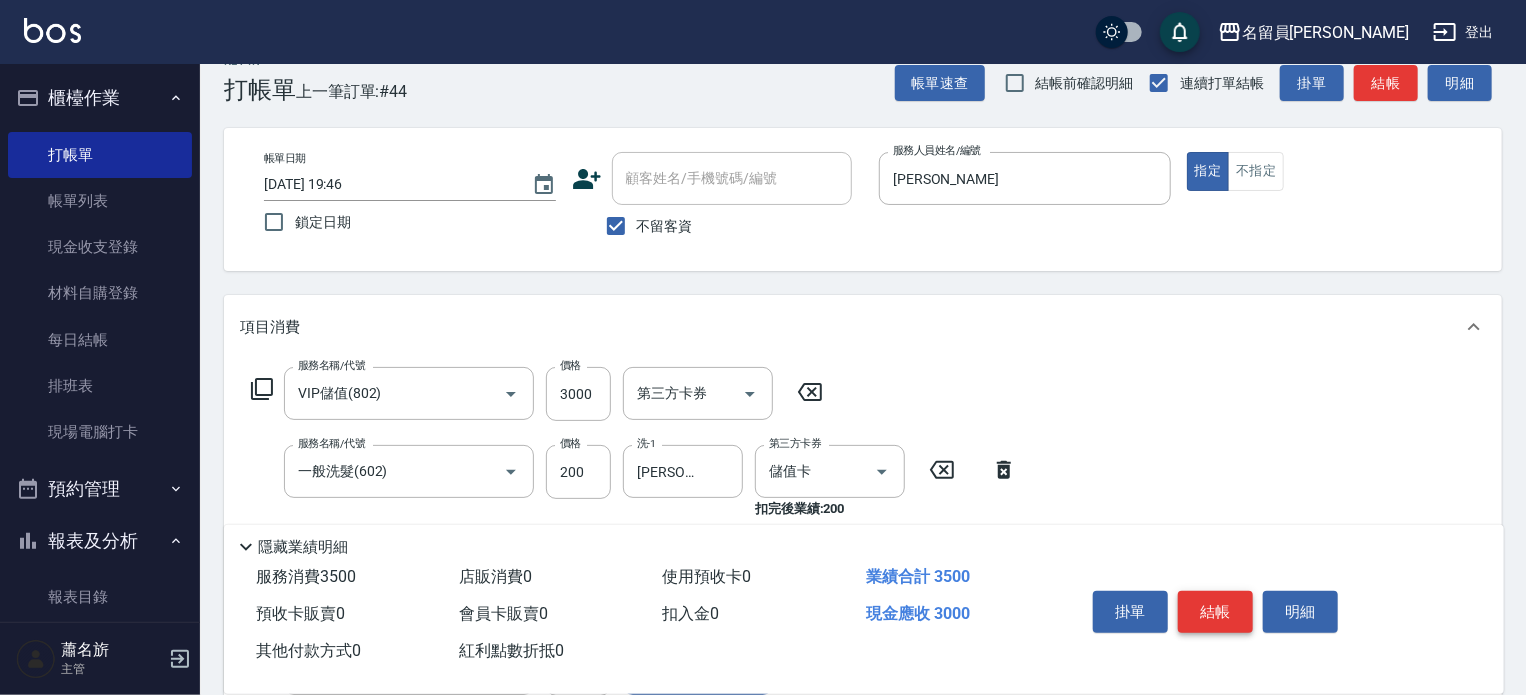 type on "儲值卡" 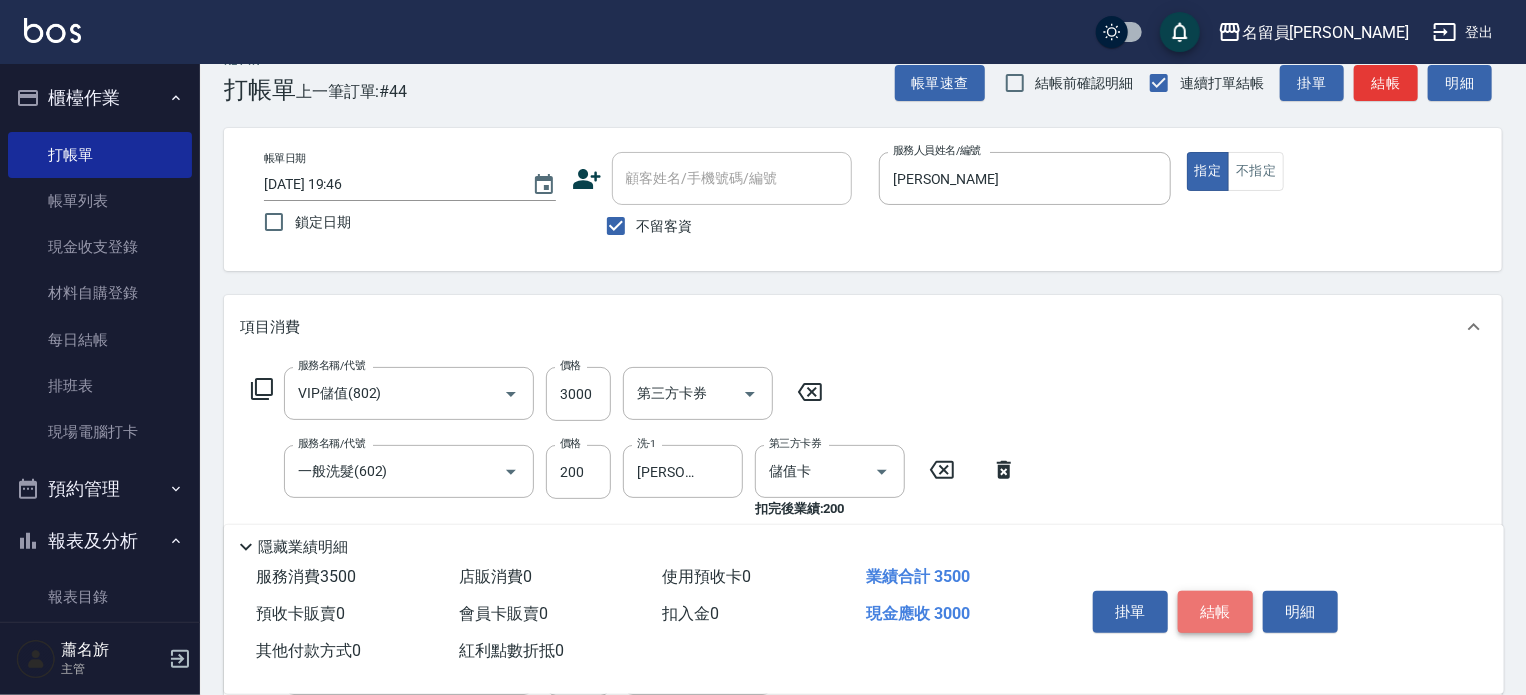 click on "結帳" at bounding box center (1215, 612) 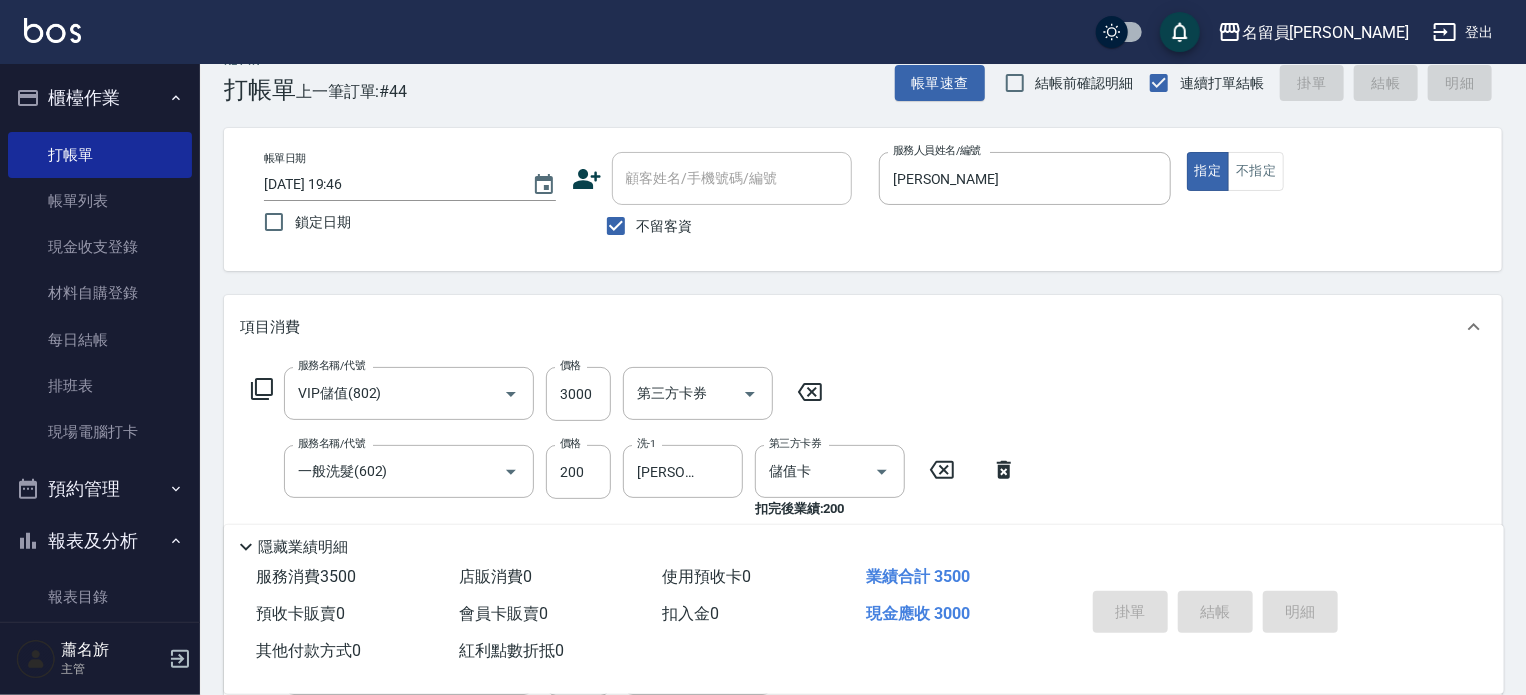 type 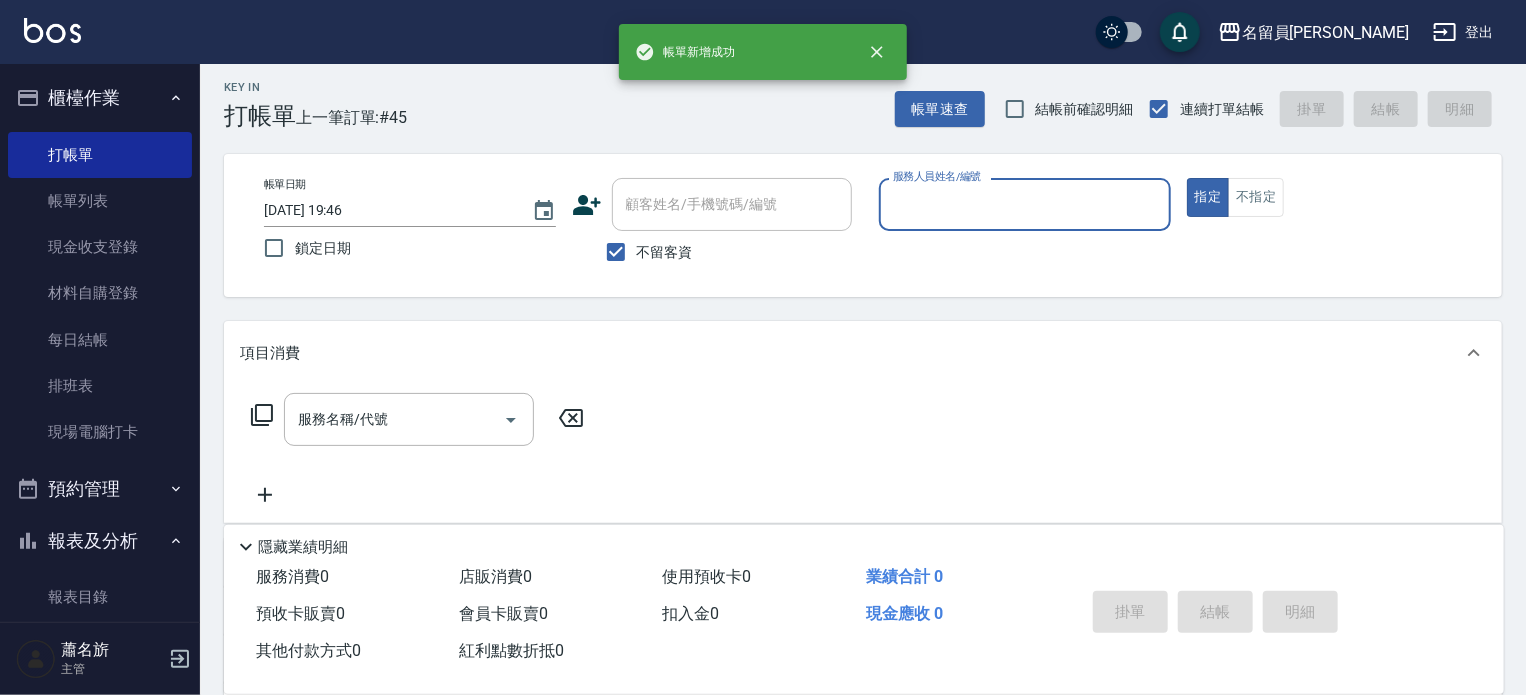 scroll, scrollTop: 0, scrollLeft: 0, axis: both 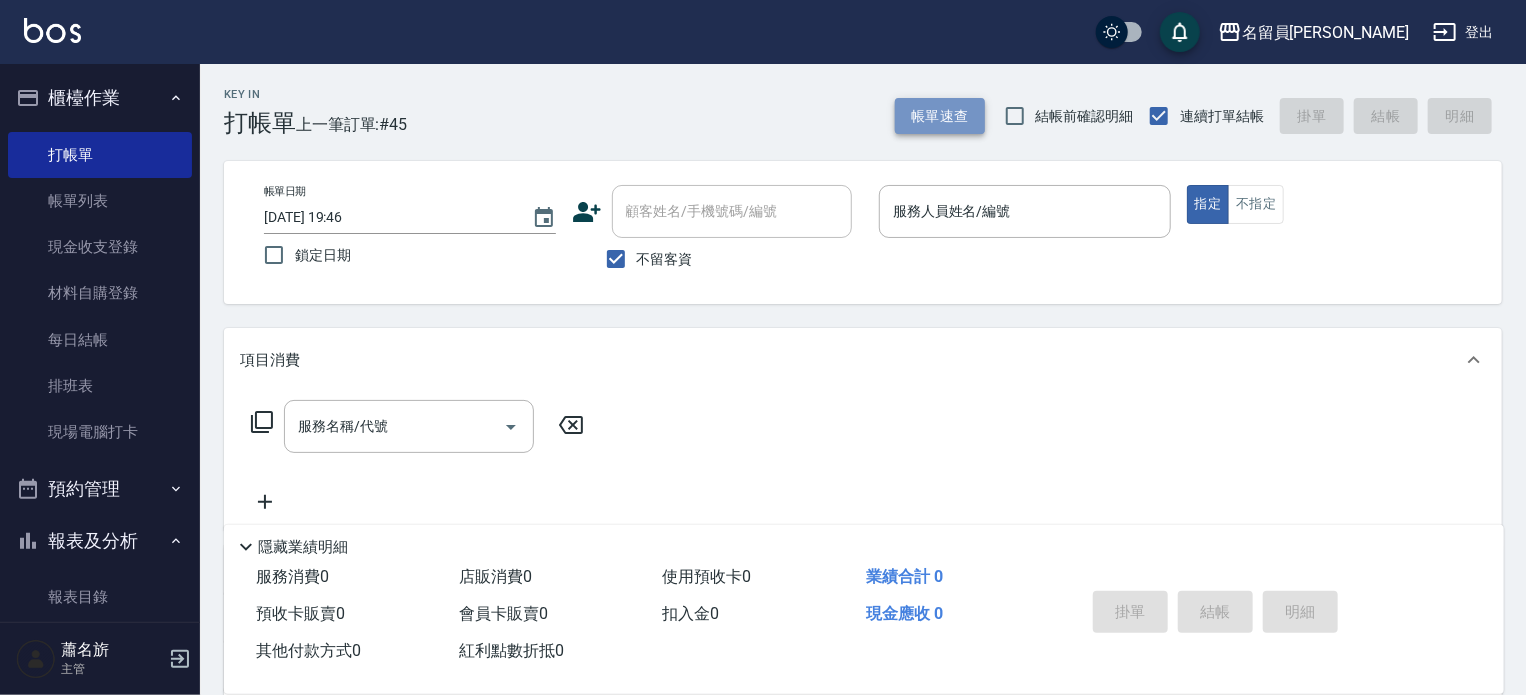 click on "帳單速查" at bounding box center [940, 116] 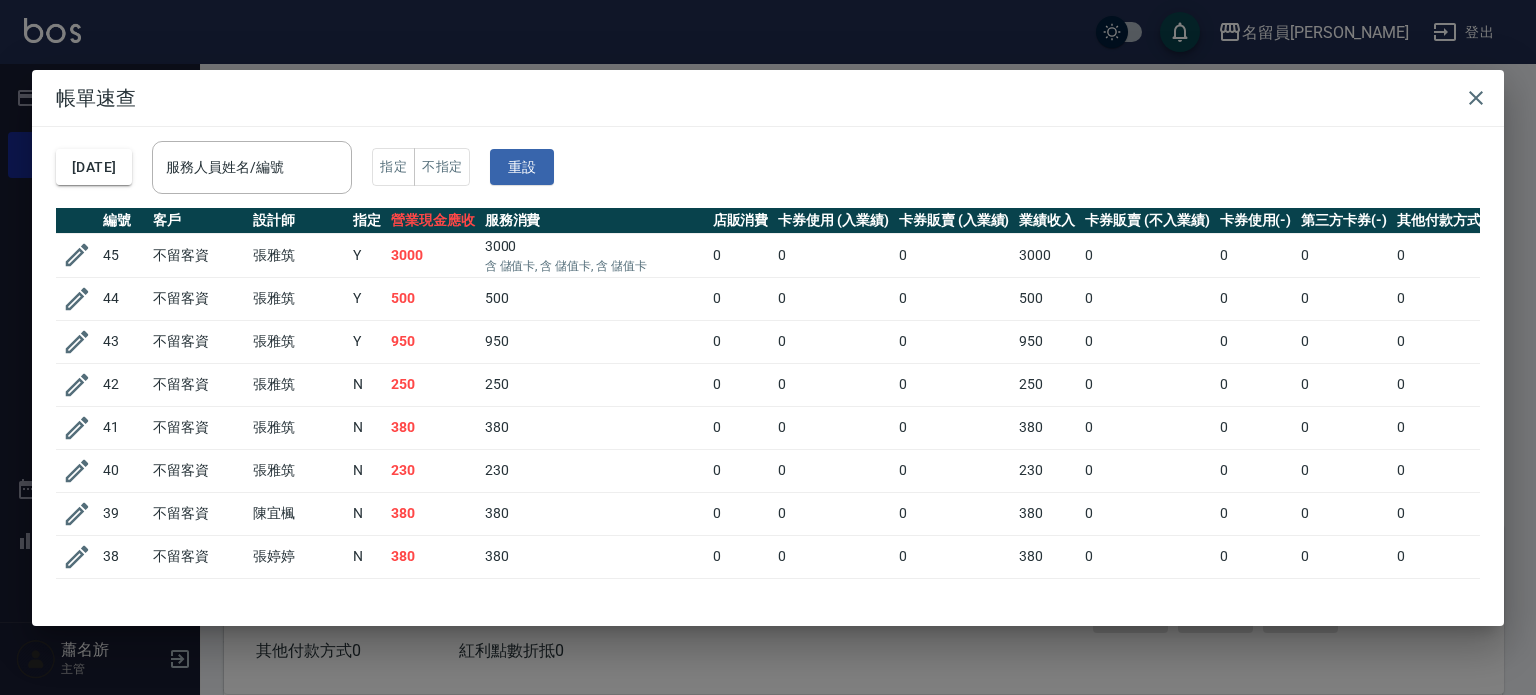 click on "帳單速查" at bounding box center [768, 98] 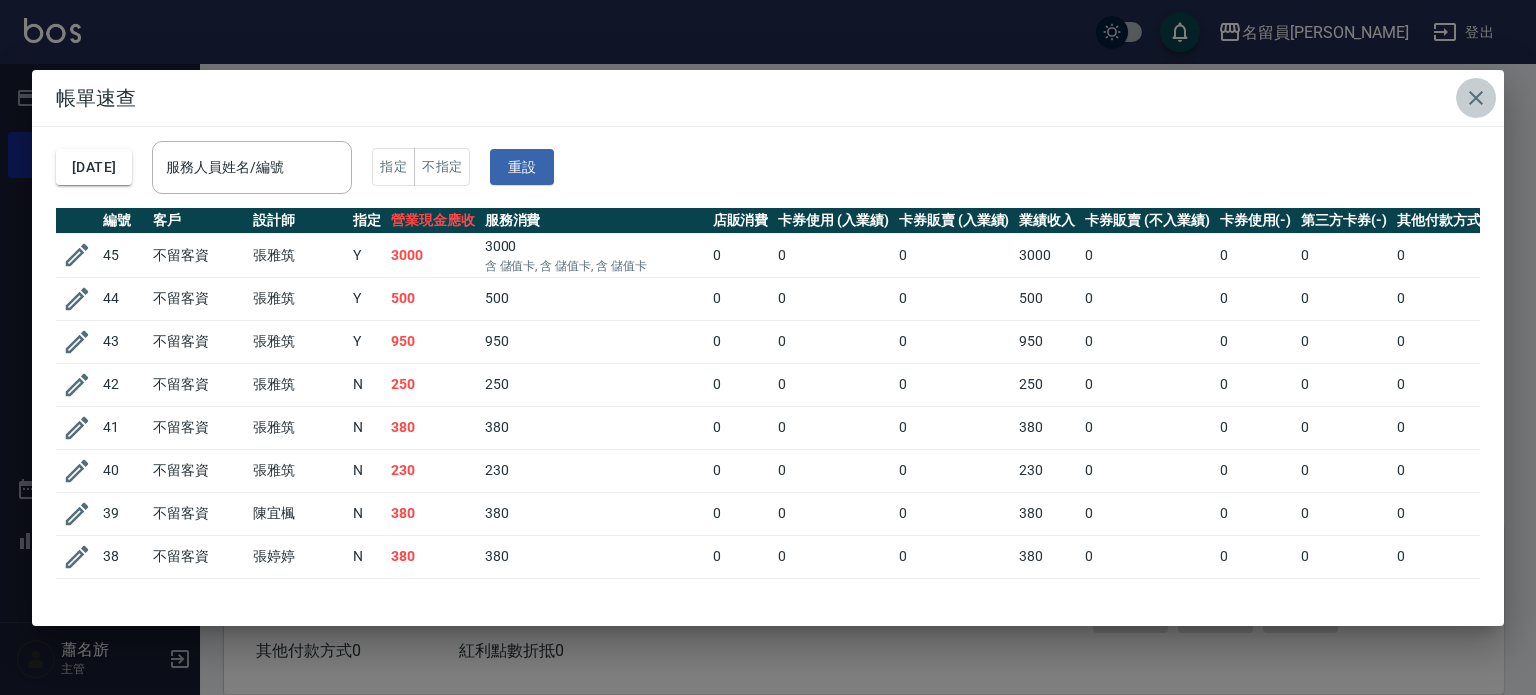 click 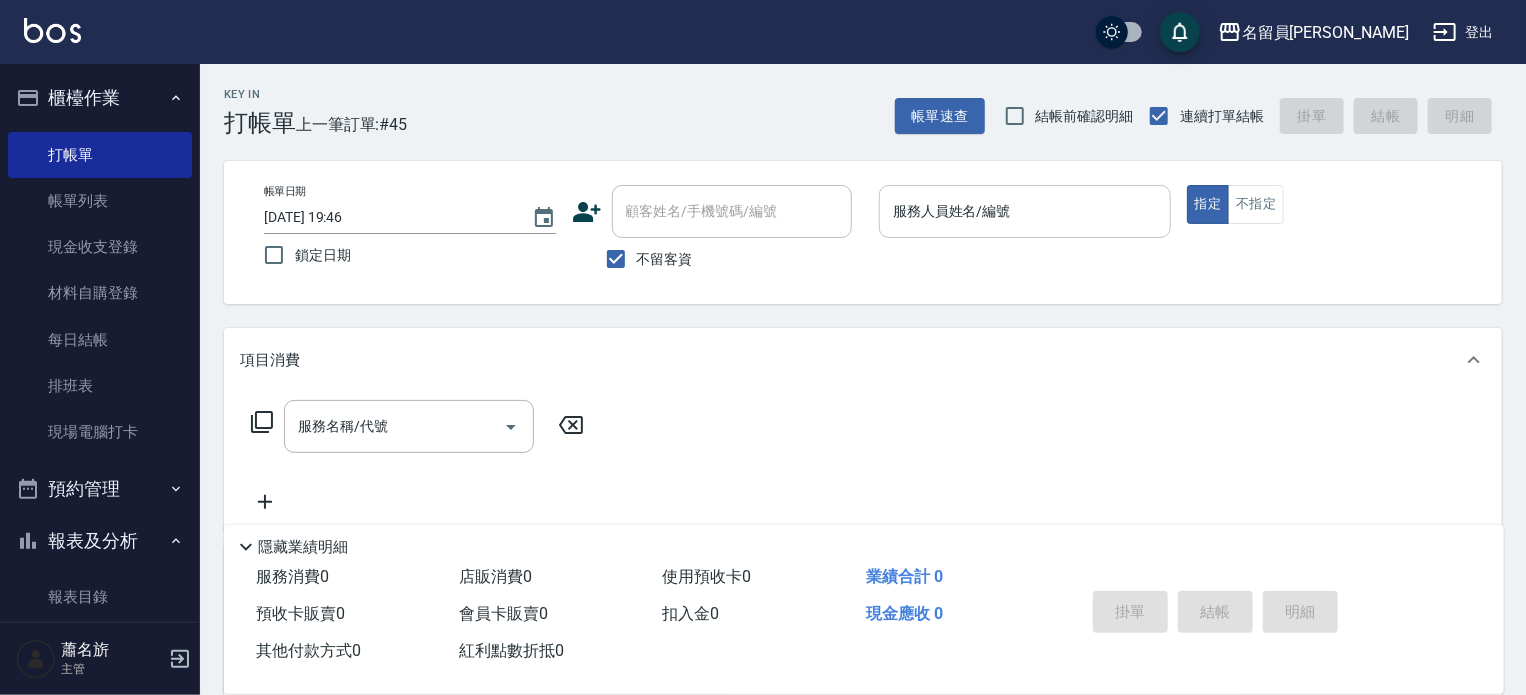 drag, startPoint x: 1094, startPoint y: 217, endPoint x: 1104, endPoint y: 202, distance: 18.027756 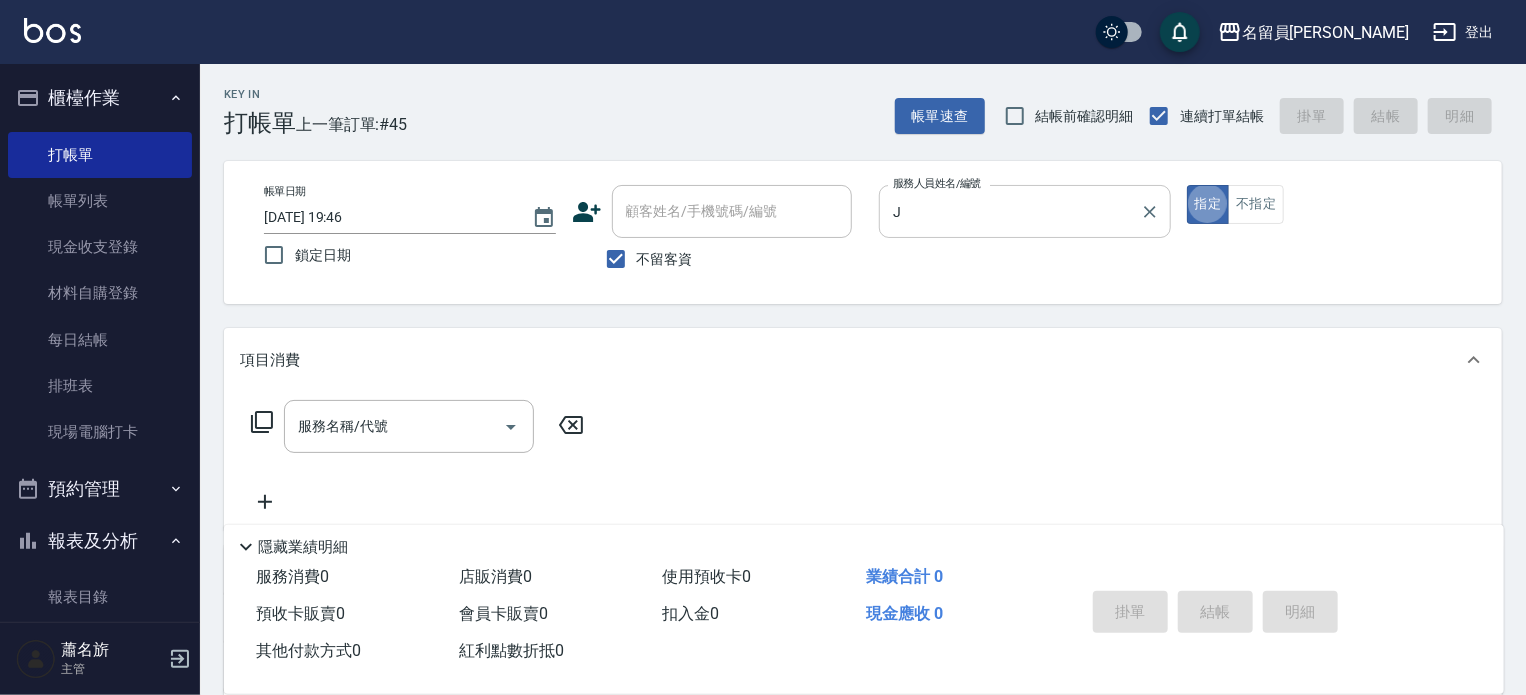type on "[PERSON_NAME]" 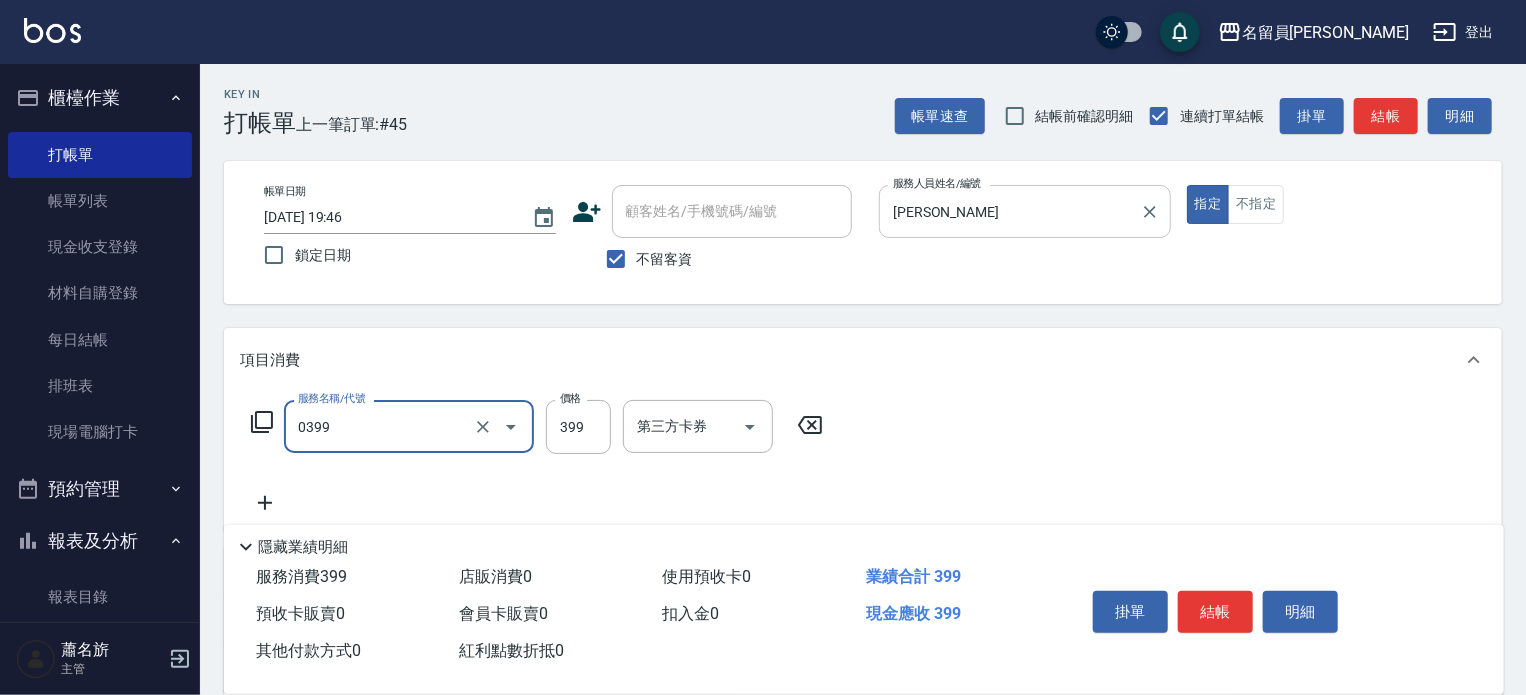 type on "海鹽SPA(0399)" 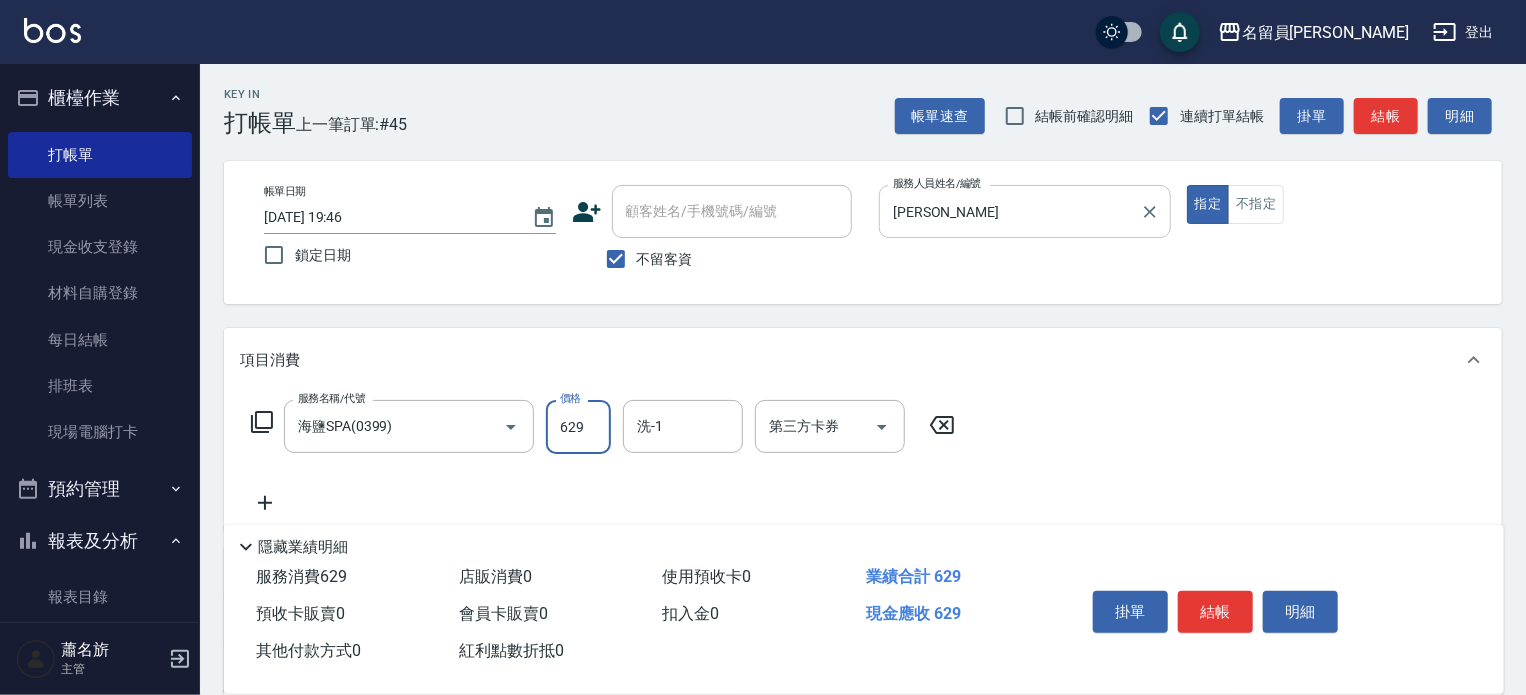 type on "629" 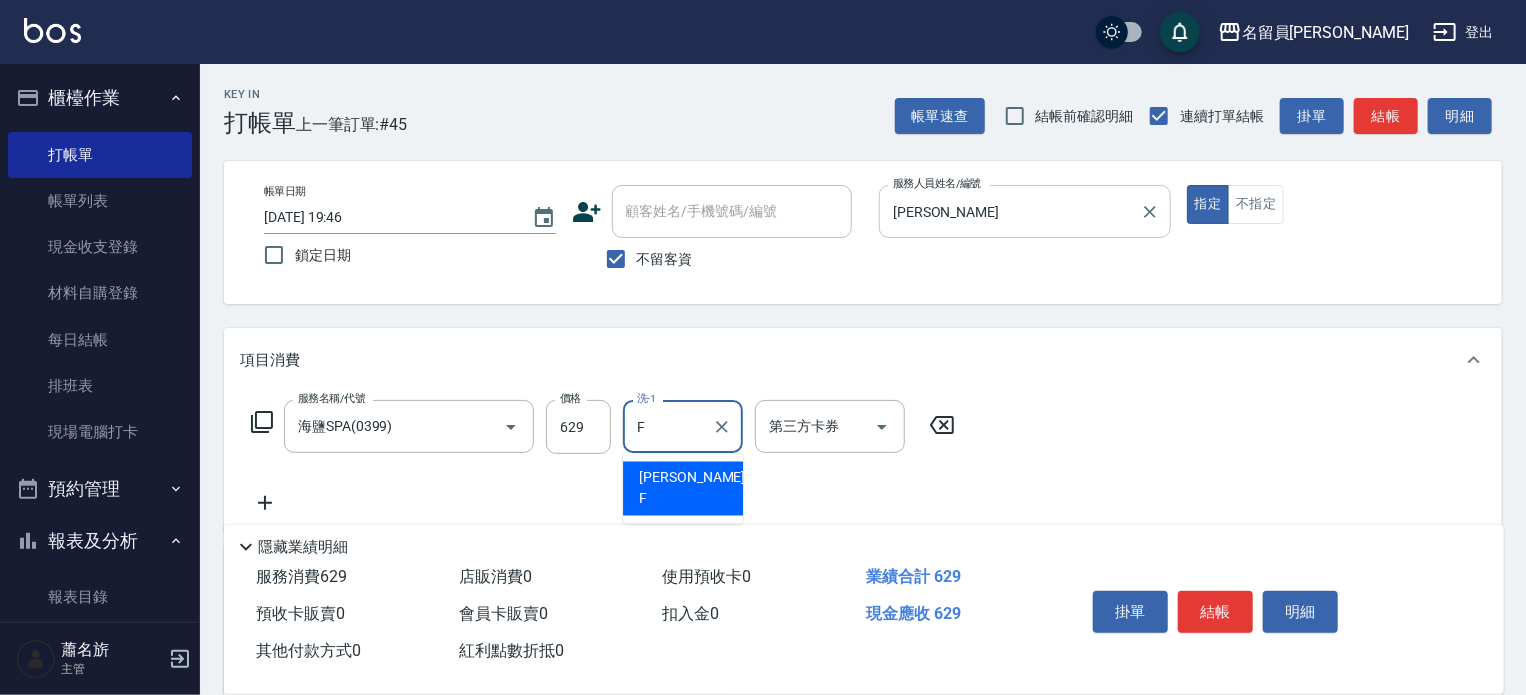 type on "[PERSON_NAME]-F" 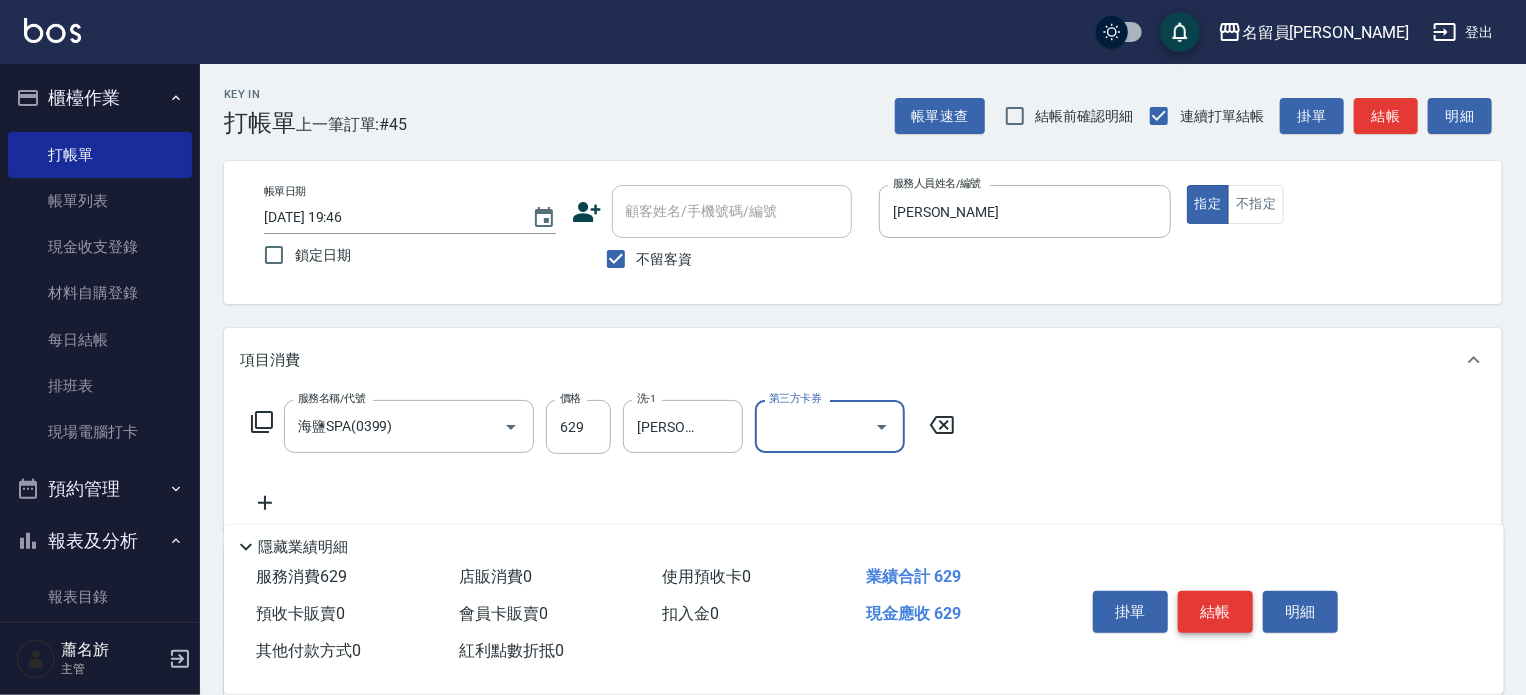 click on "結帳" at bounding box center [1215, 612] 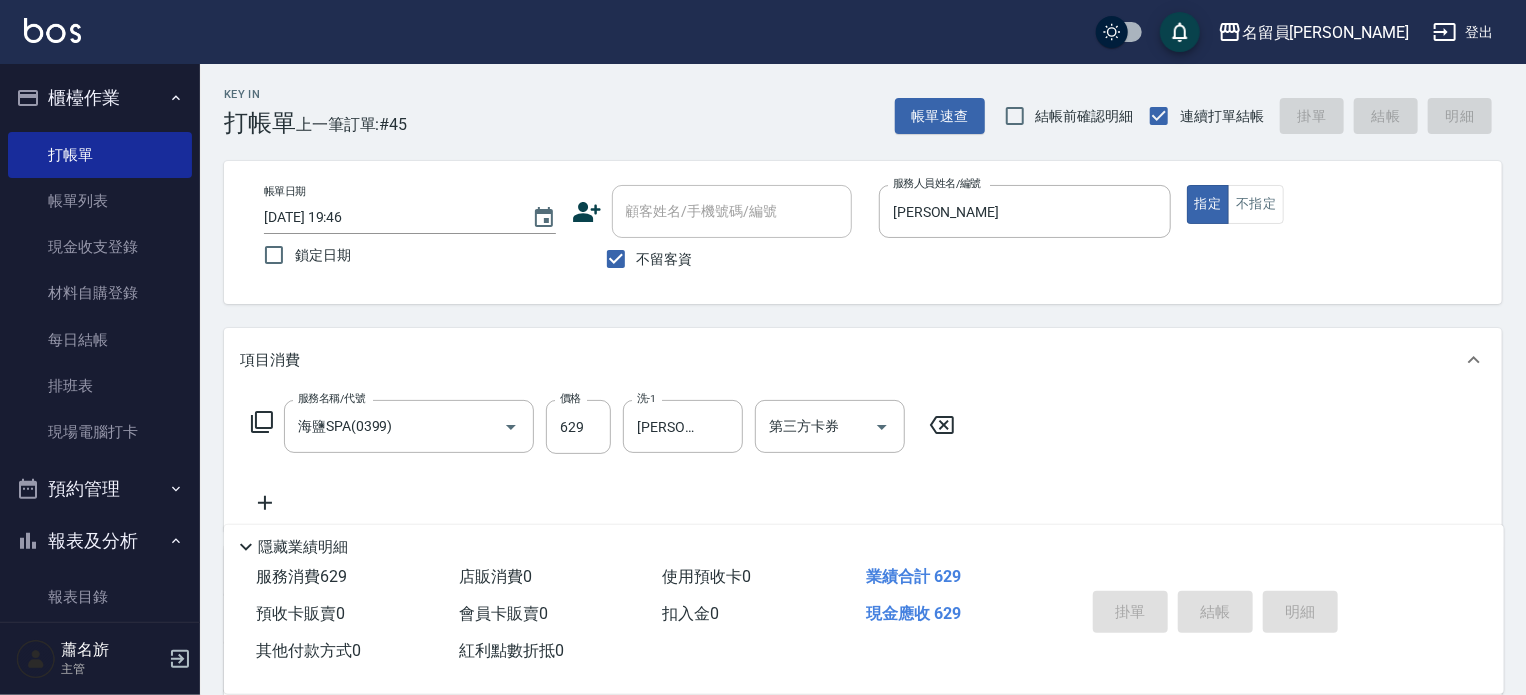 type on "[DATE] 19:47" 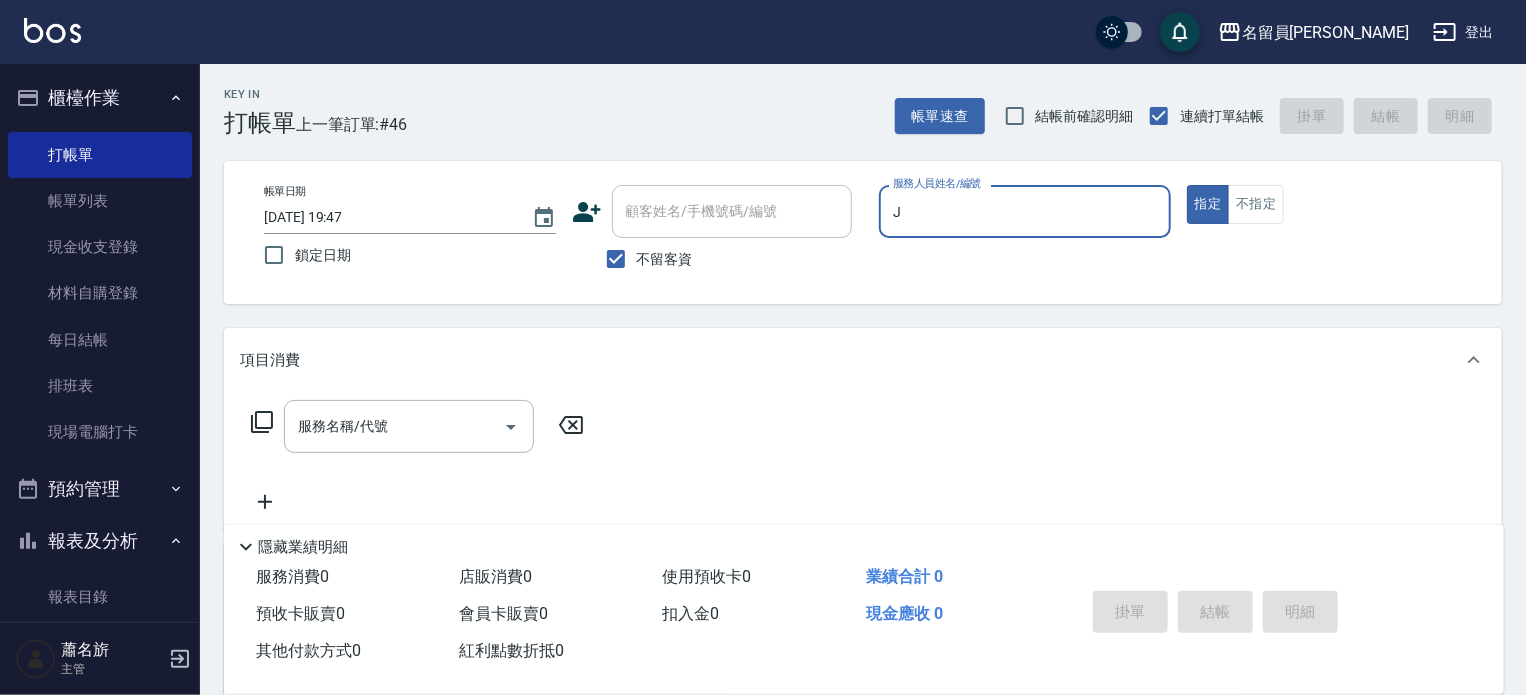 type on "[PERSON_NAME]" 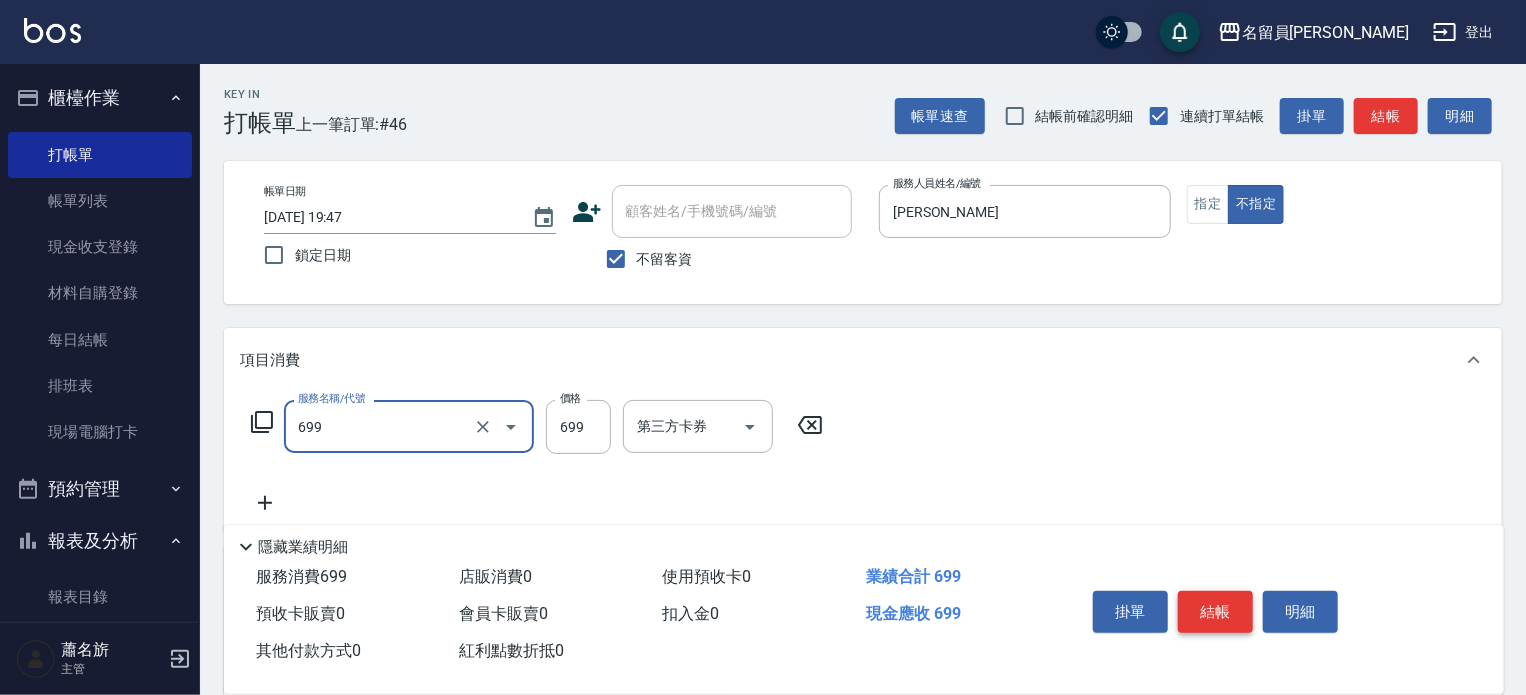 type on "精油洗髮(699)" 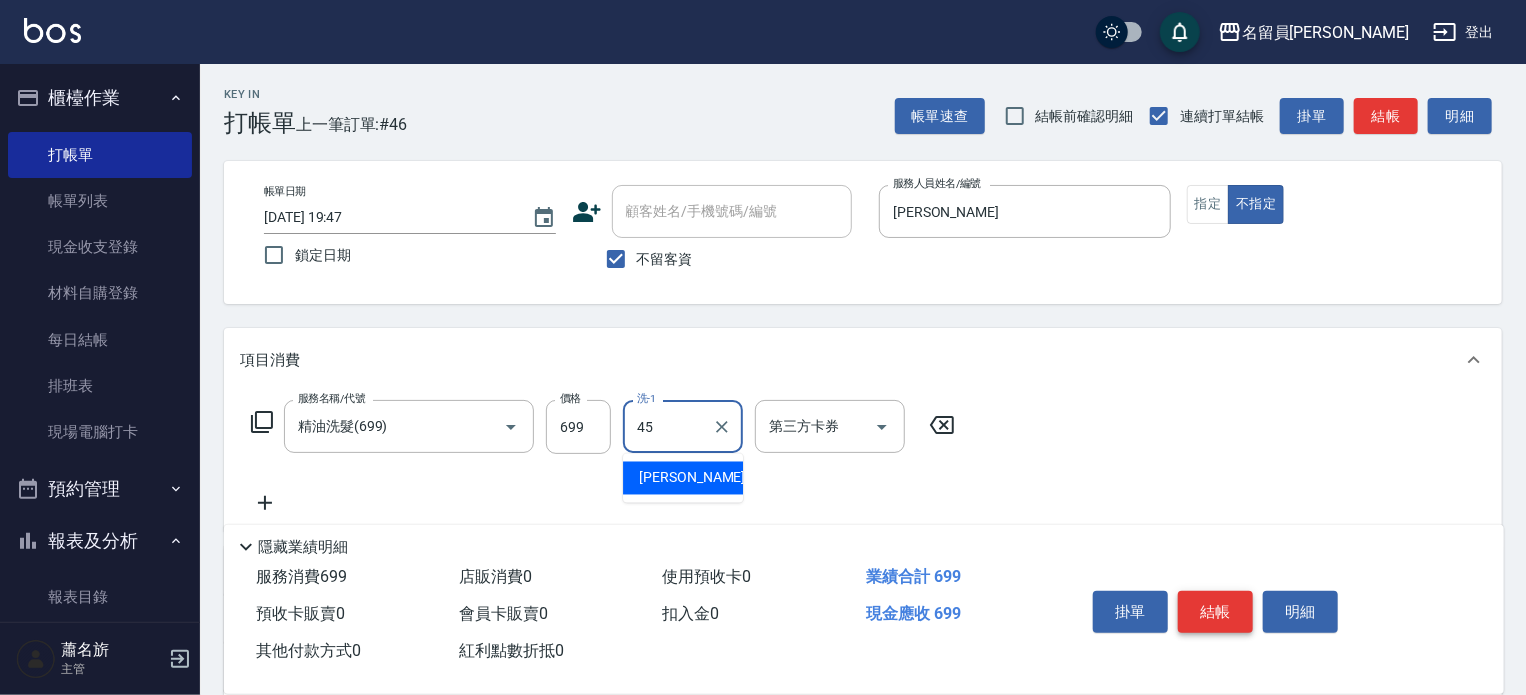 type on "[PERSON_NAME]-45" 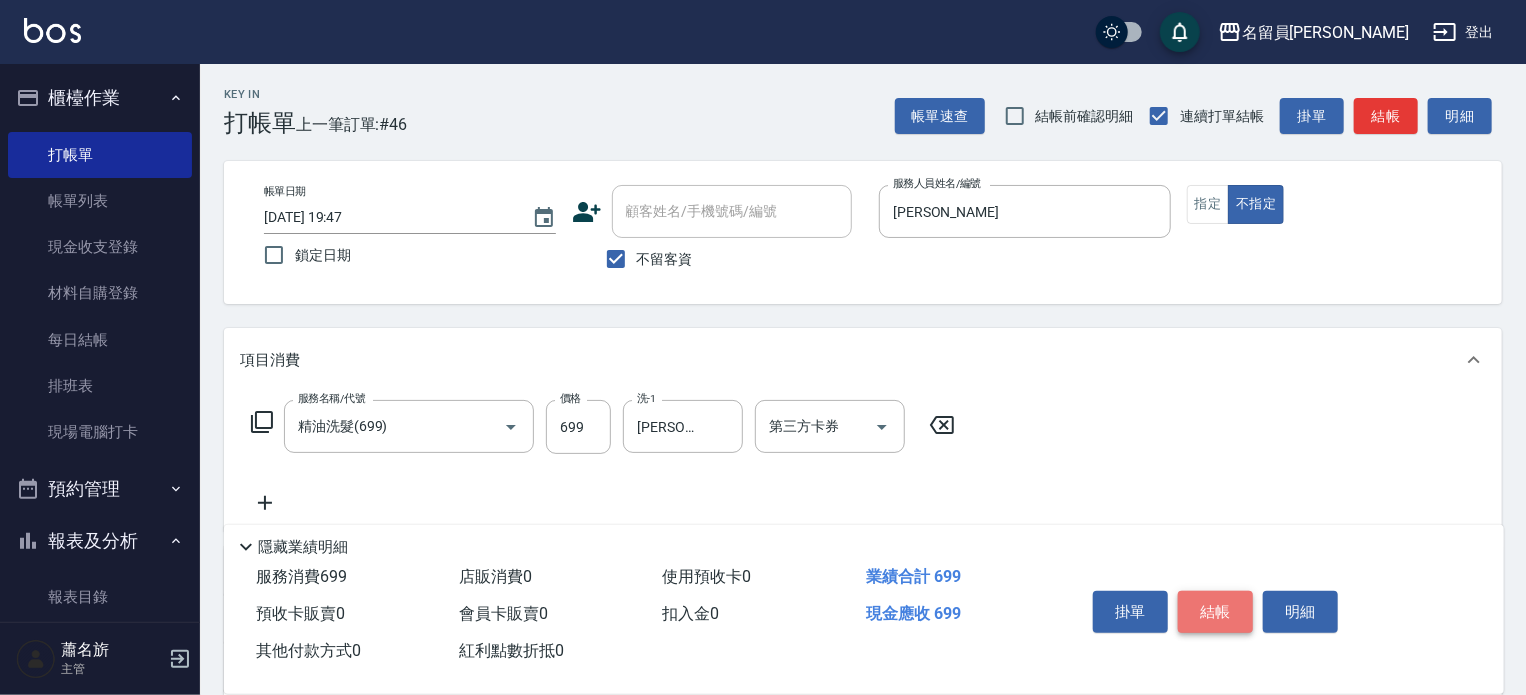 click on "結帳" at bounding box center [1215, 612] 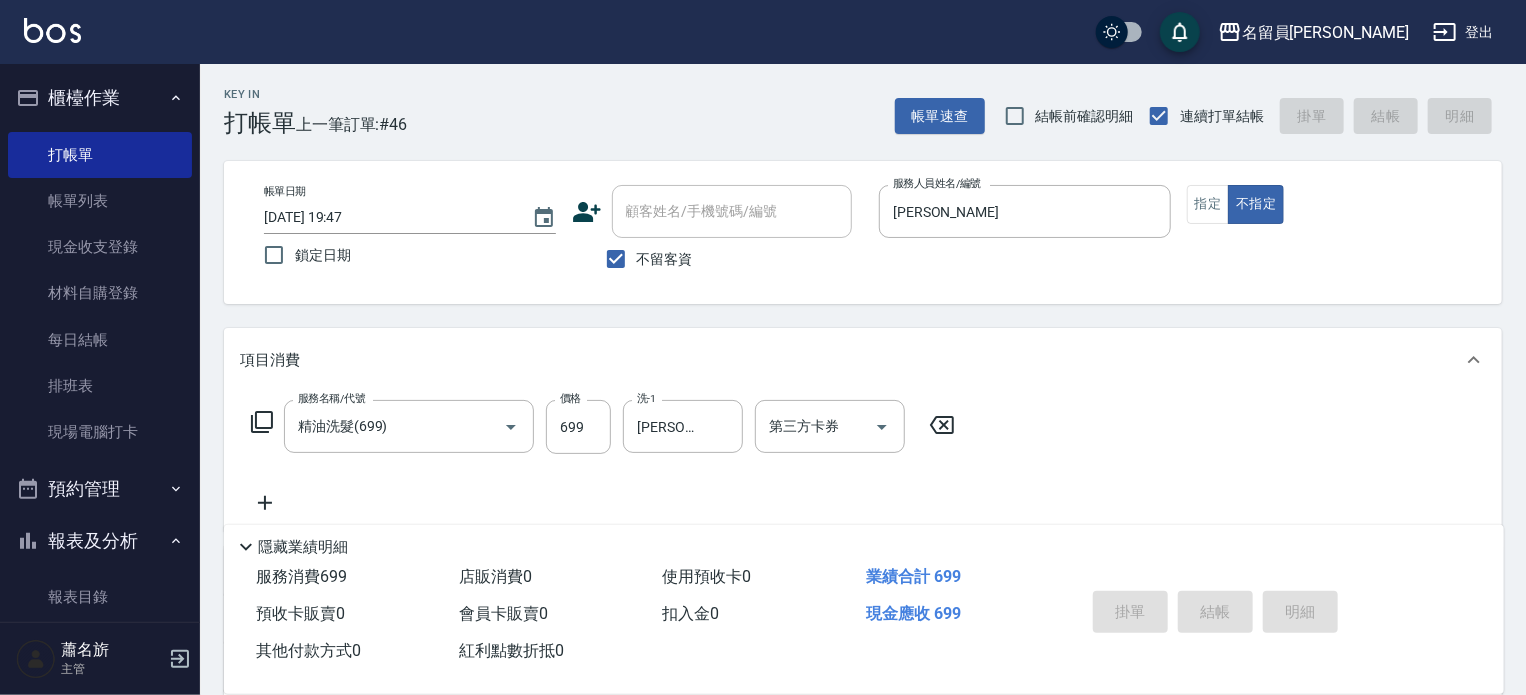 type 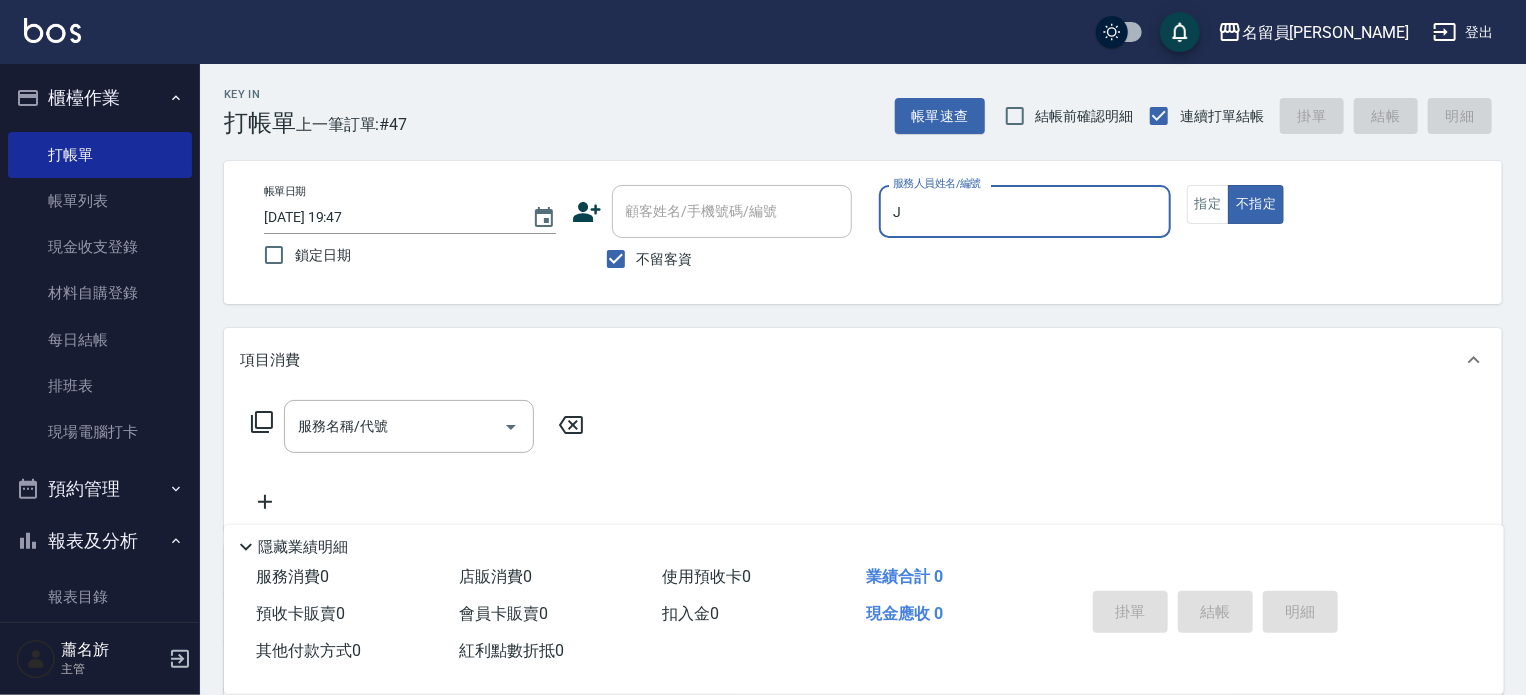 type on "[PERSON_NAME]" 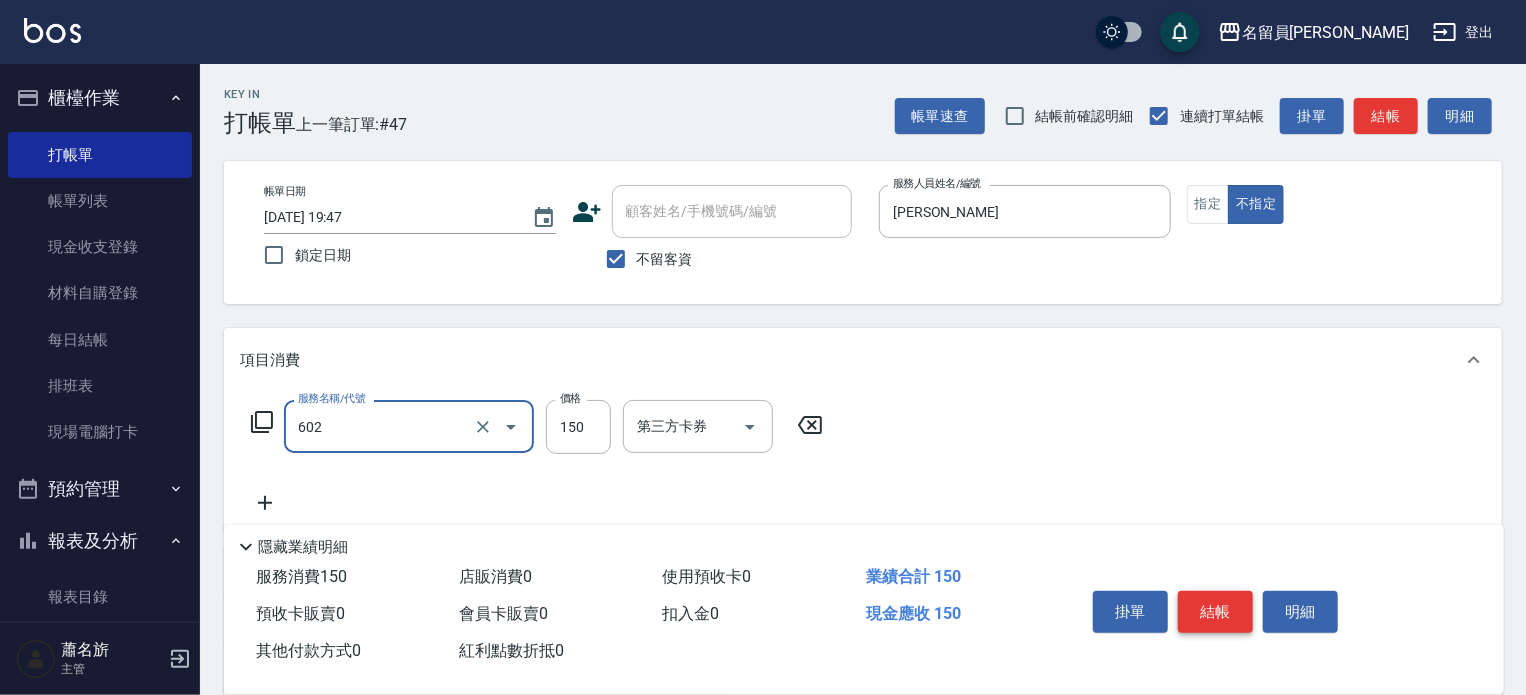 type on "一般洗髮(602)" 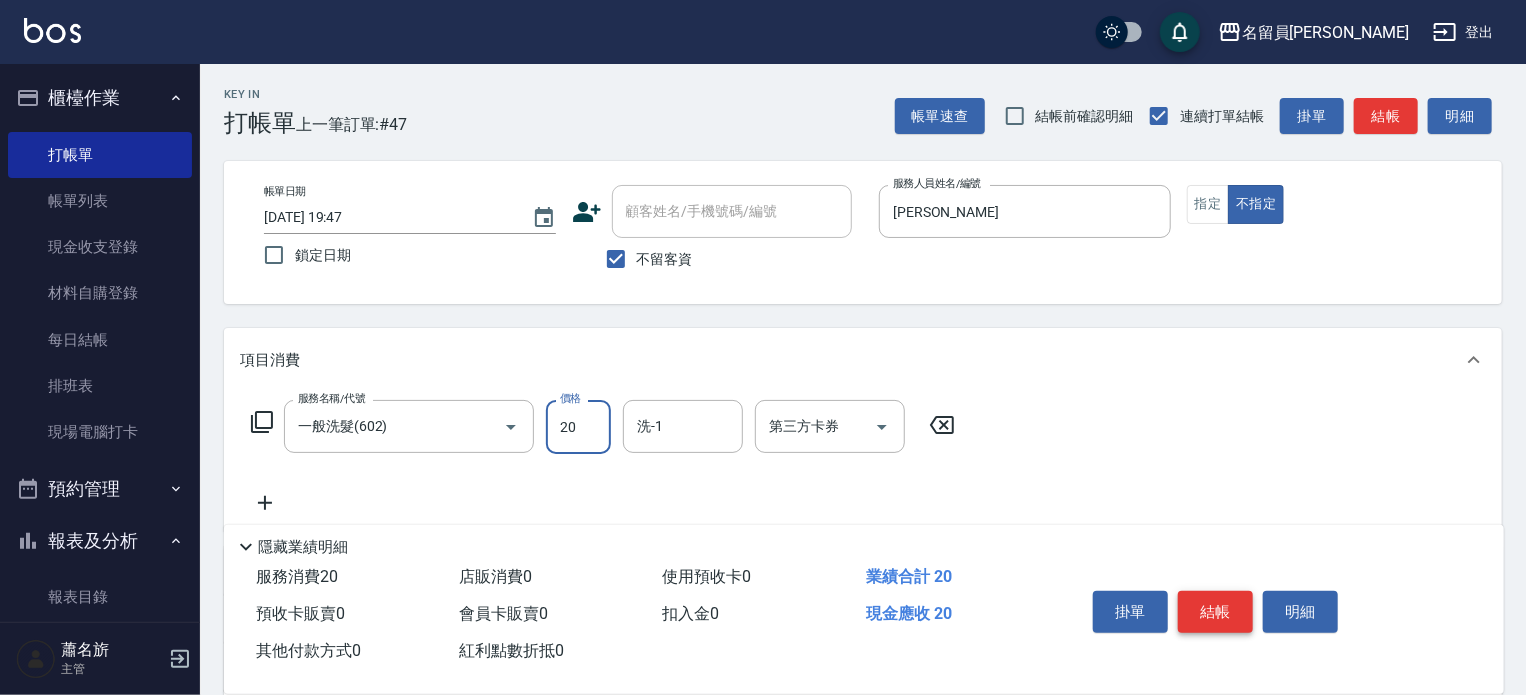 type on "20" 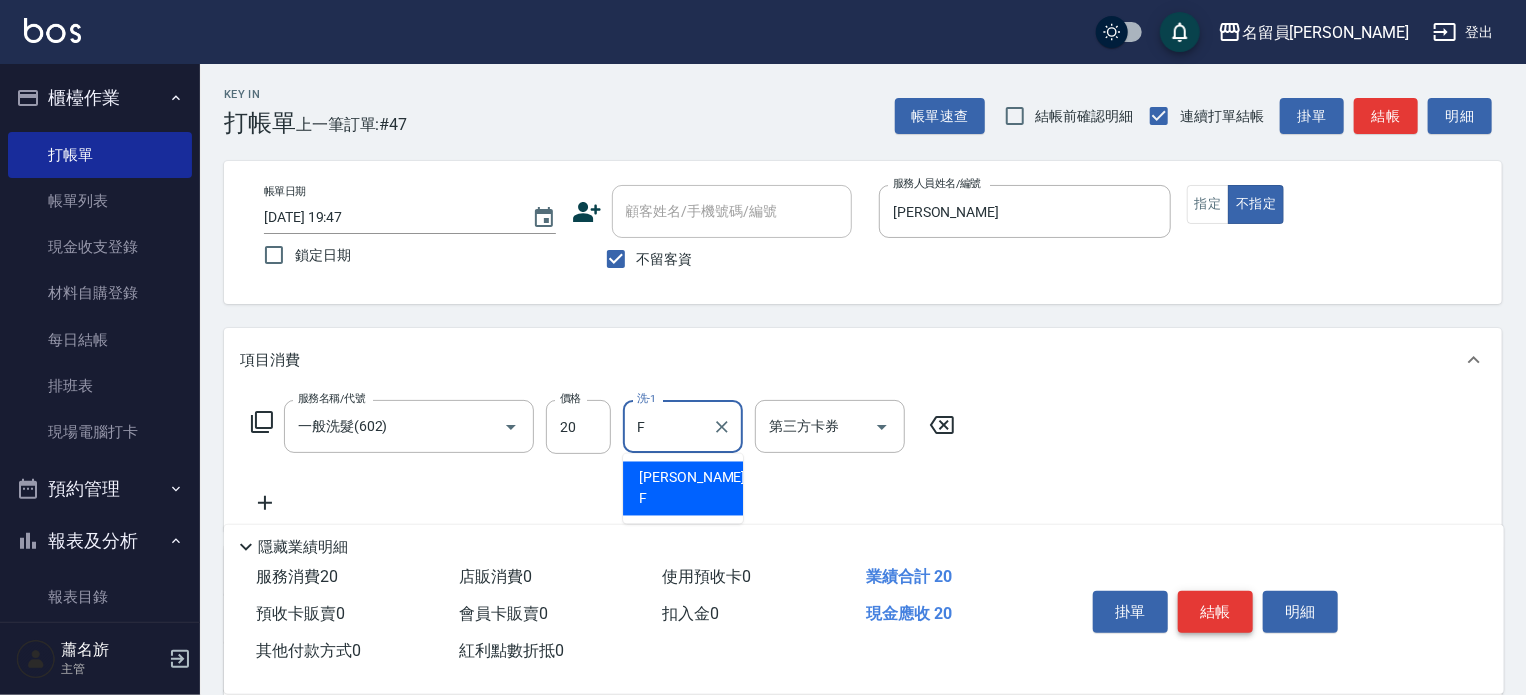 type on "[PERSON_NAME]-F" 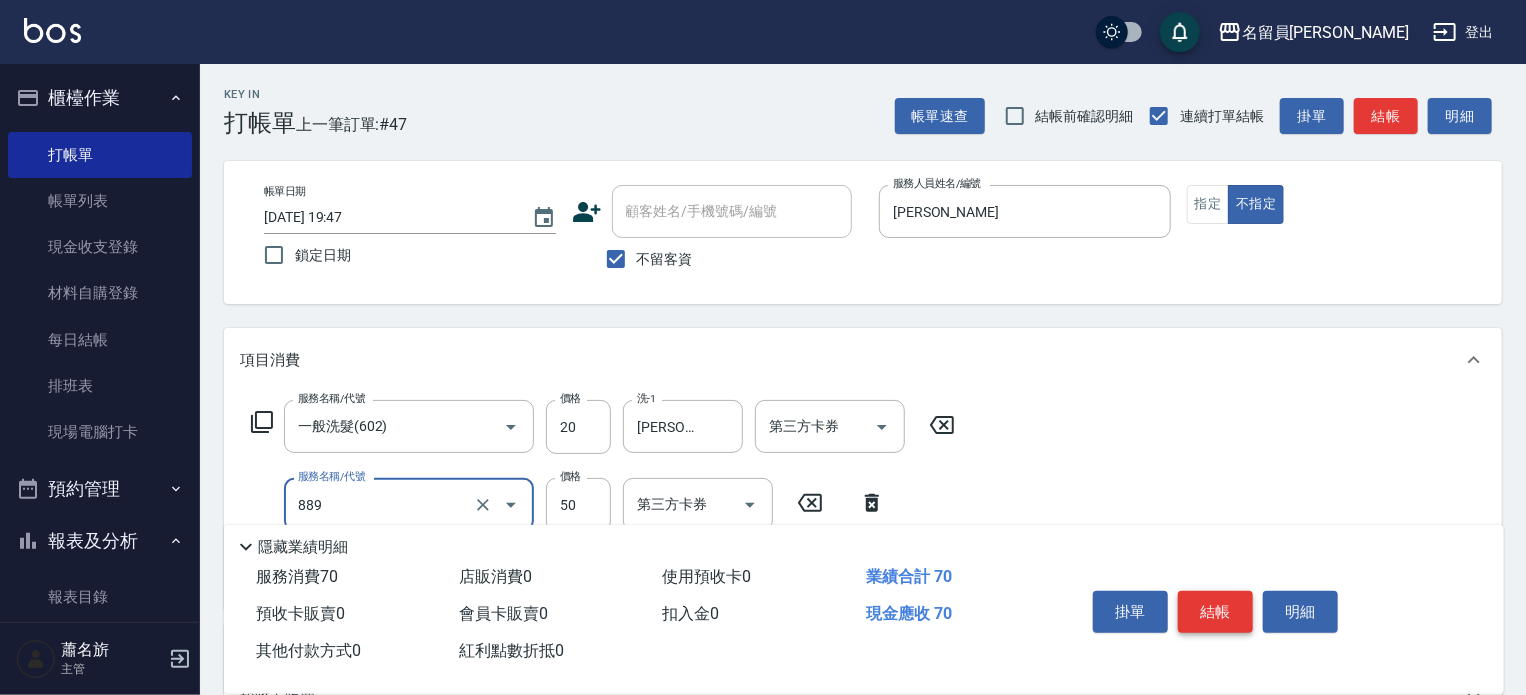 type on "精油(889)" 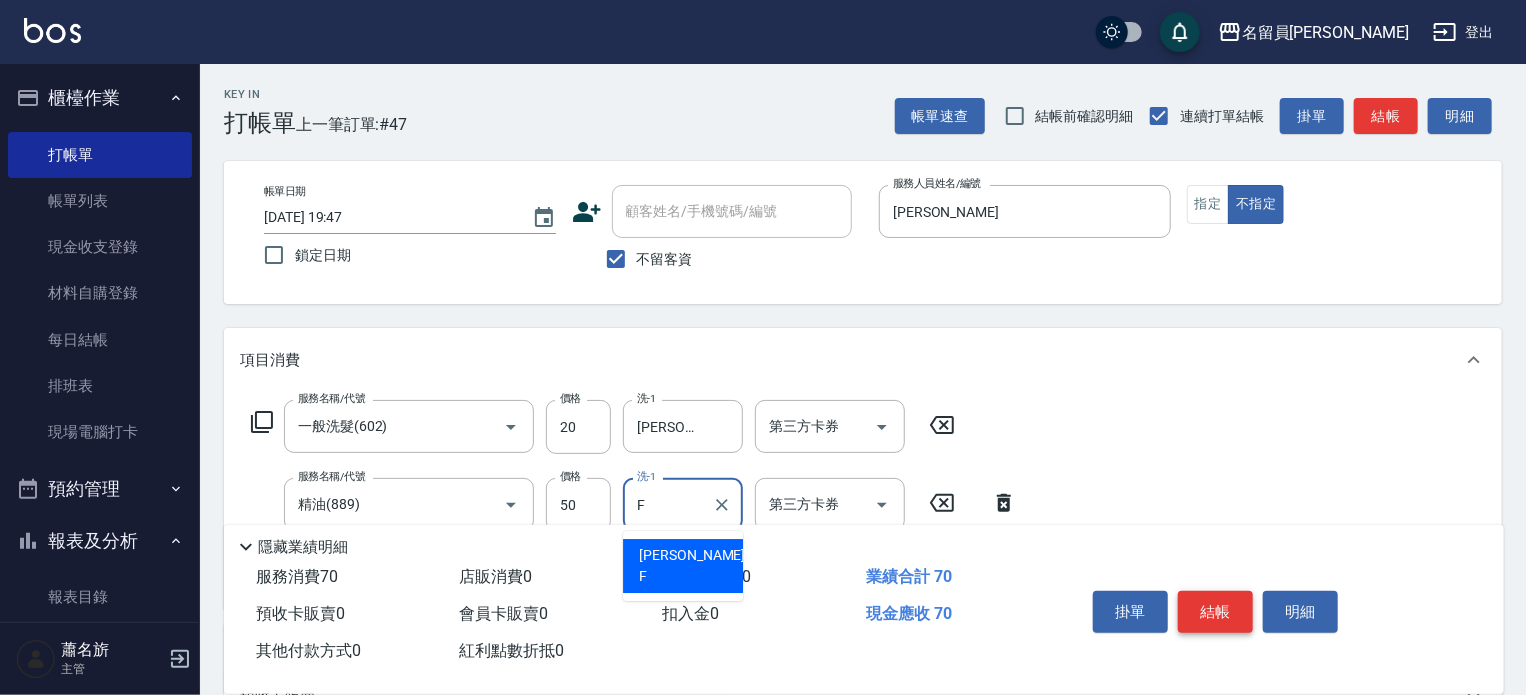 type on "[PERSON_NAME]-F" 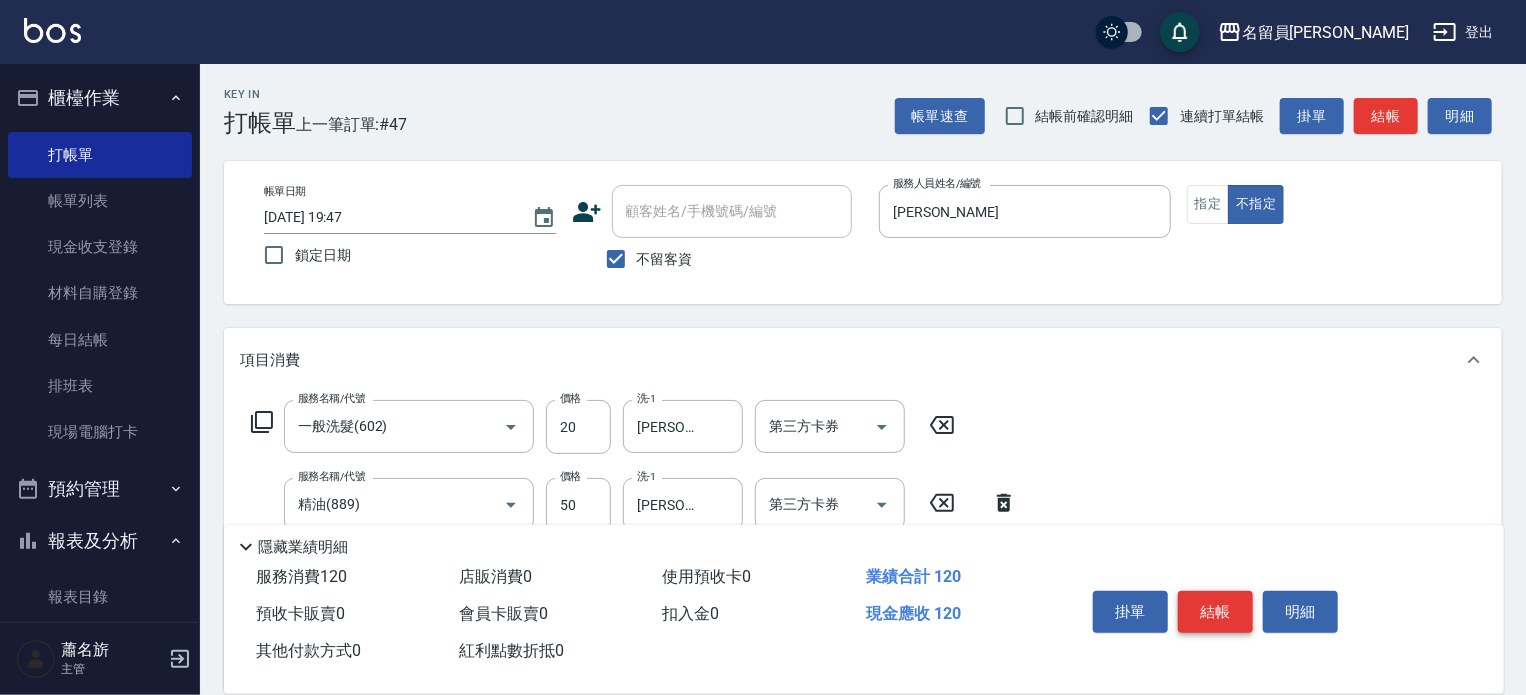 type on "瞬間保養(415)" 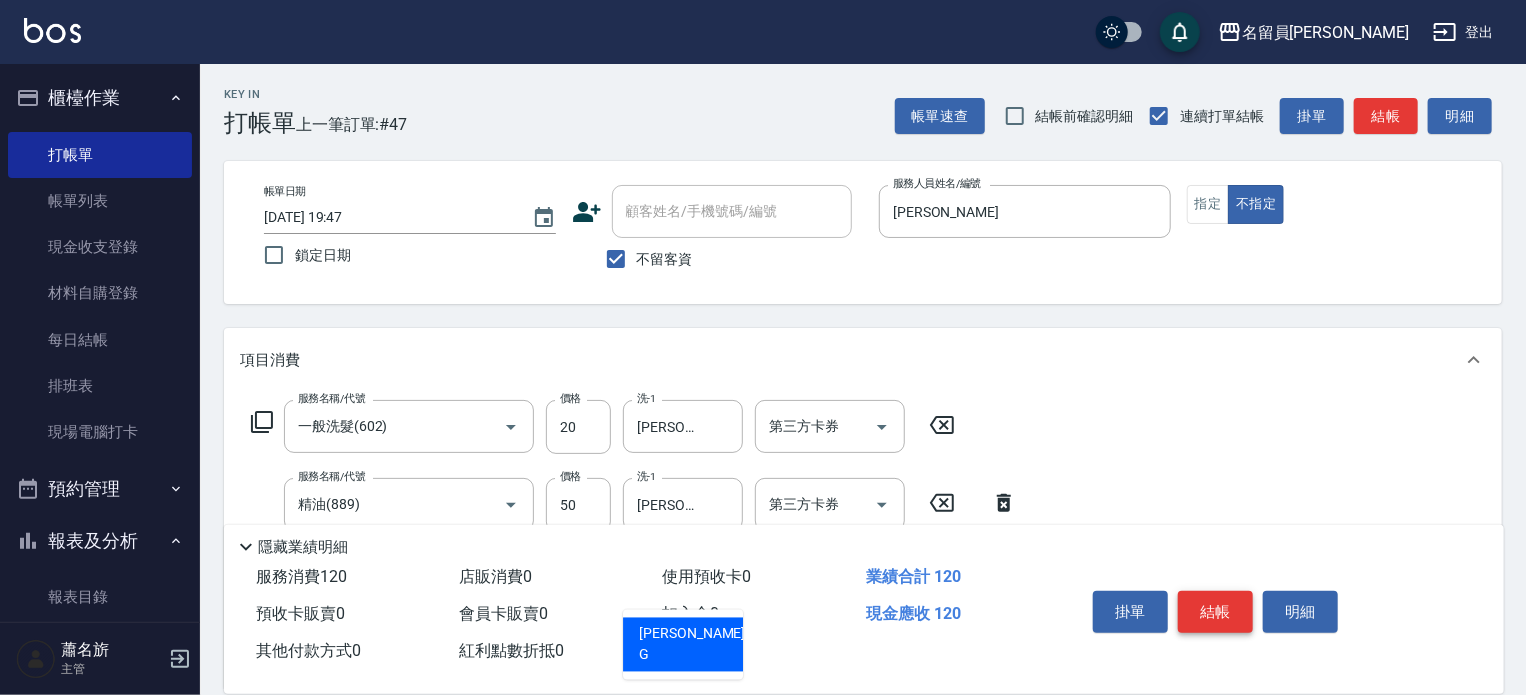 type on "[PERSON_NAME]" 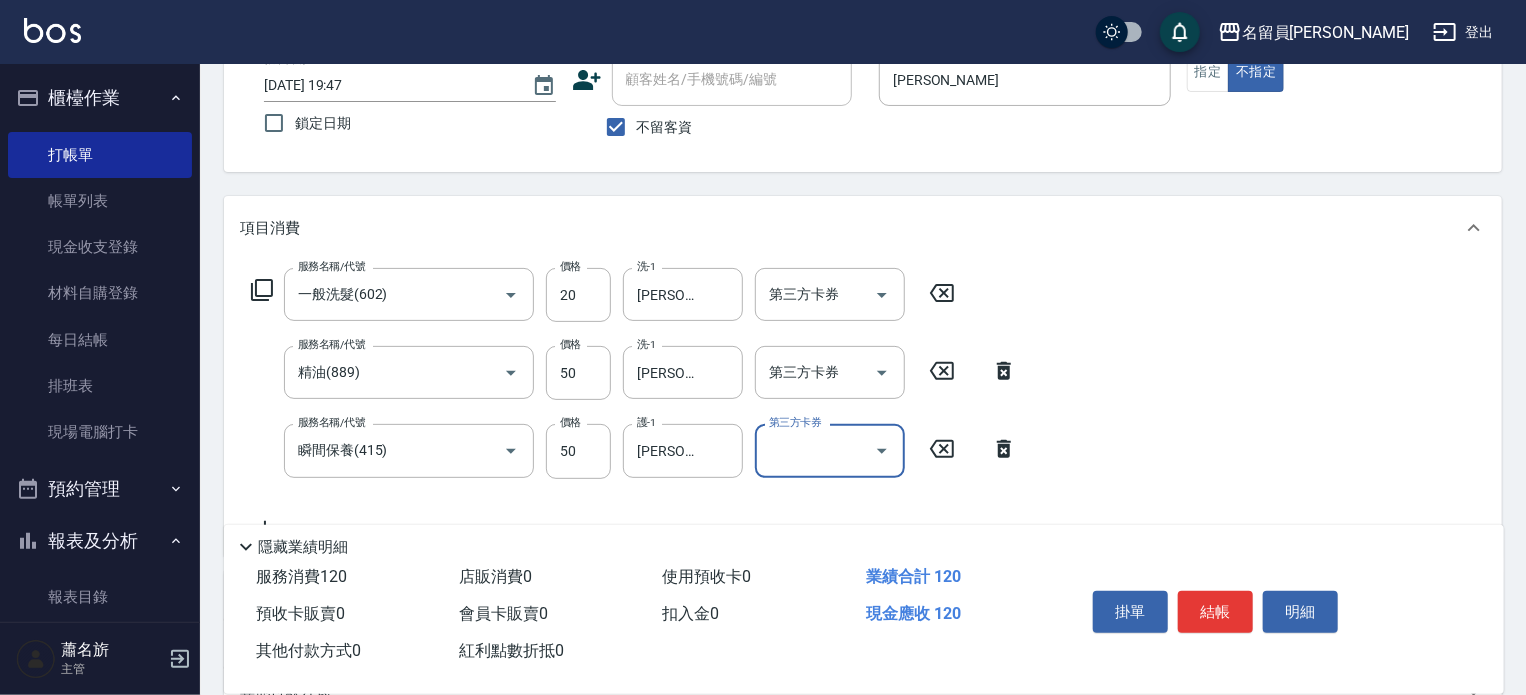 scroll, scrollTop: 390, scrollLeft: 0, axis: vertical 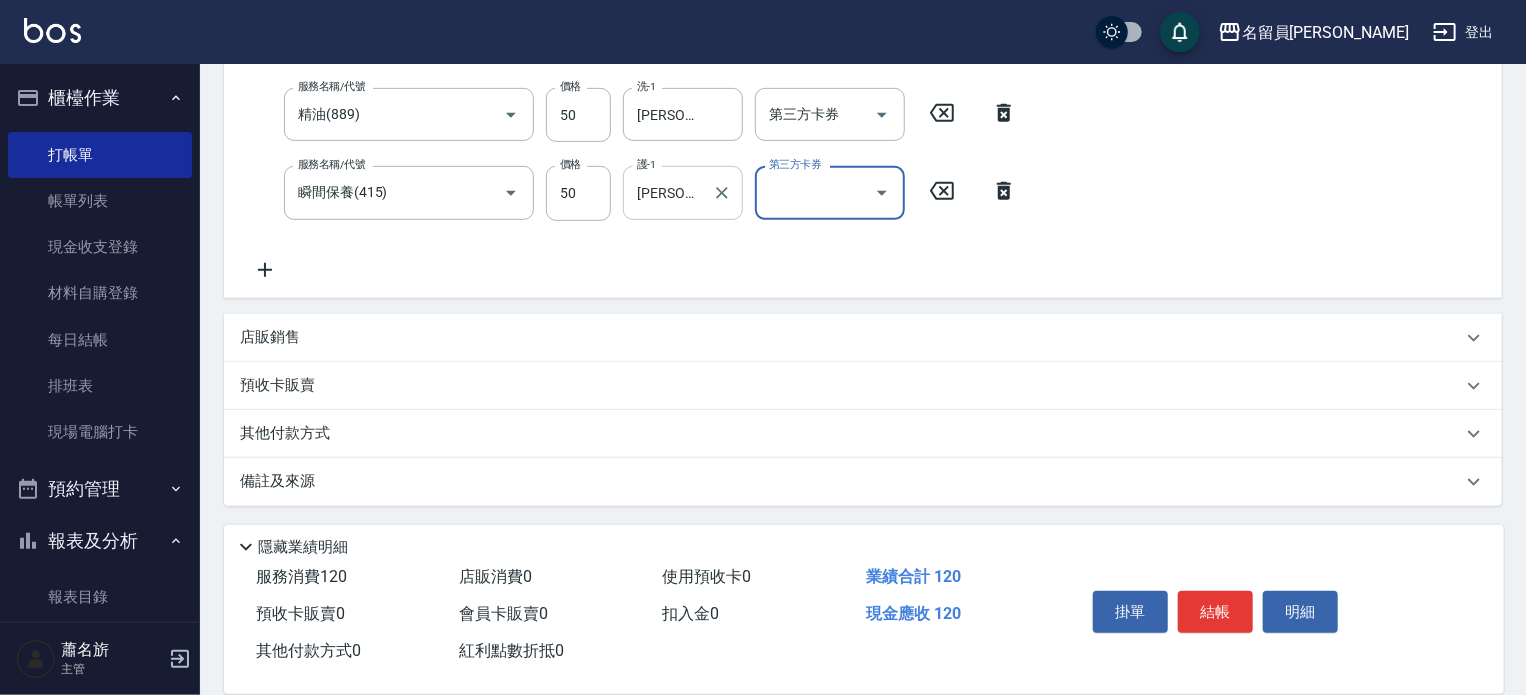 click at bounding box center [721, 192] 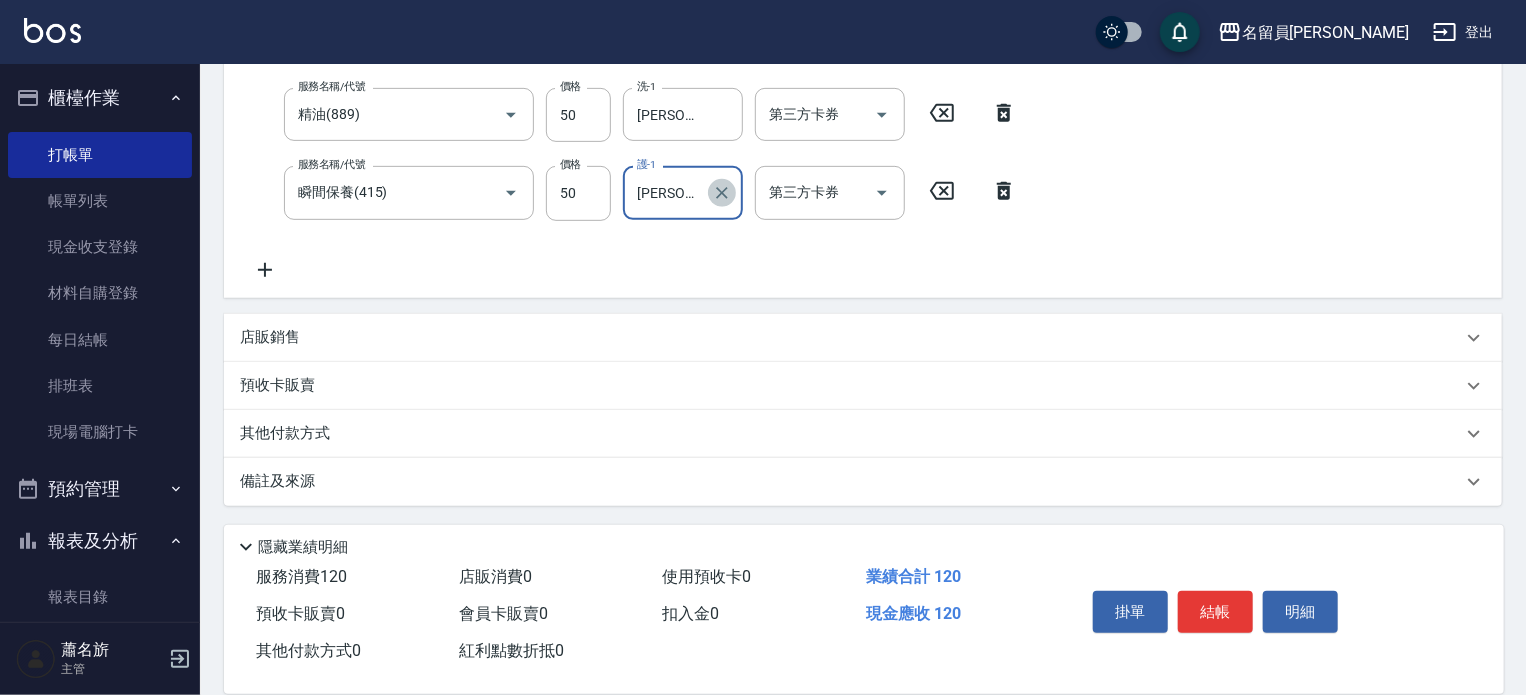 click 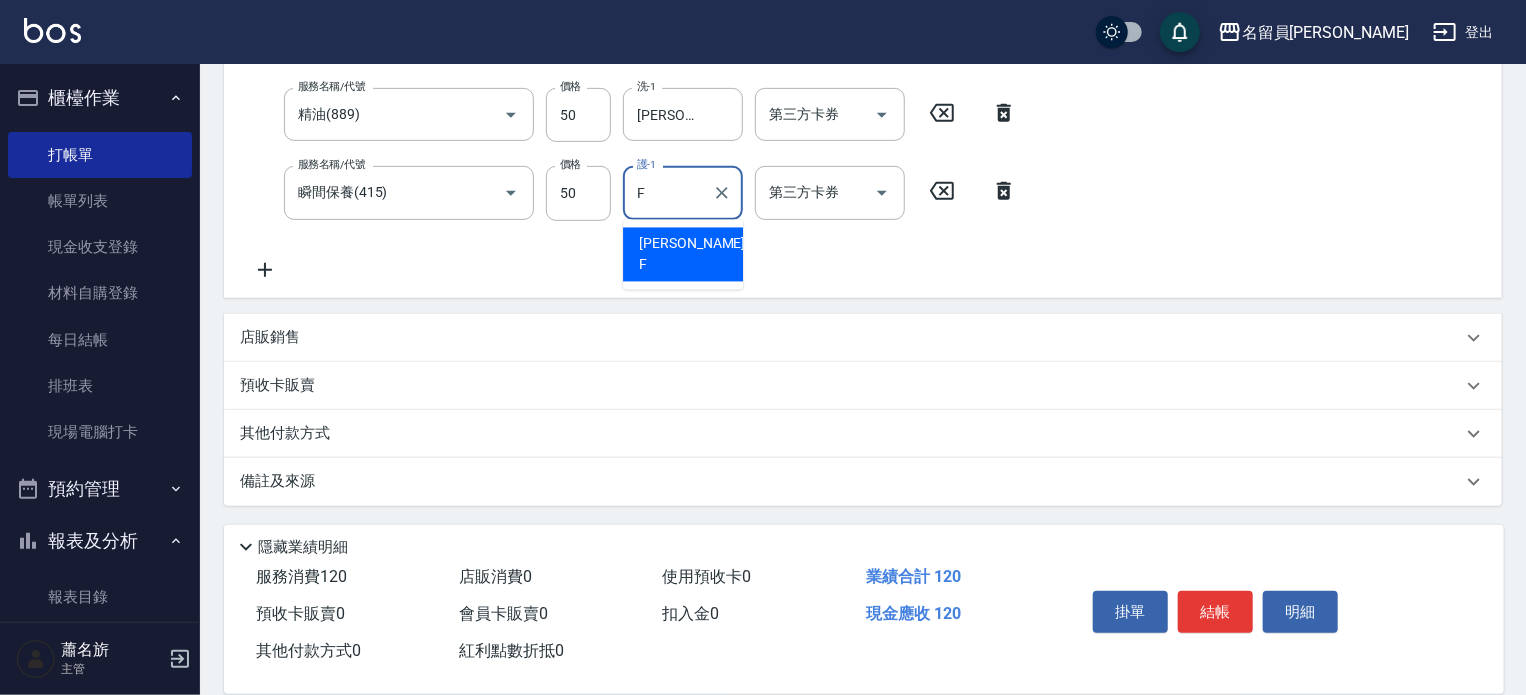 type on "[PERSON_NAME]-F" 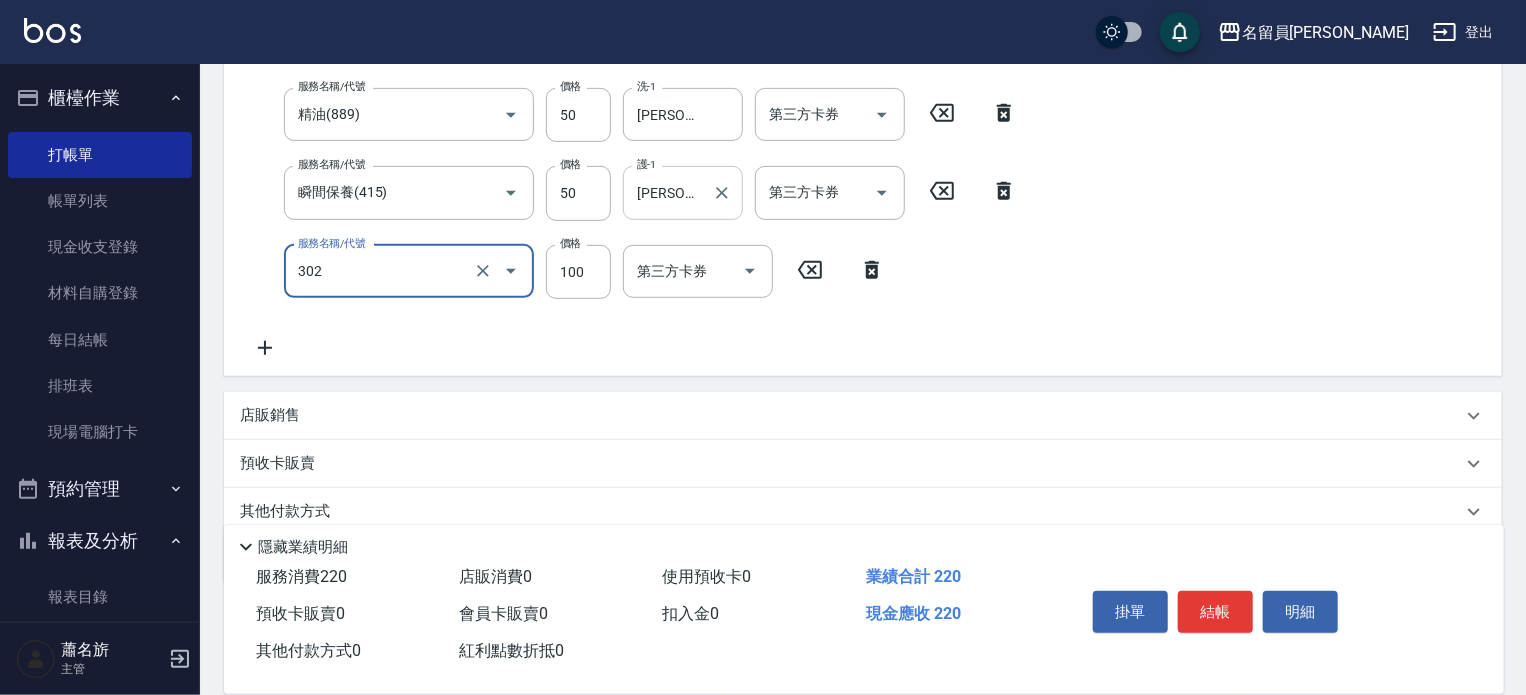 type on "剪髮(302)" 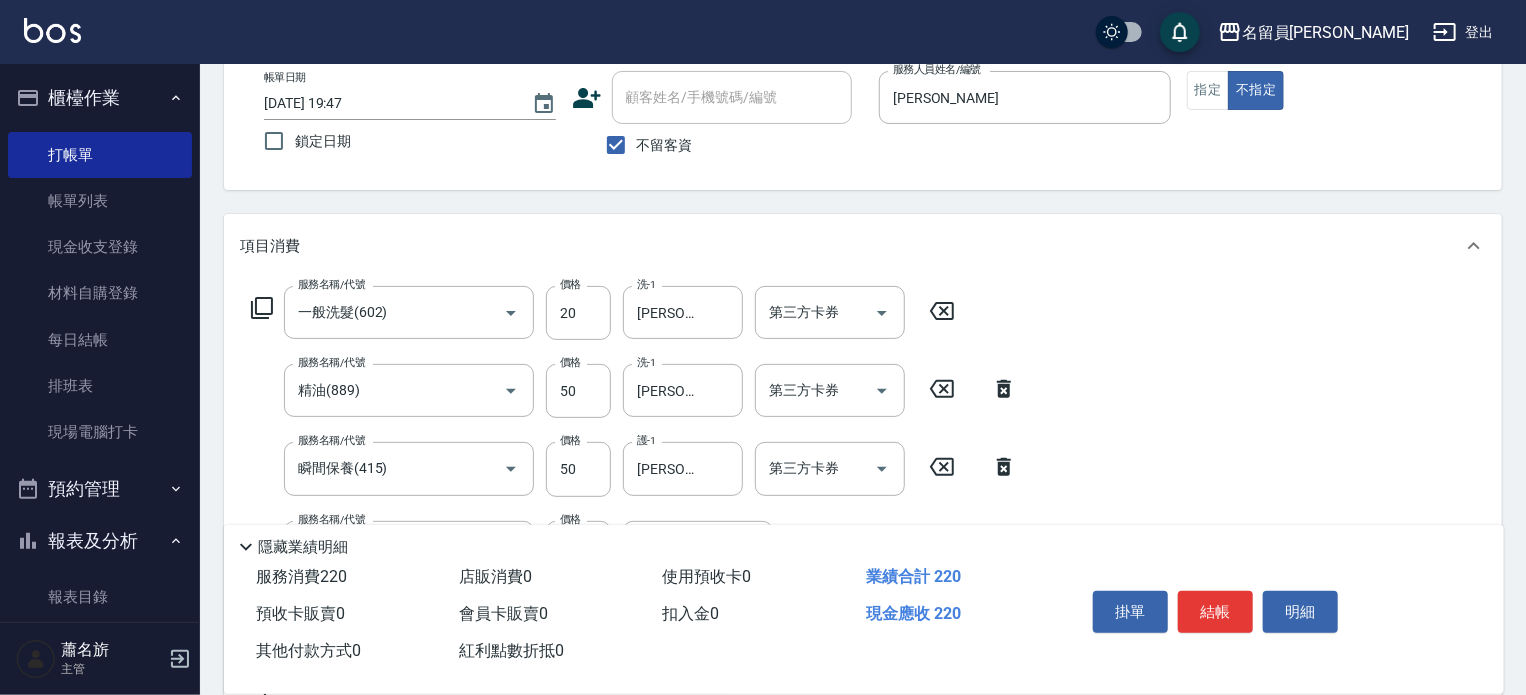 scroll, scrollTop: 90, scrollLeft: 0, axis: vertical 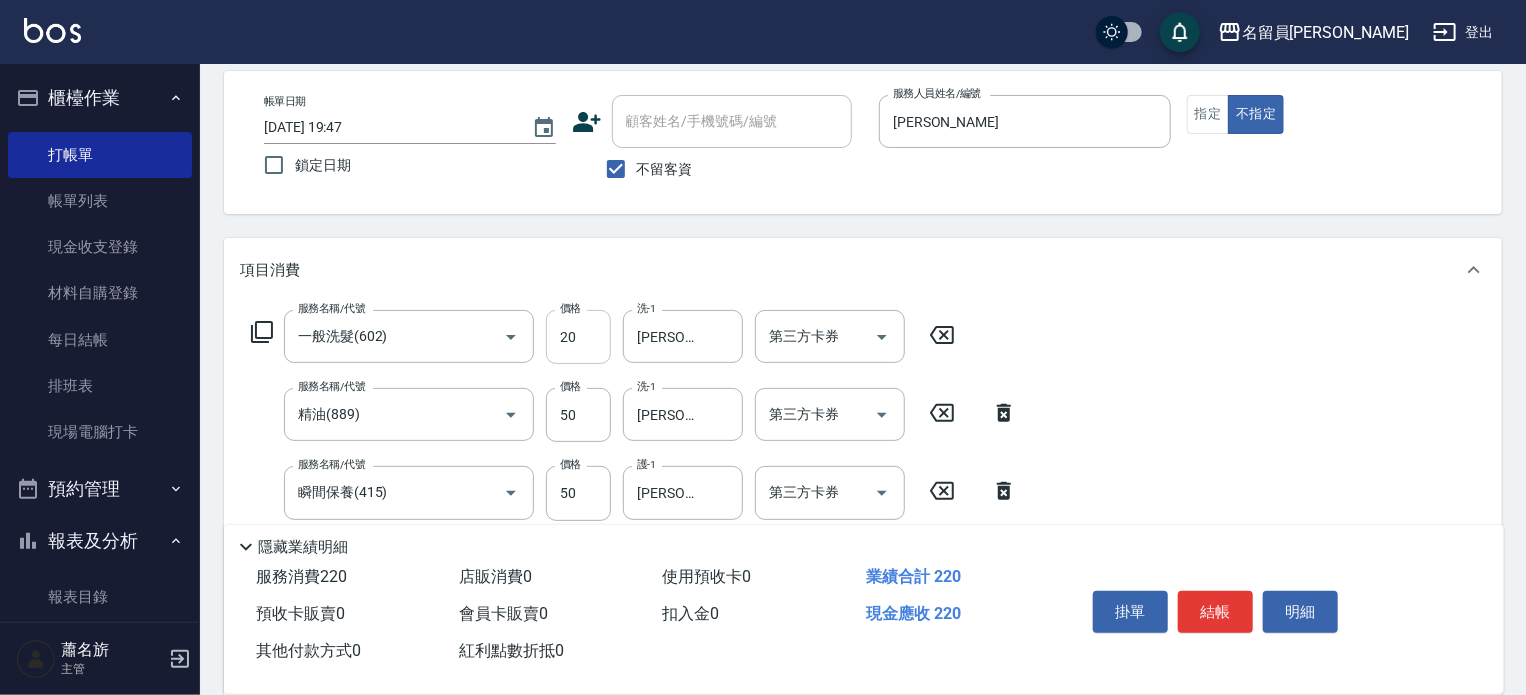click on "20" at bounding box center (578, 337) 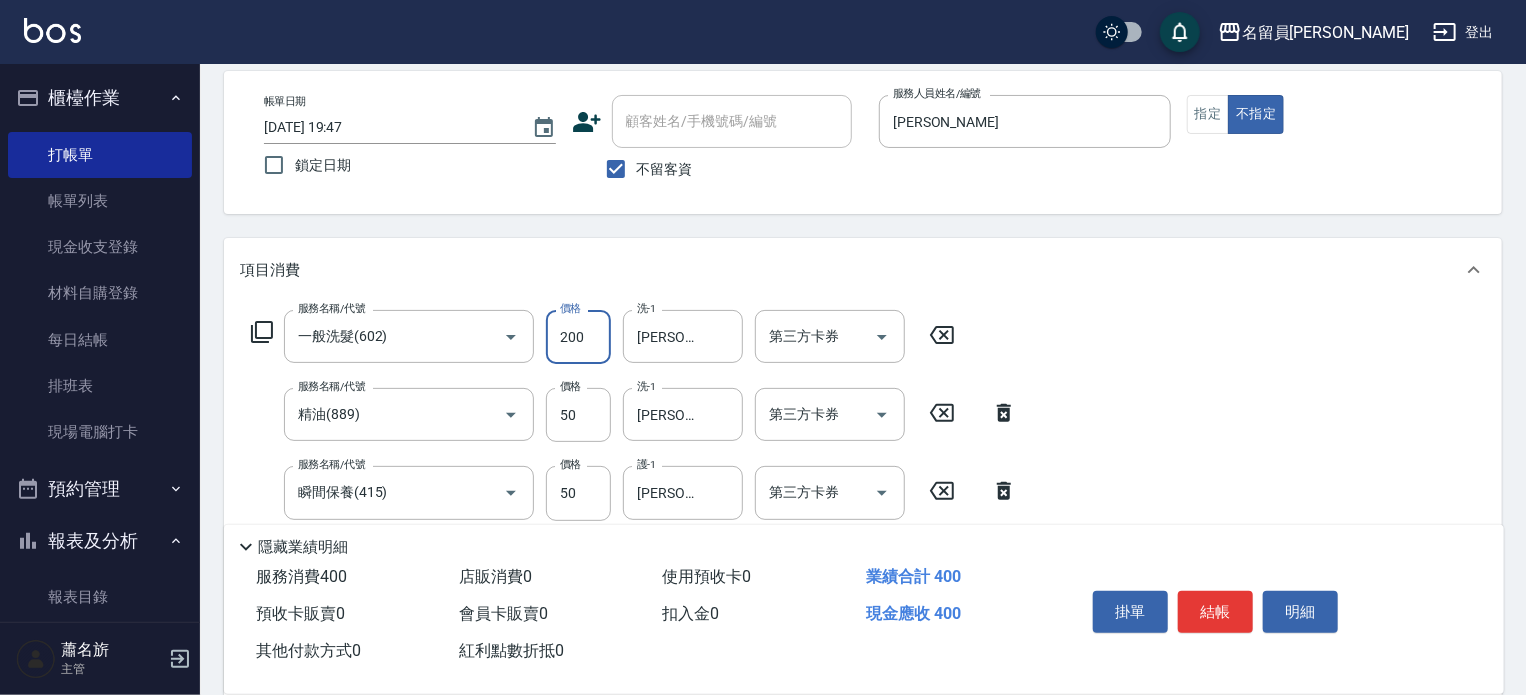 type on "200" 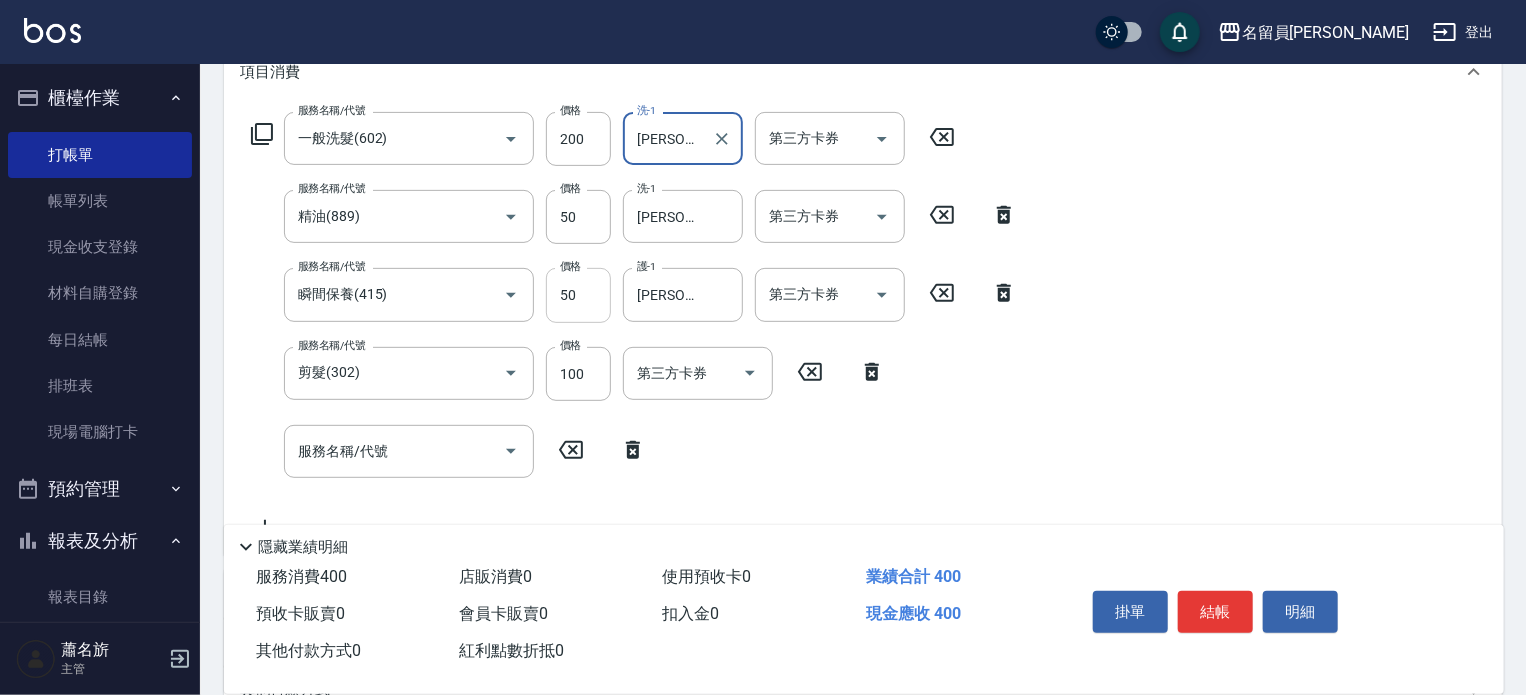 scroll, scrollTop: 290, scrollLeft: 0, axis: vertical 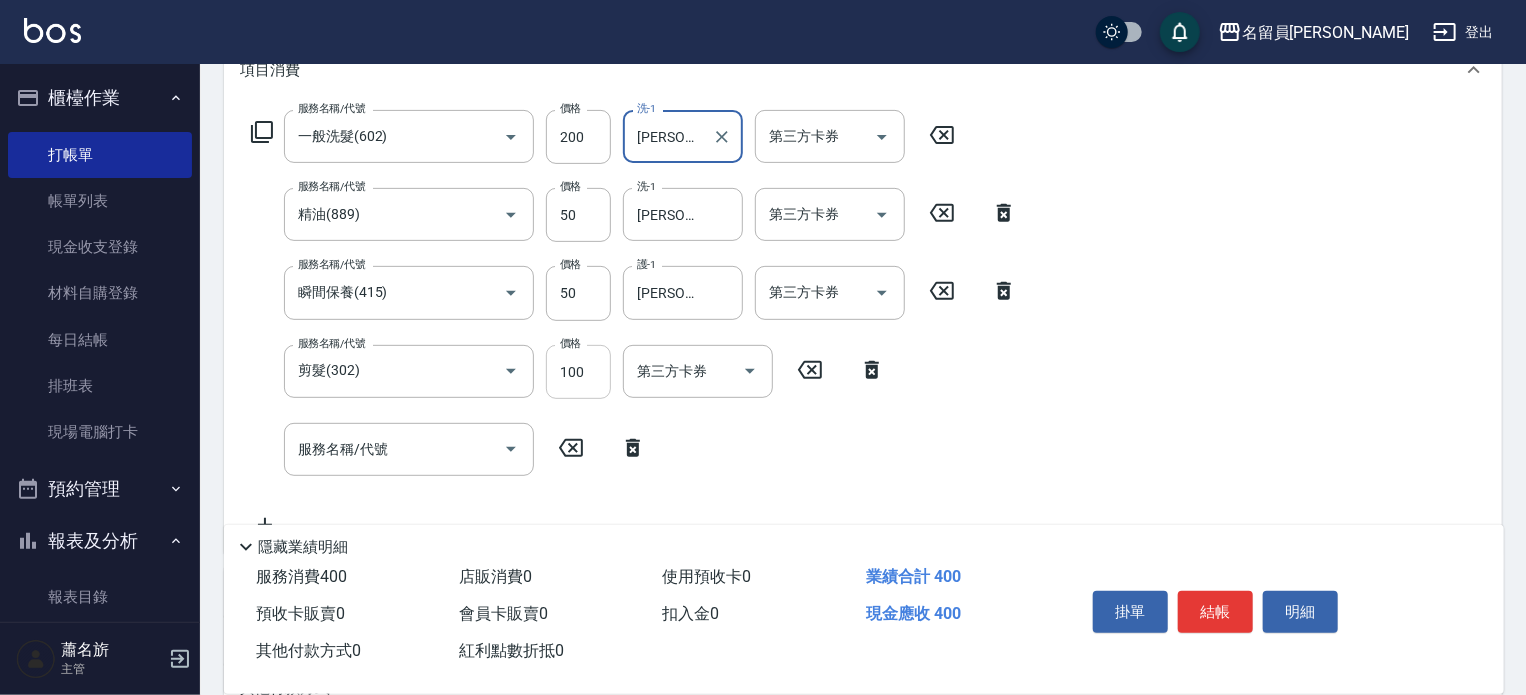 click on "100" at bounding box center (578, 372) 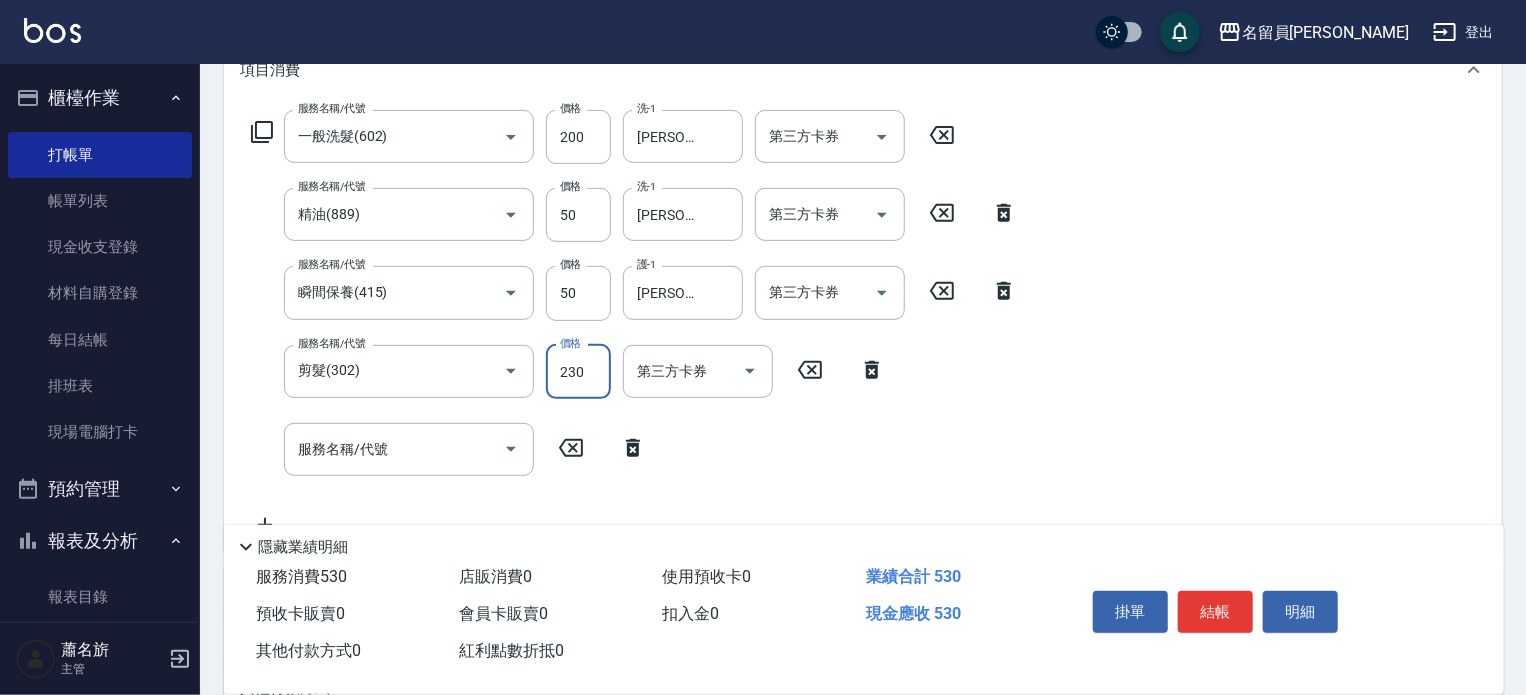 type on "230" 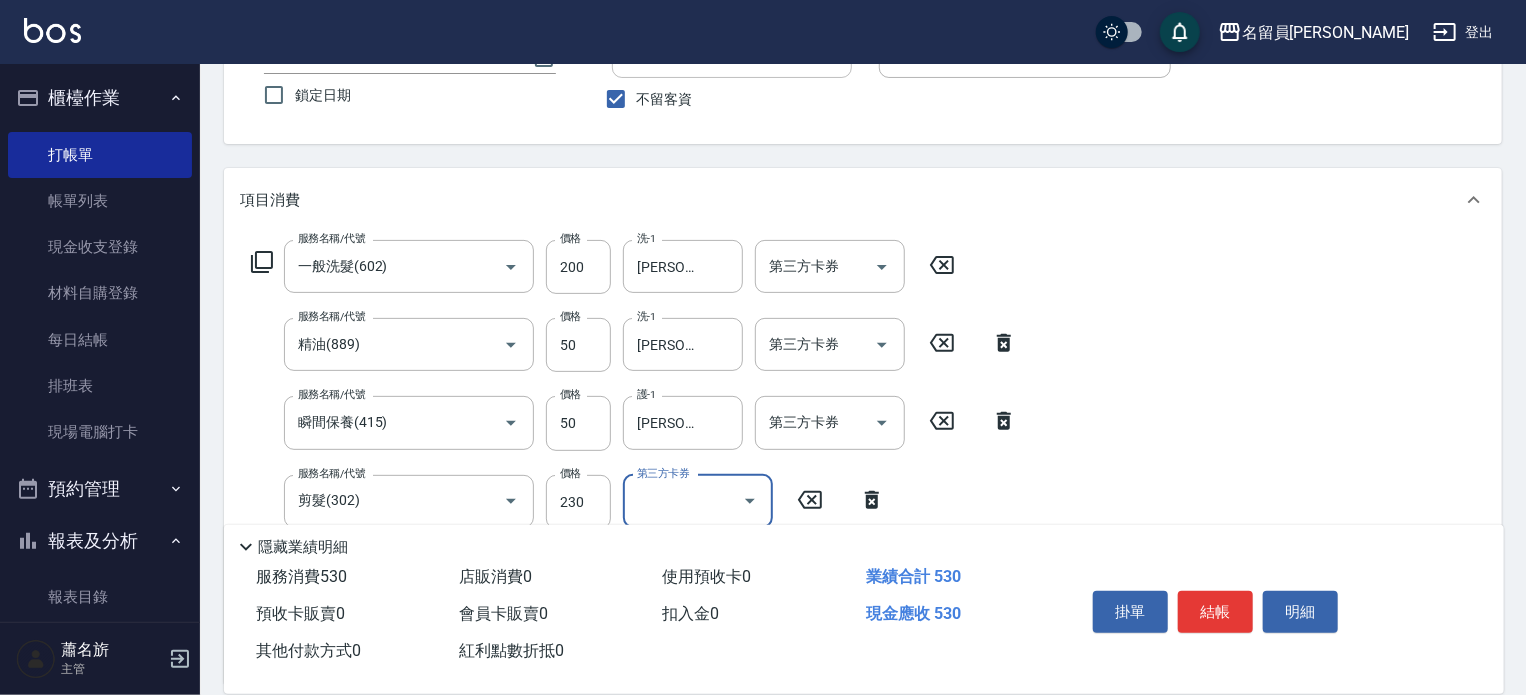scroll, scrollTop: 0, scrollLeft: 0, axis: both 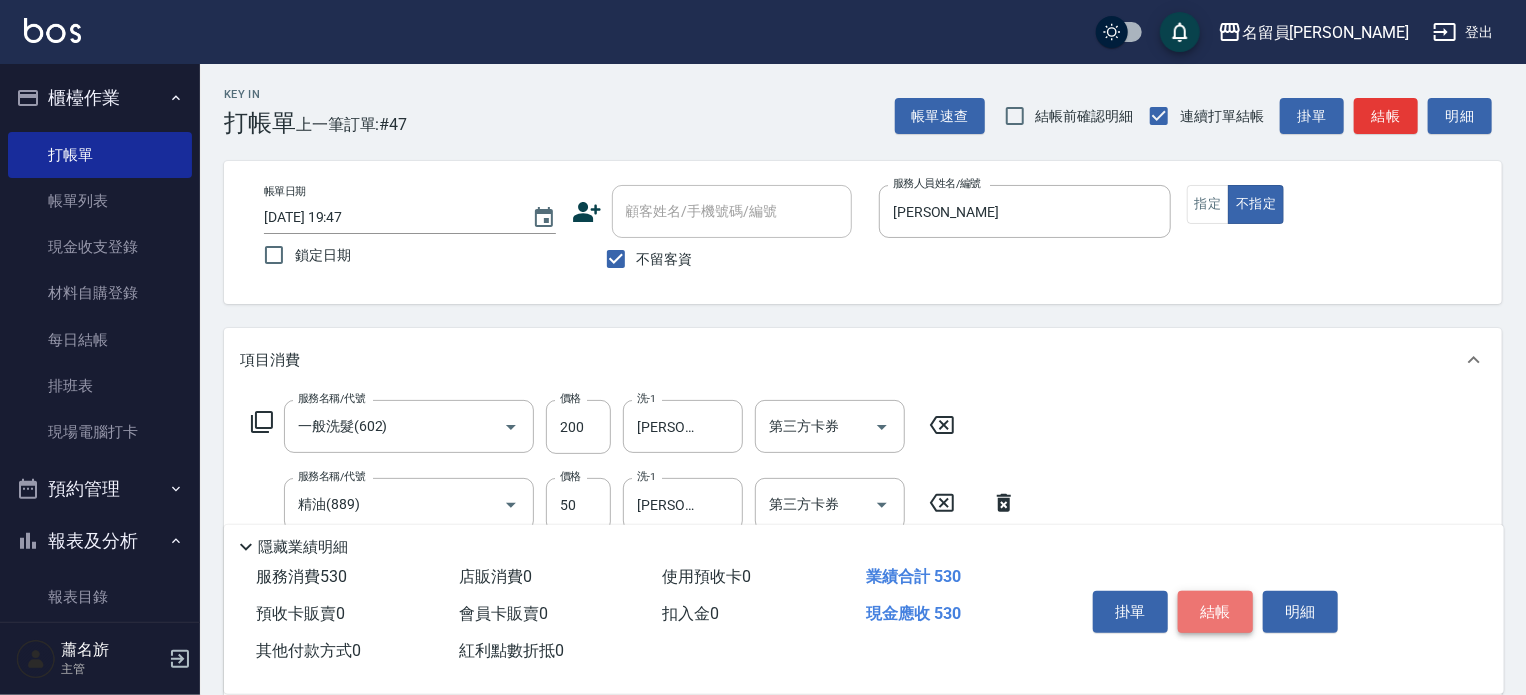 click on "結帳" at bounding box center (1215, 612) 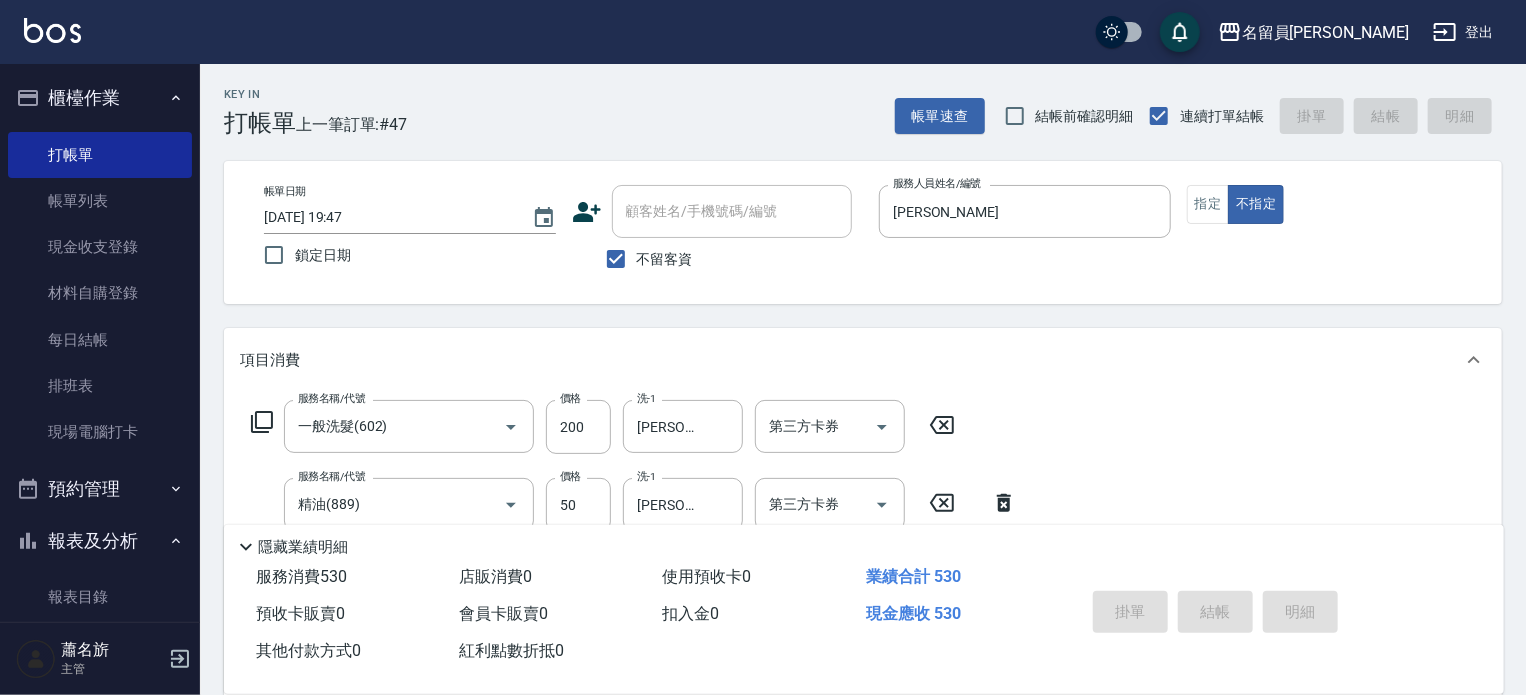 type on "[DATE] 19:48" 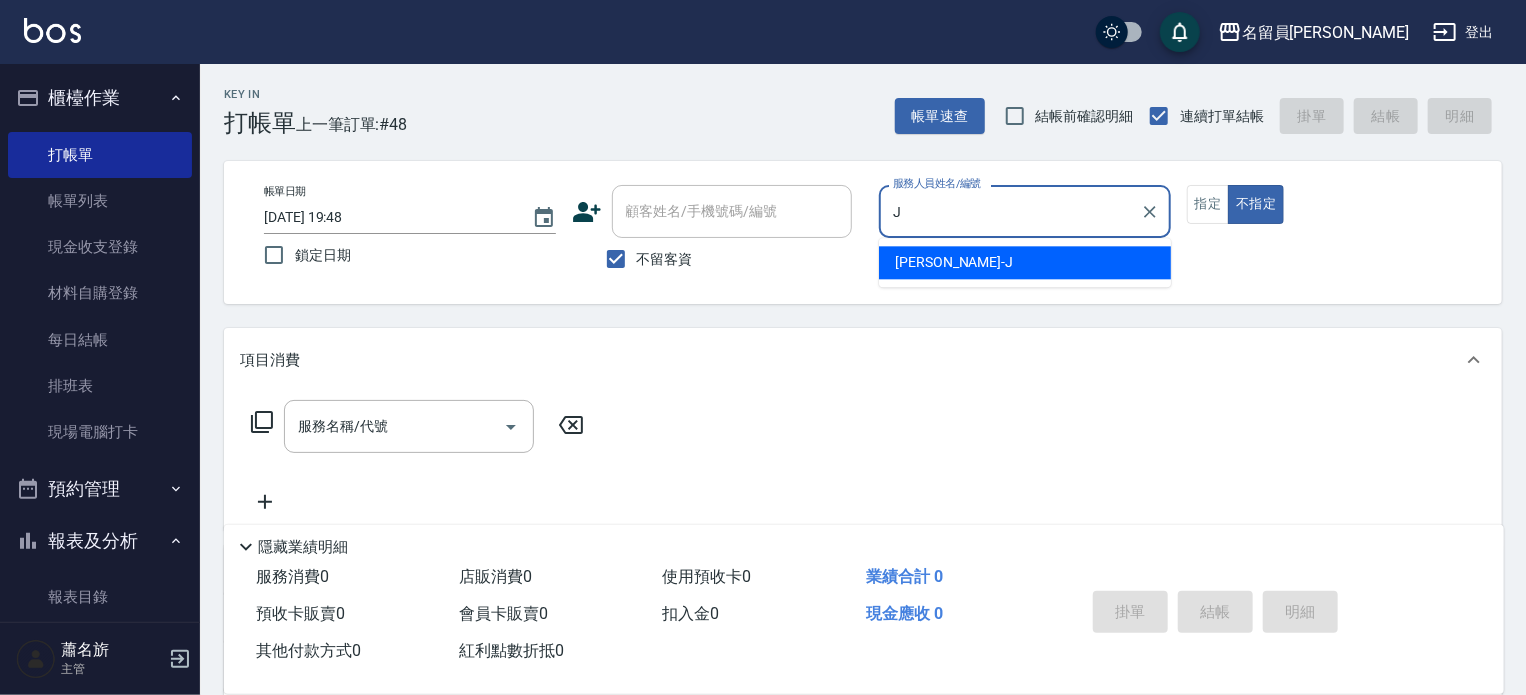 type on "[PERSON_NAME]" 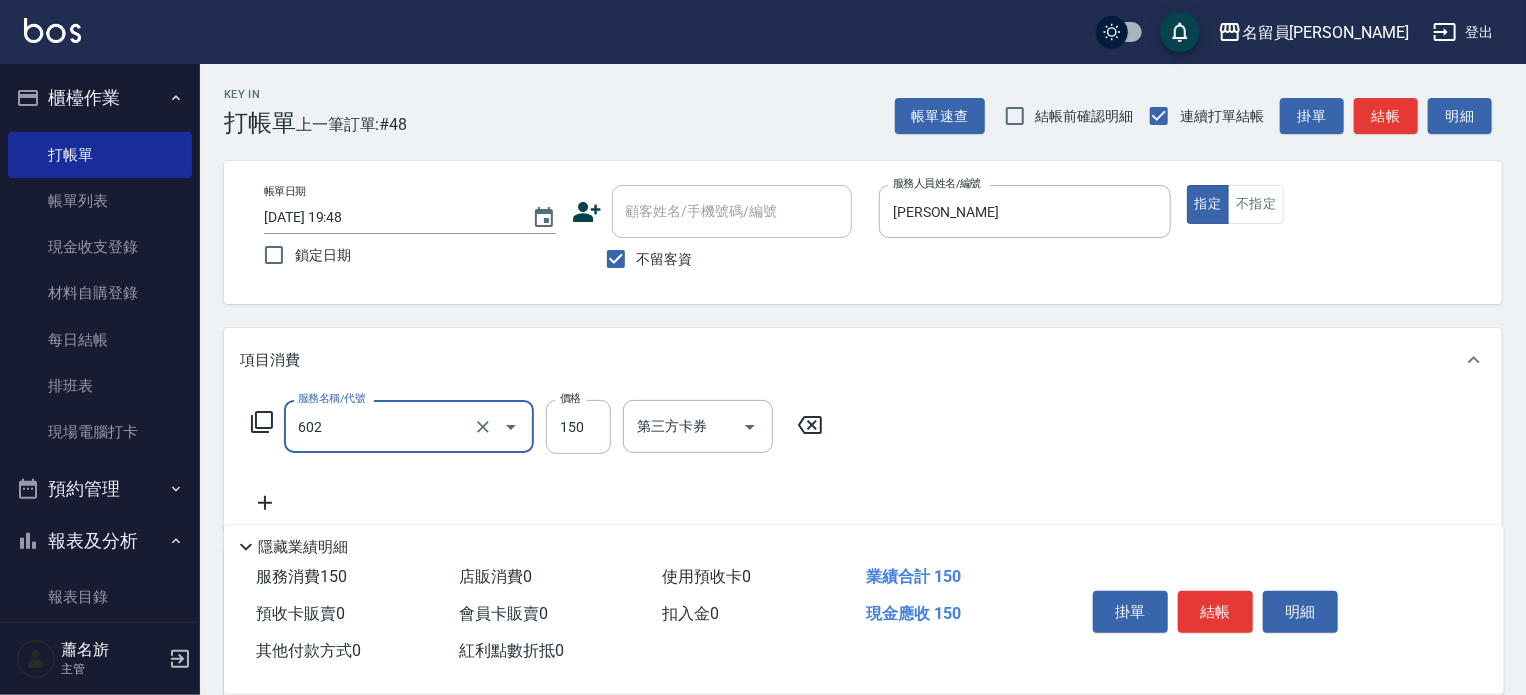 type on "一般洗髮(602)" 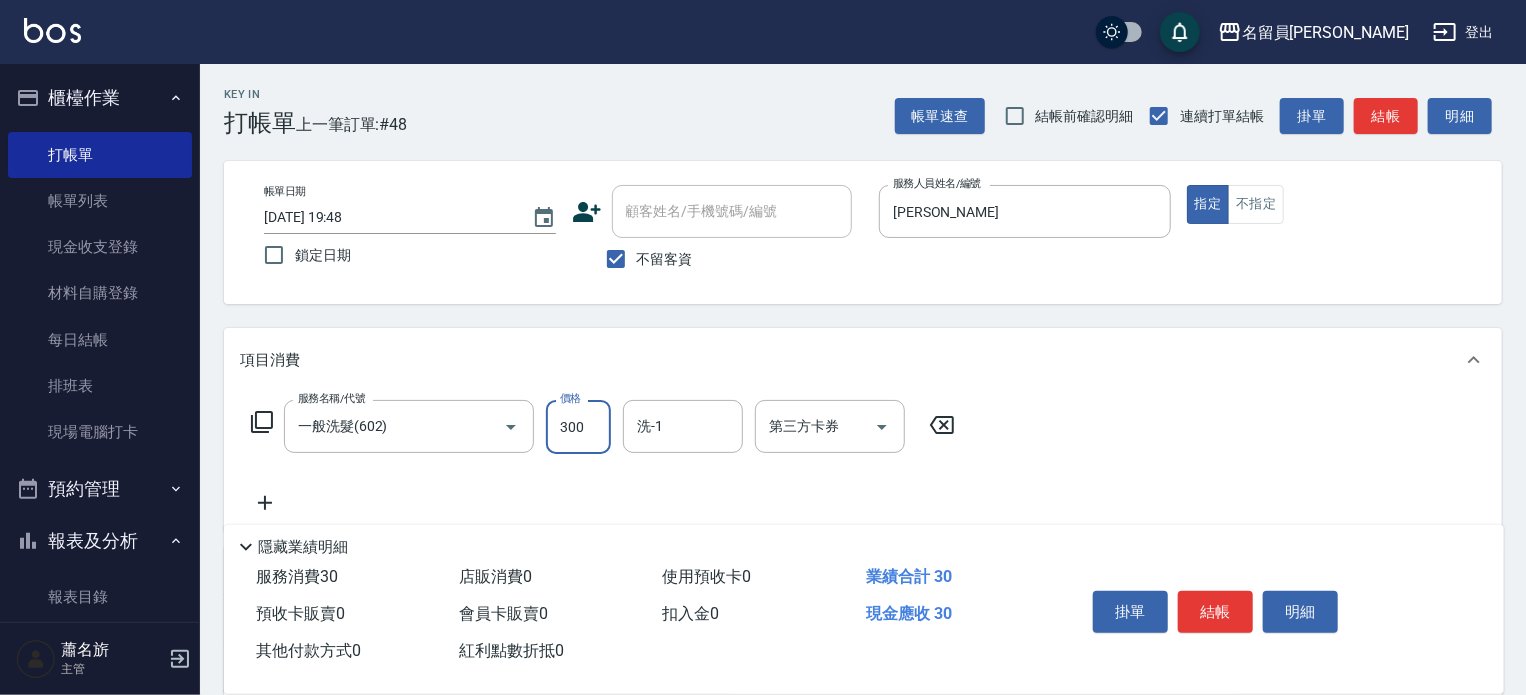 type on "300" 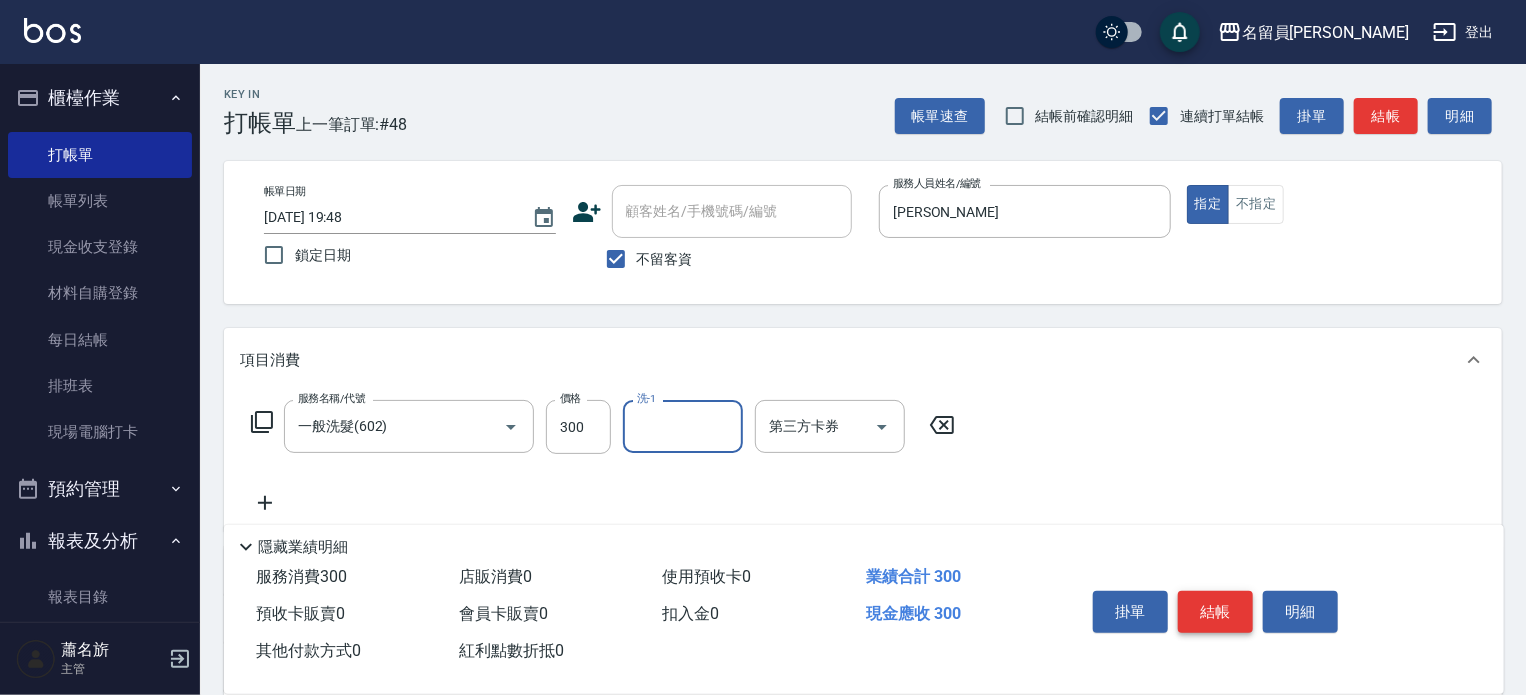 drag, startPoint x: 1226, startPoint y: 607, endPoint x: 1220, endPoint y: 598, distance: 10.816654 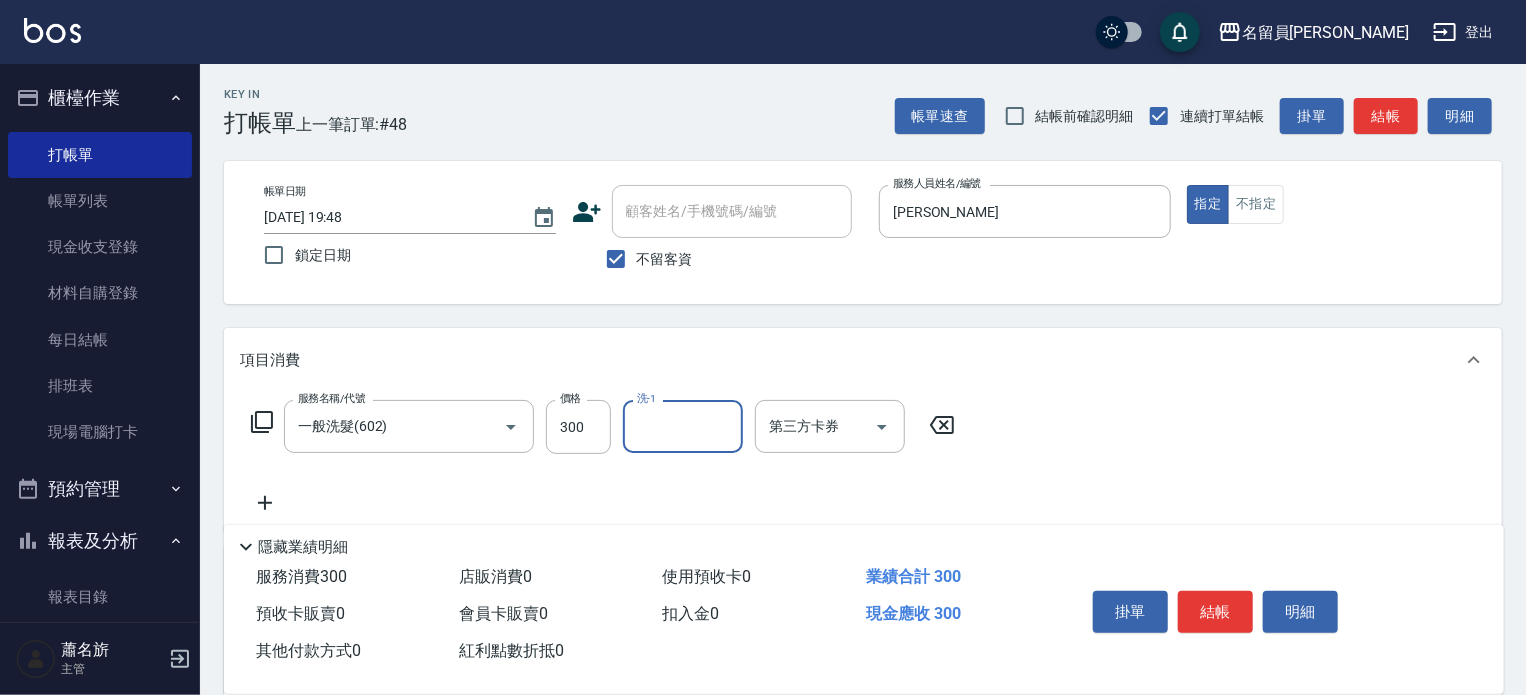 click on "結帳" at bounding box center (1215, 612) 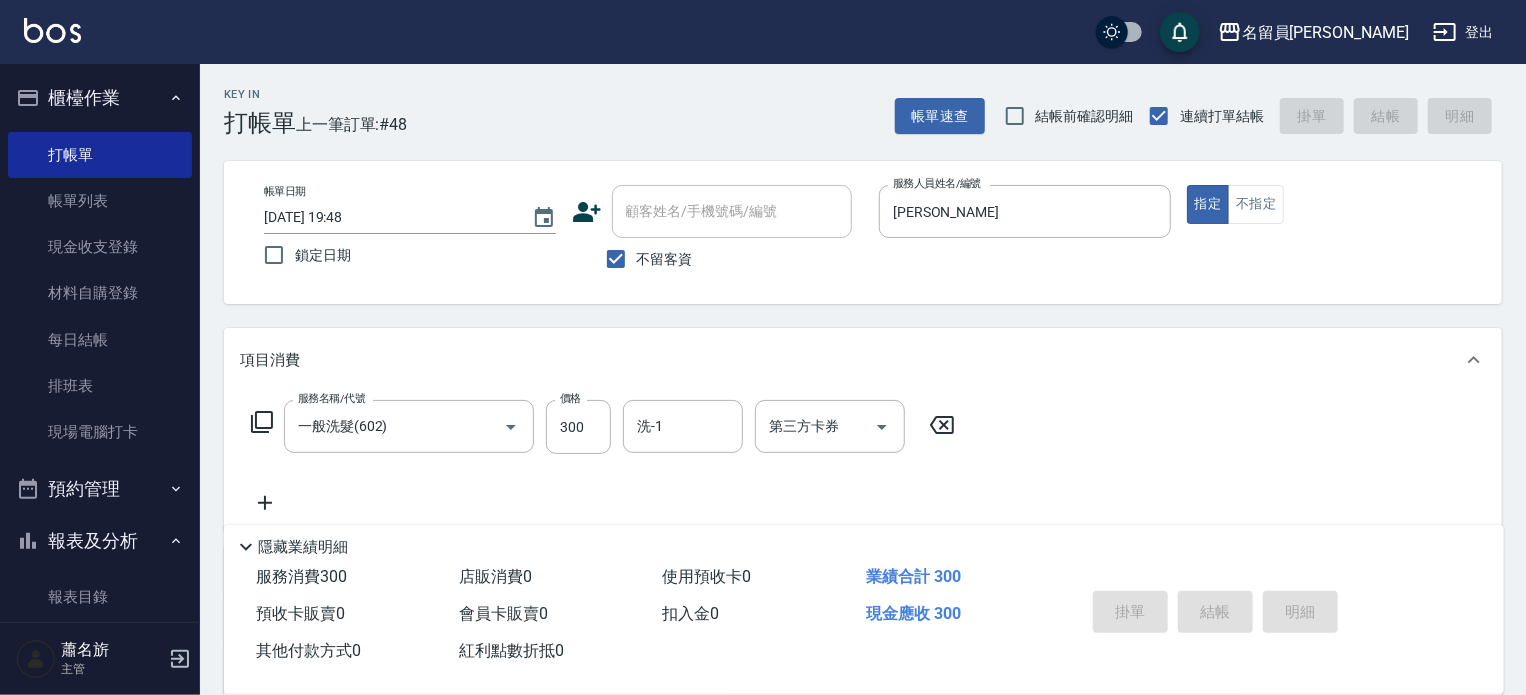 type 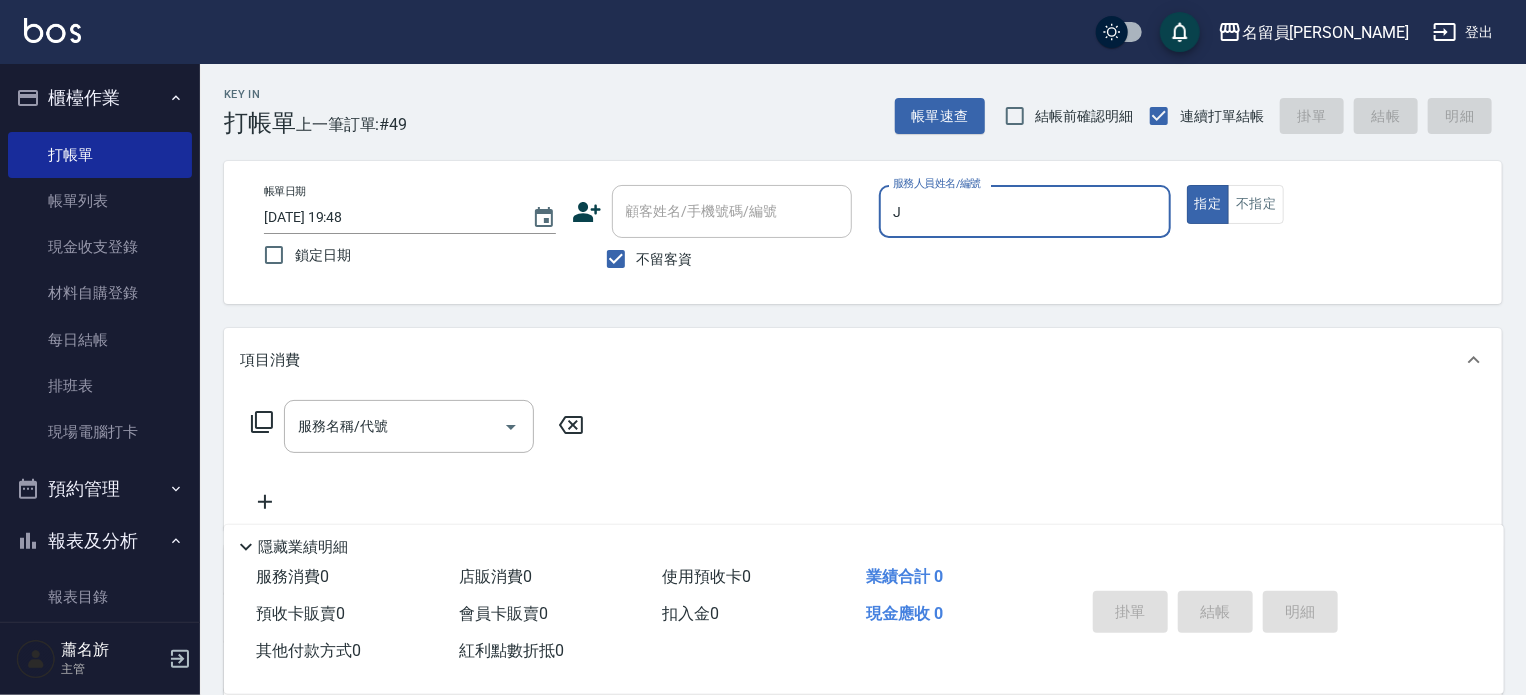 type on "[PERSON_NAME]" 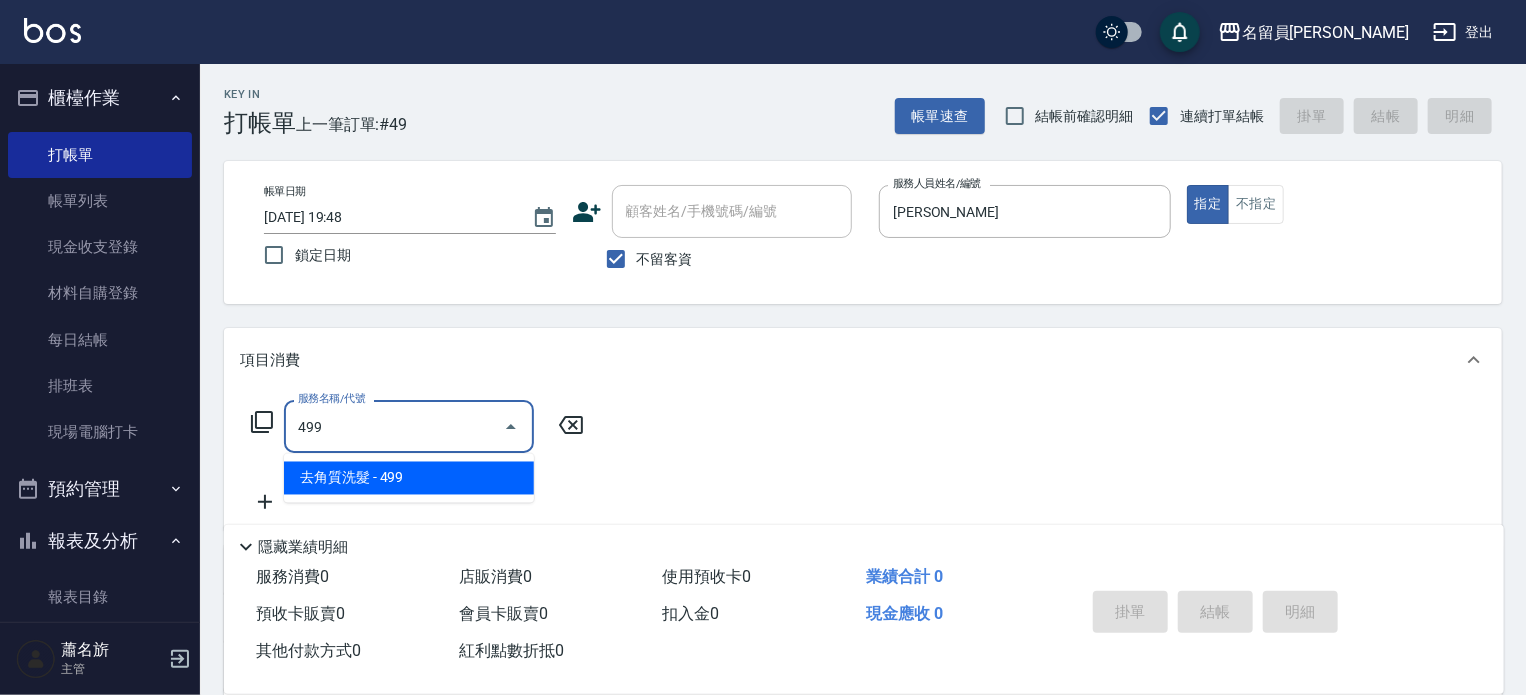 type on "去角質洗髮(499)" 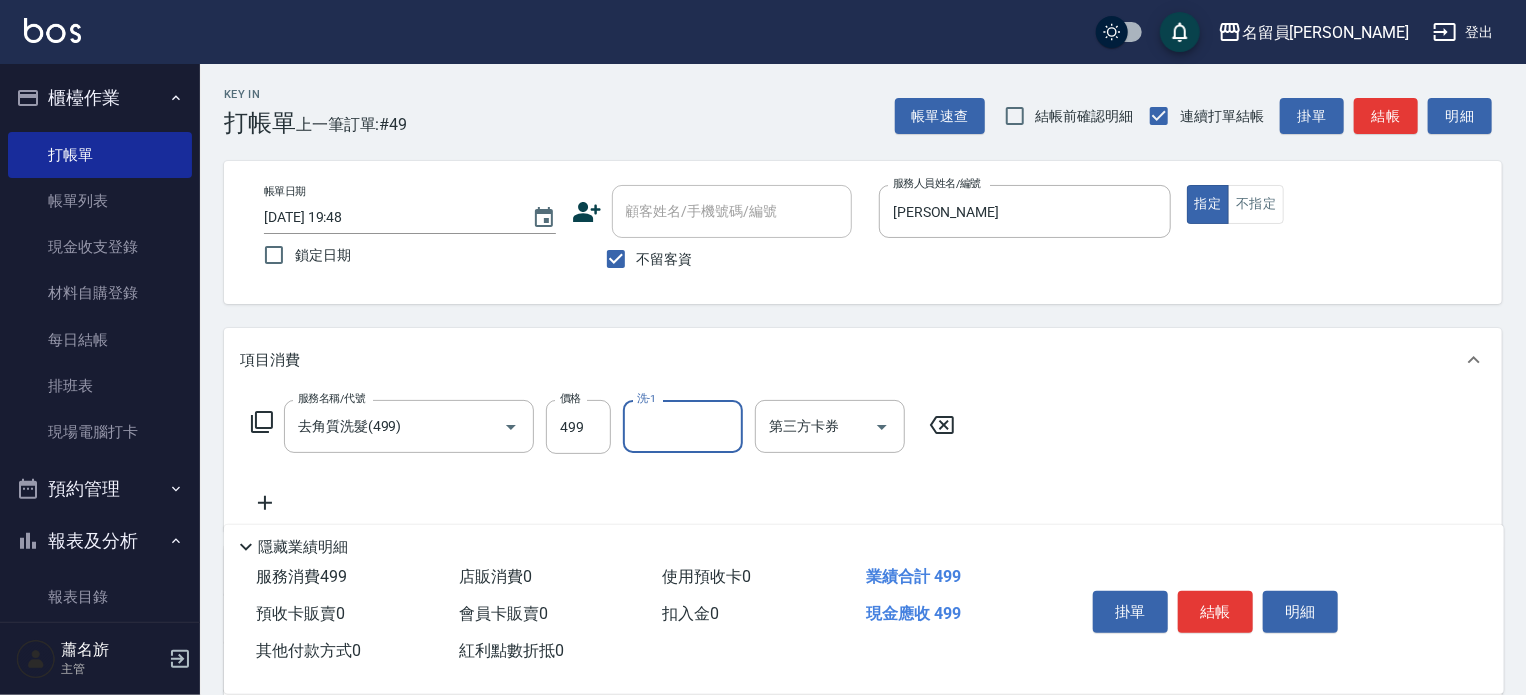 type on "J" 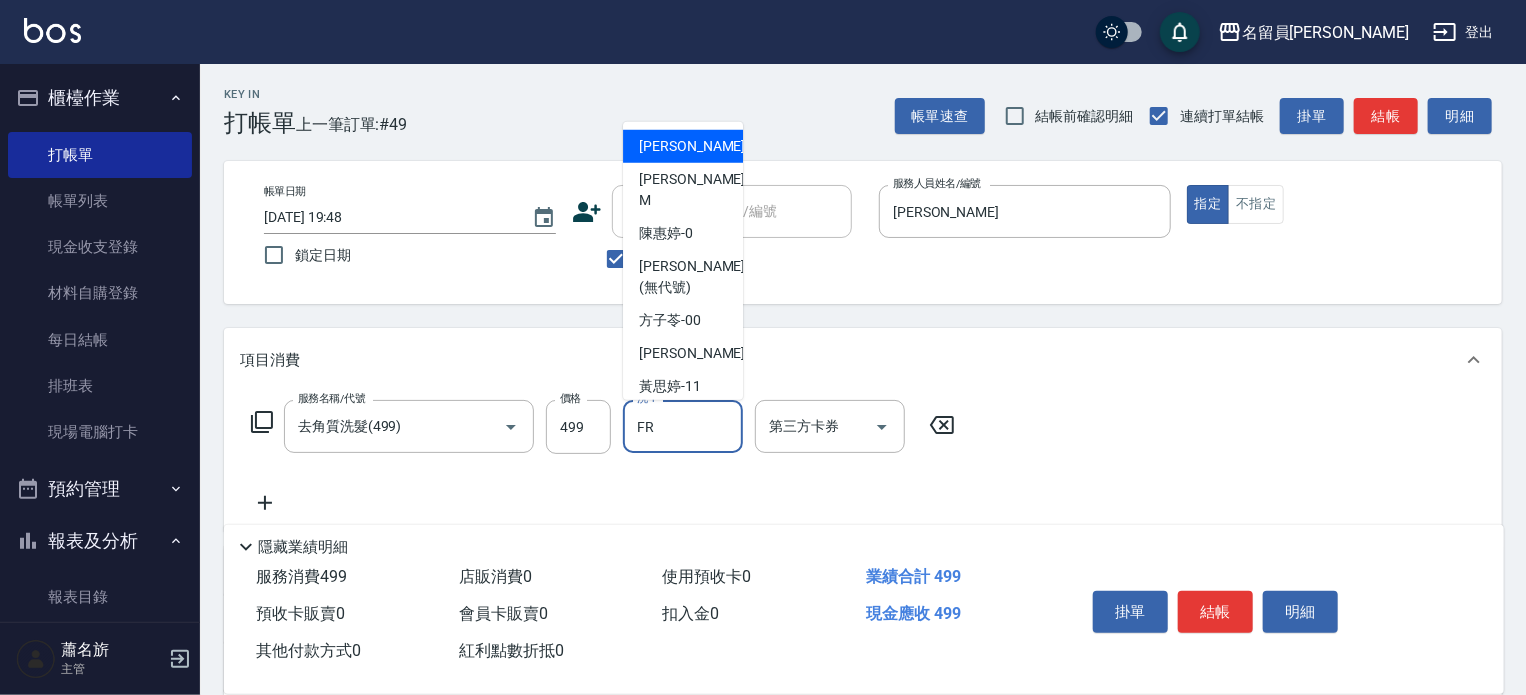 type on "FR" 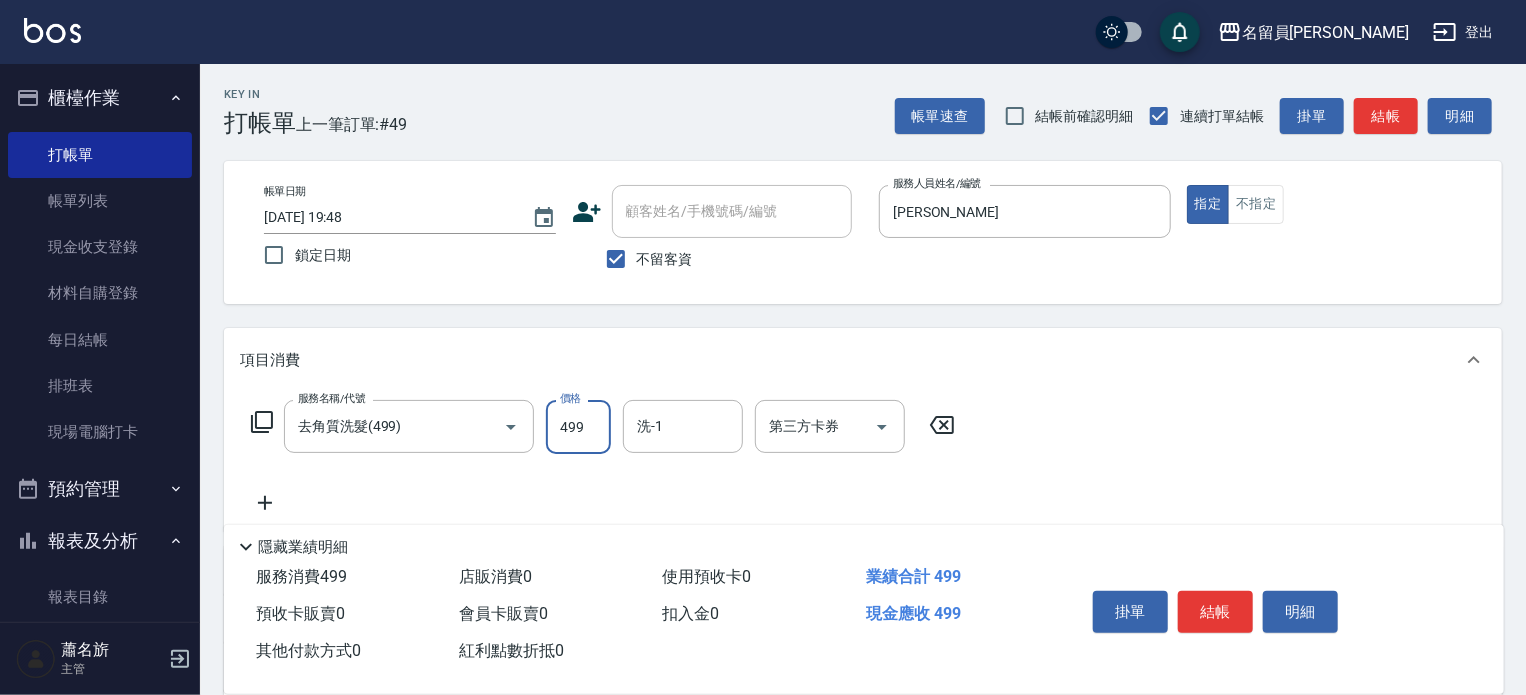 click on "499" at bounding box center (578, 427) 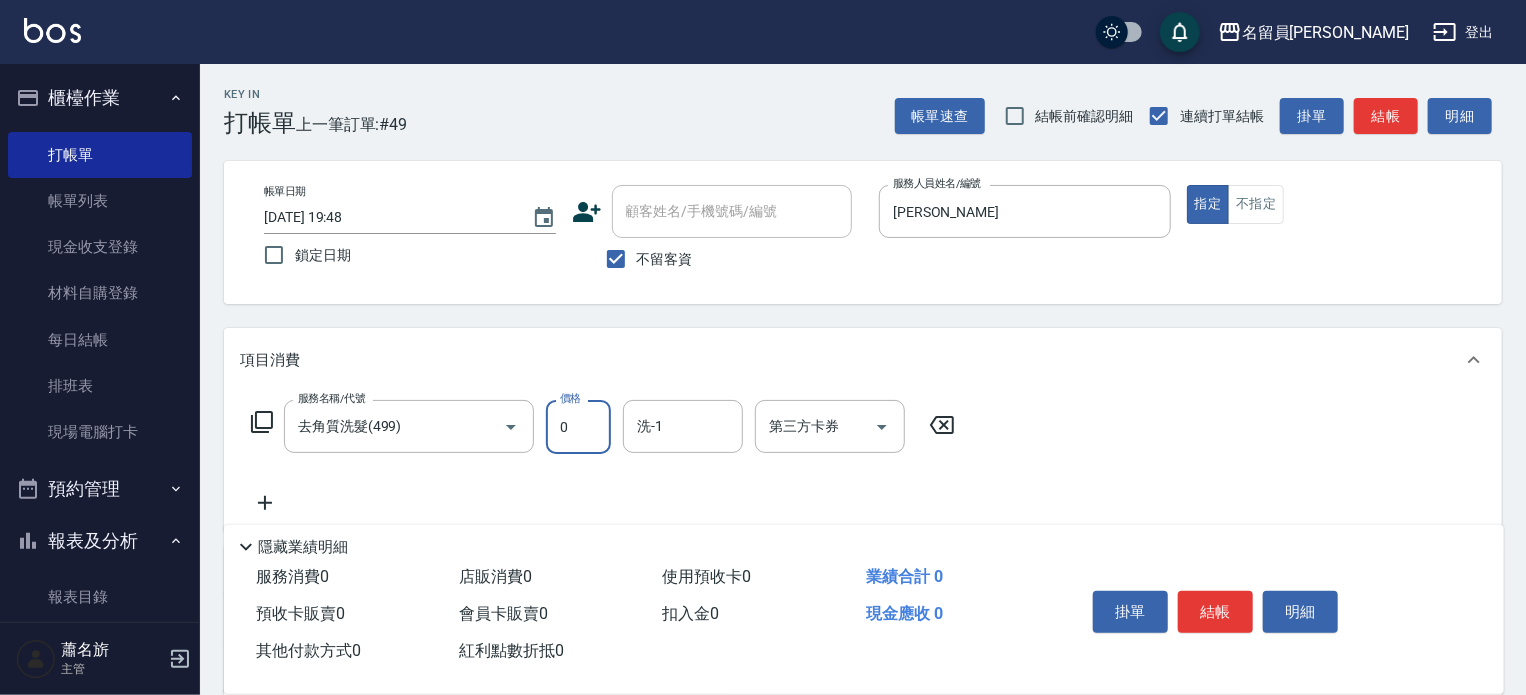type on "0" 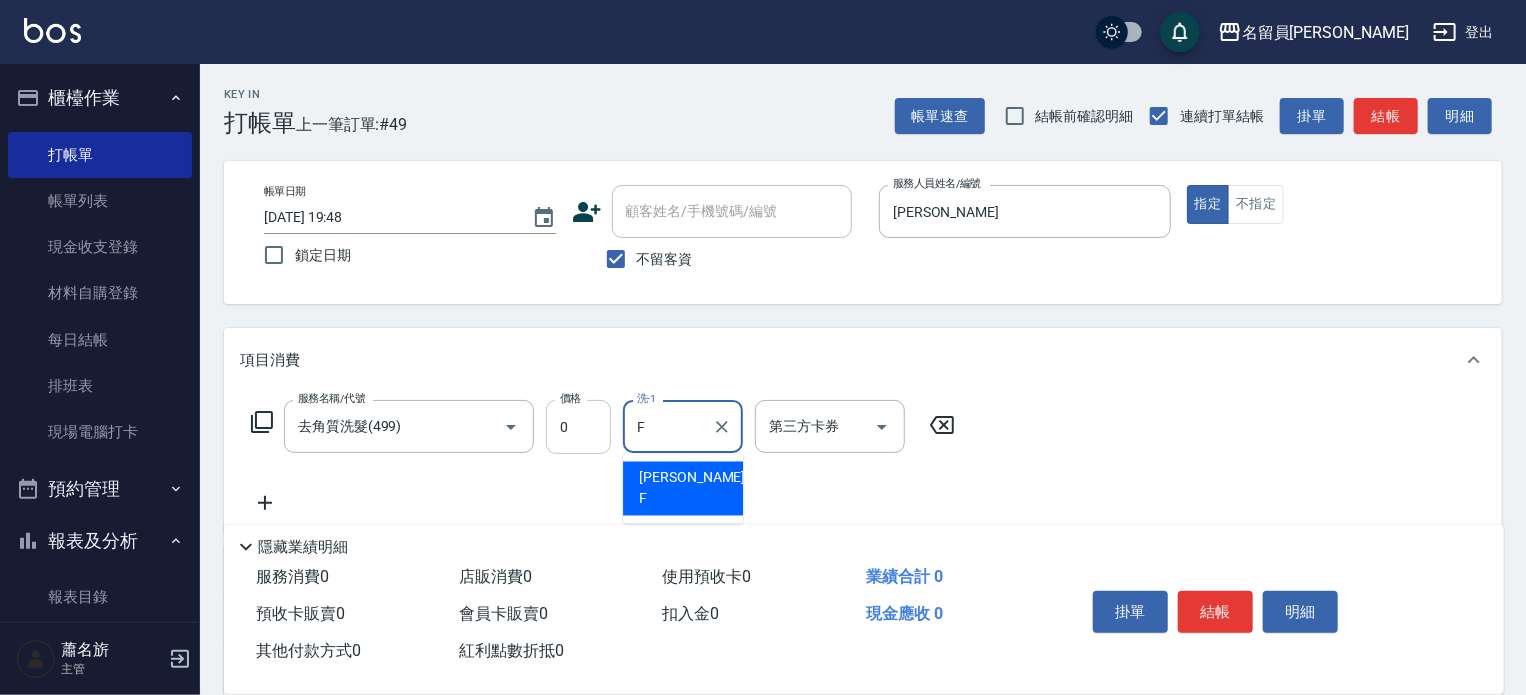 type on "[PERSON_NAME]-F" 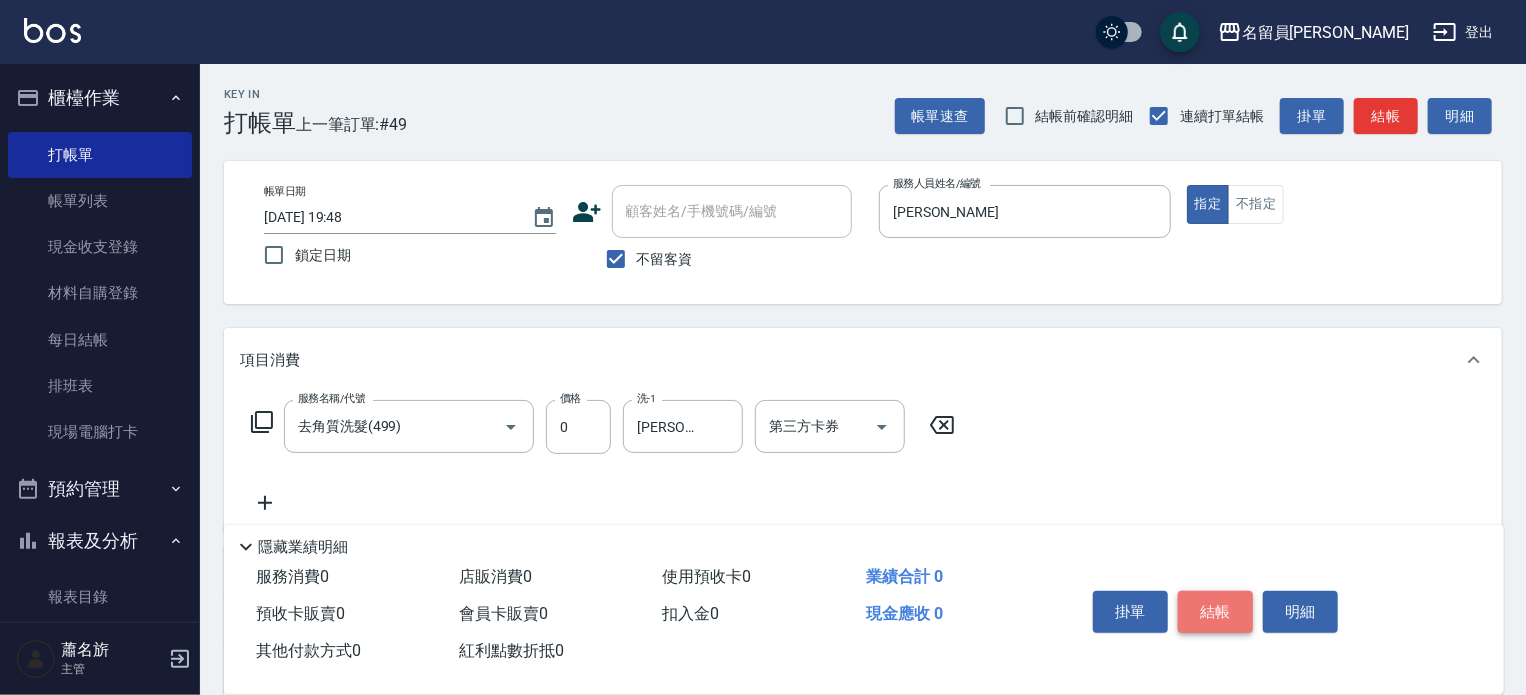 click on "結帳" at bounding box center [1215, 612] 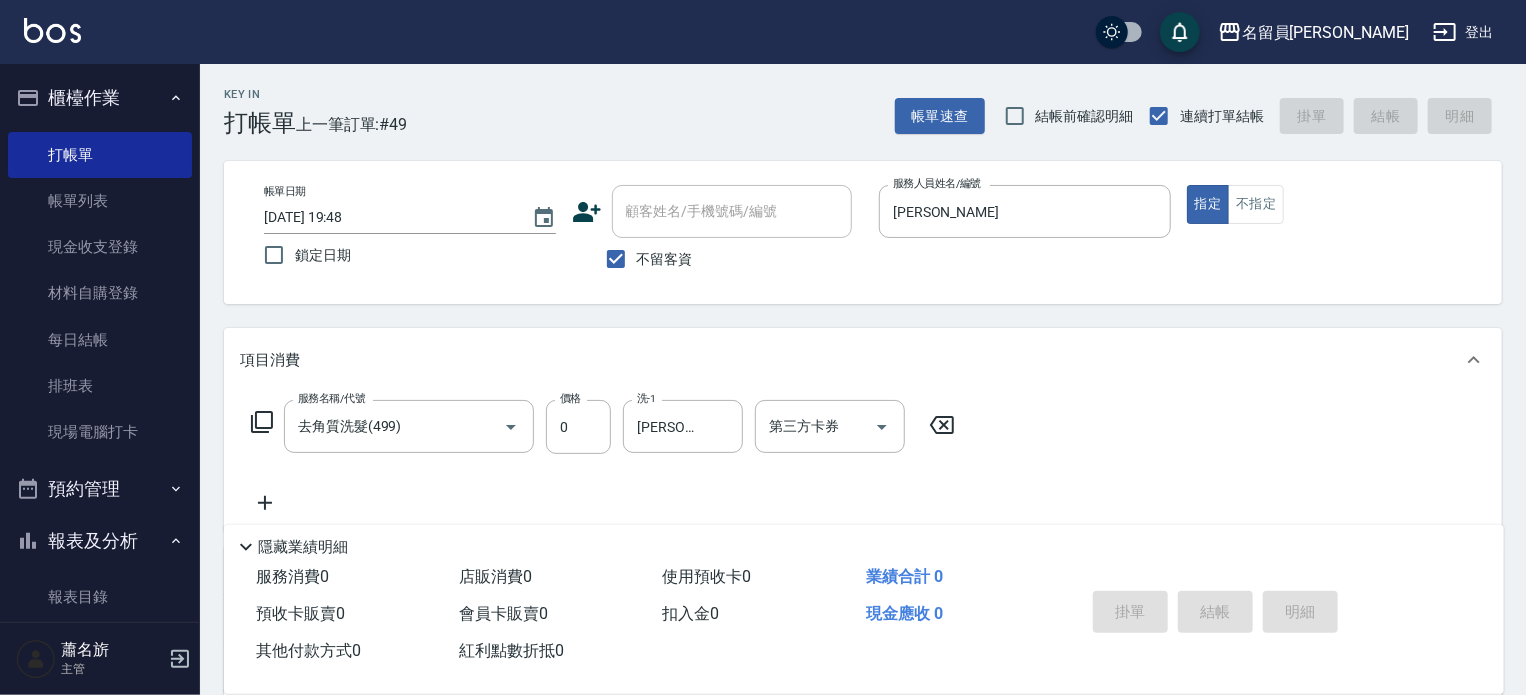 type 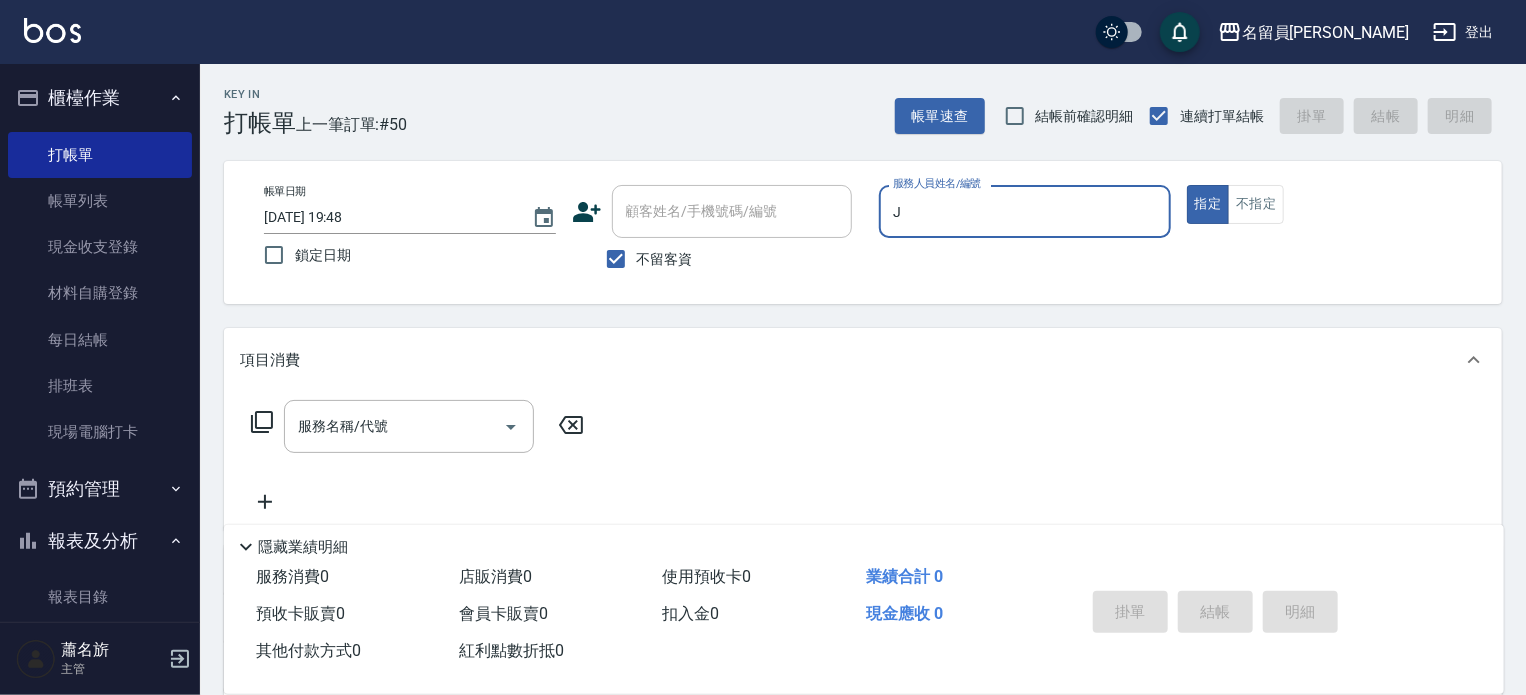 type on "[PERSON_NAME]" 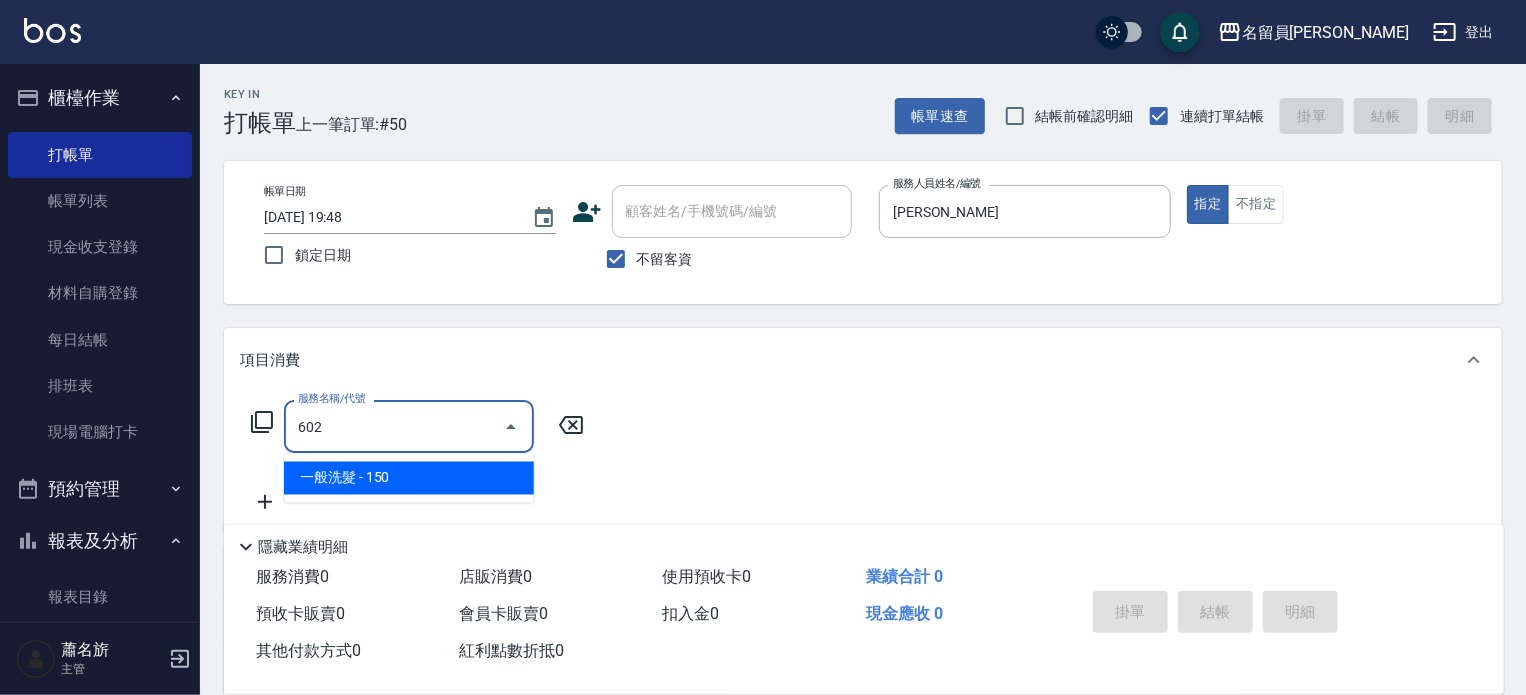type on "一般洗髮(602)" 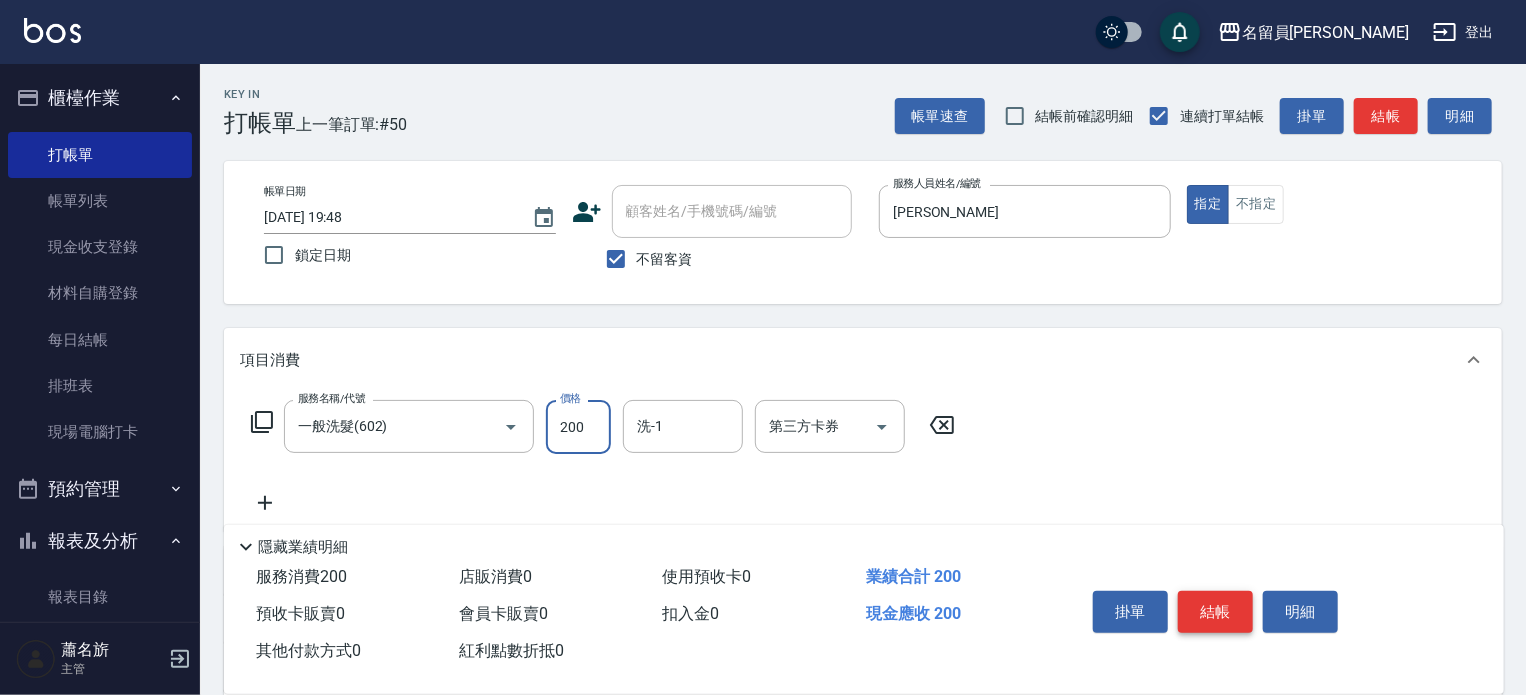 type on "200" 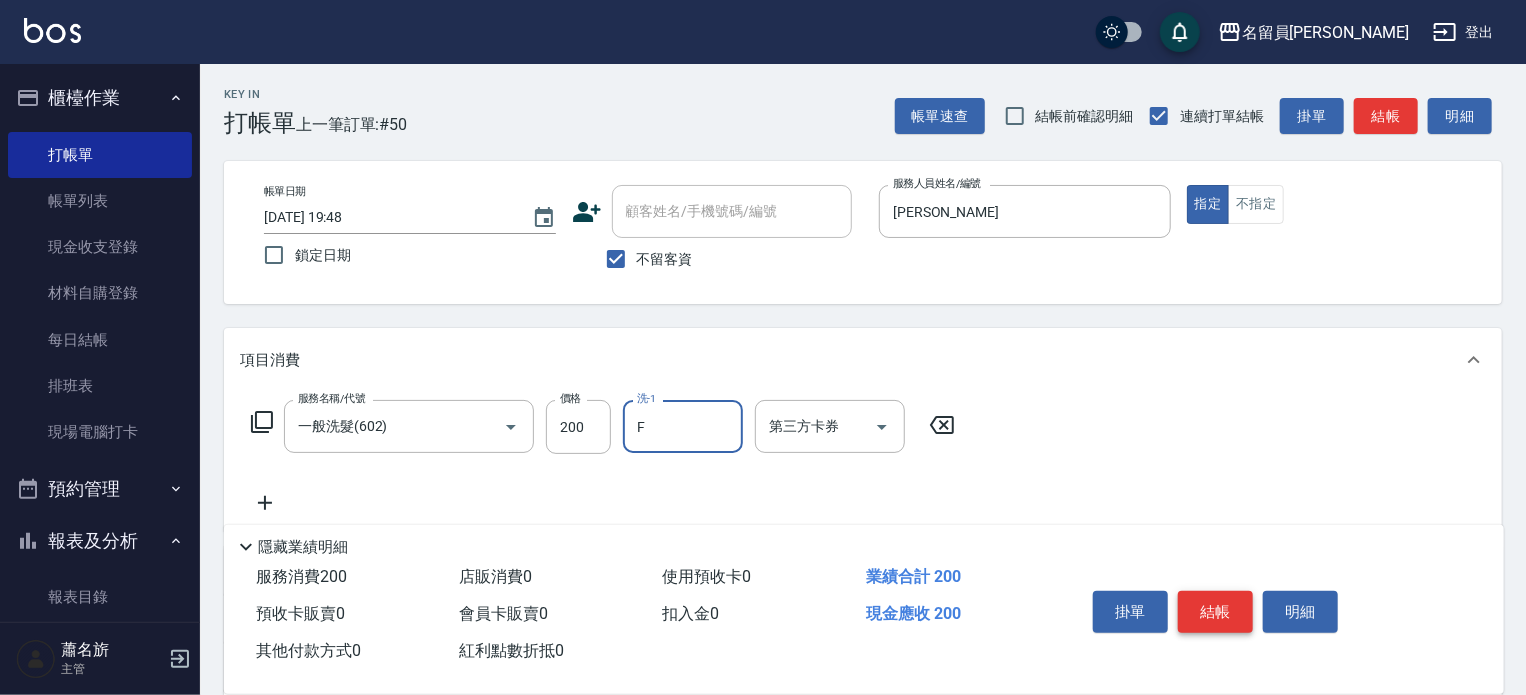 type on "[PERSON_NAME]-F" 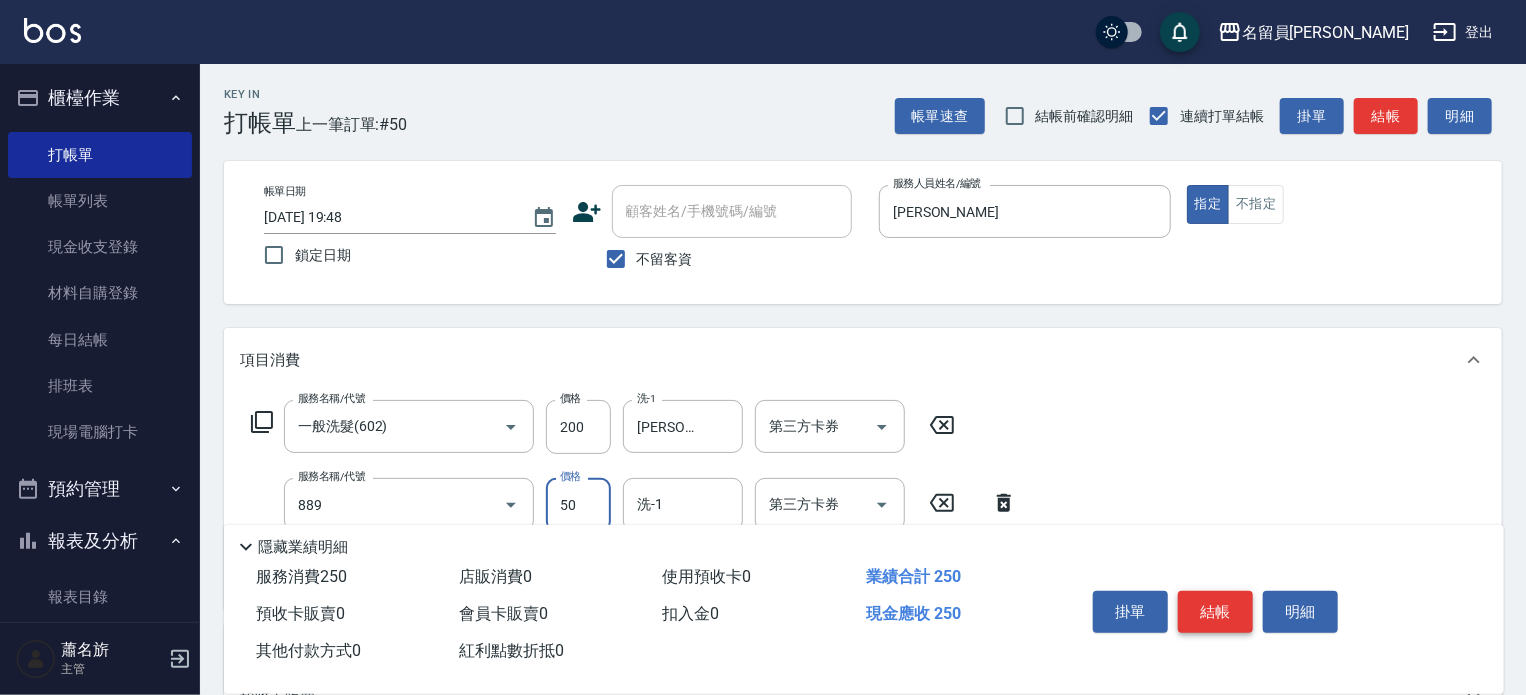type on "精油(889)" 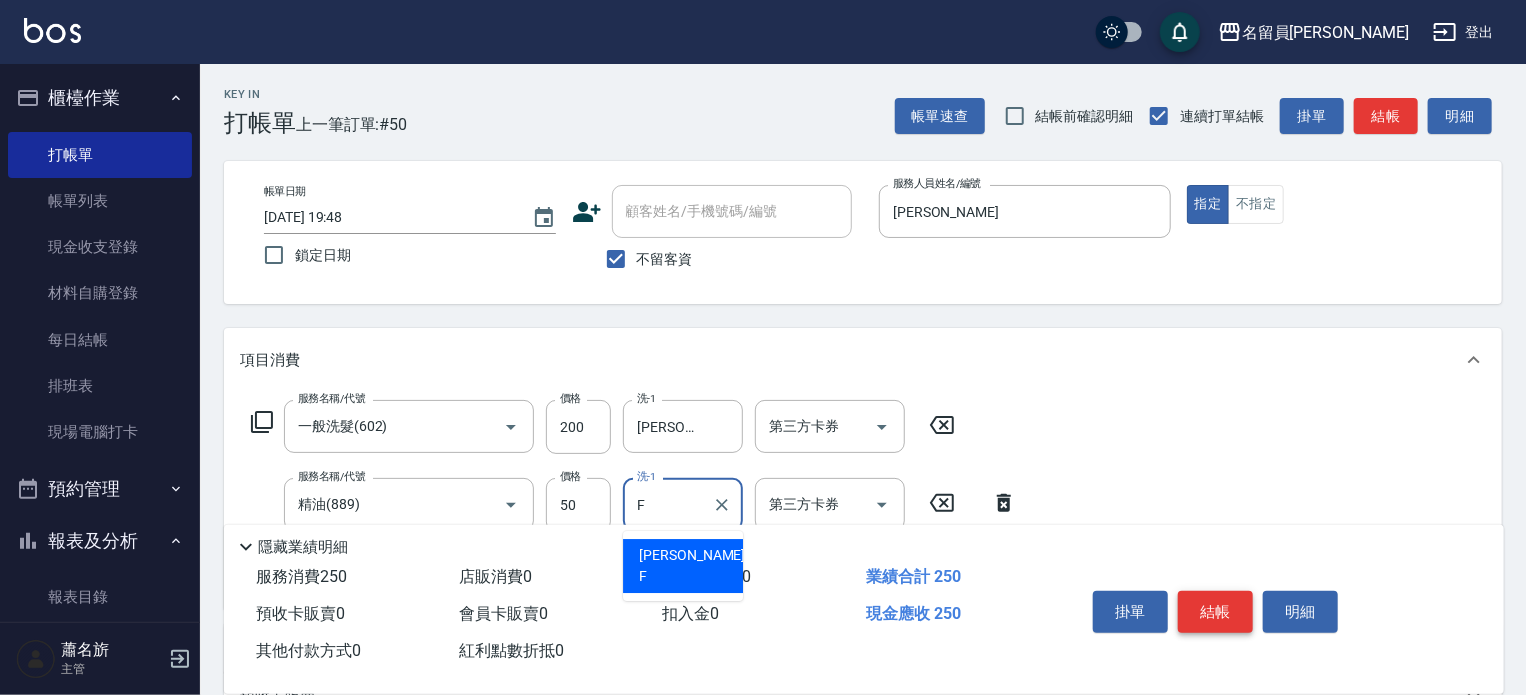 type on "[PERSON_NAME]-F" 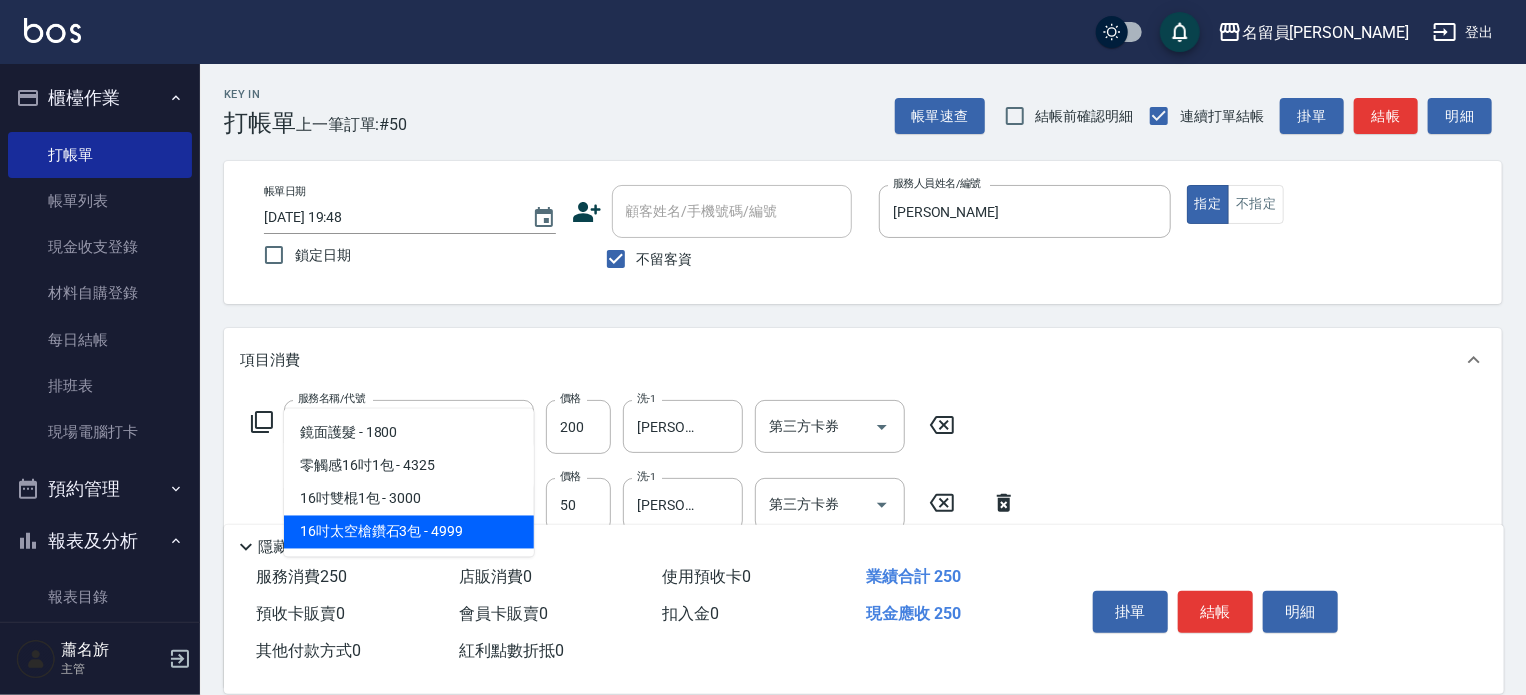 click on "16吋太空槍鑽石3包 - 4999" at bounding box center (409, 532) 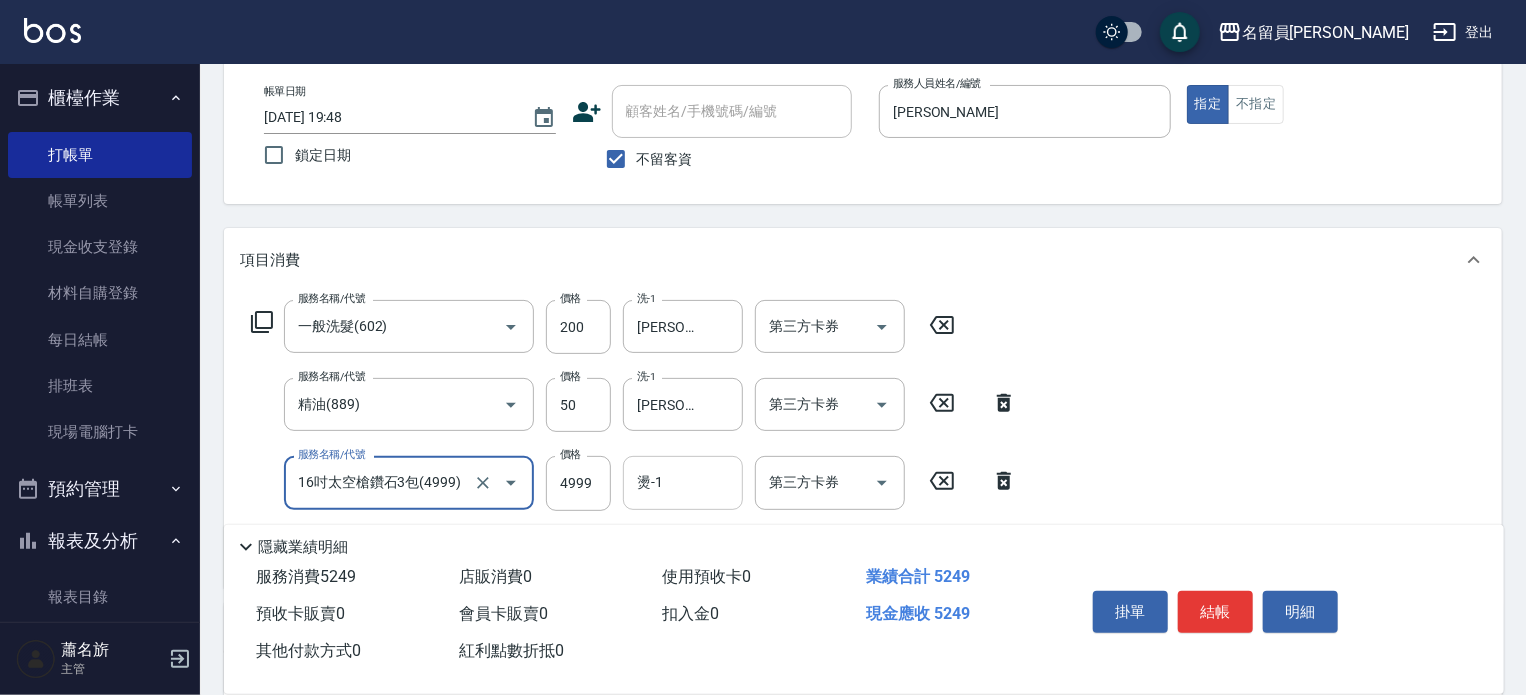 scroll, scrollTop: 100, scrollLeft: 0, axis: vertical 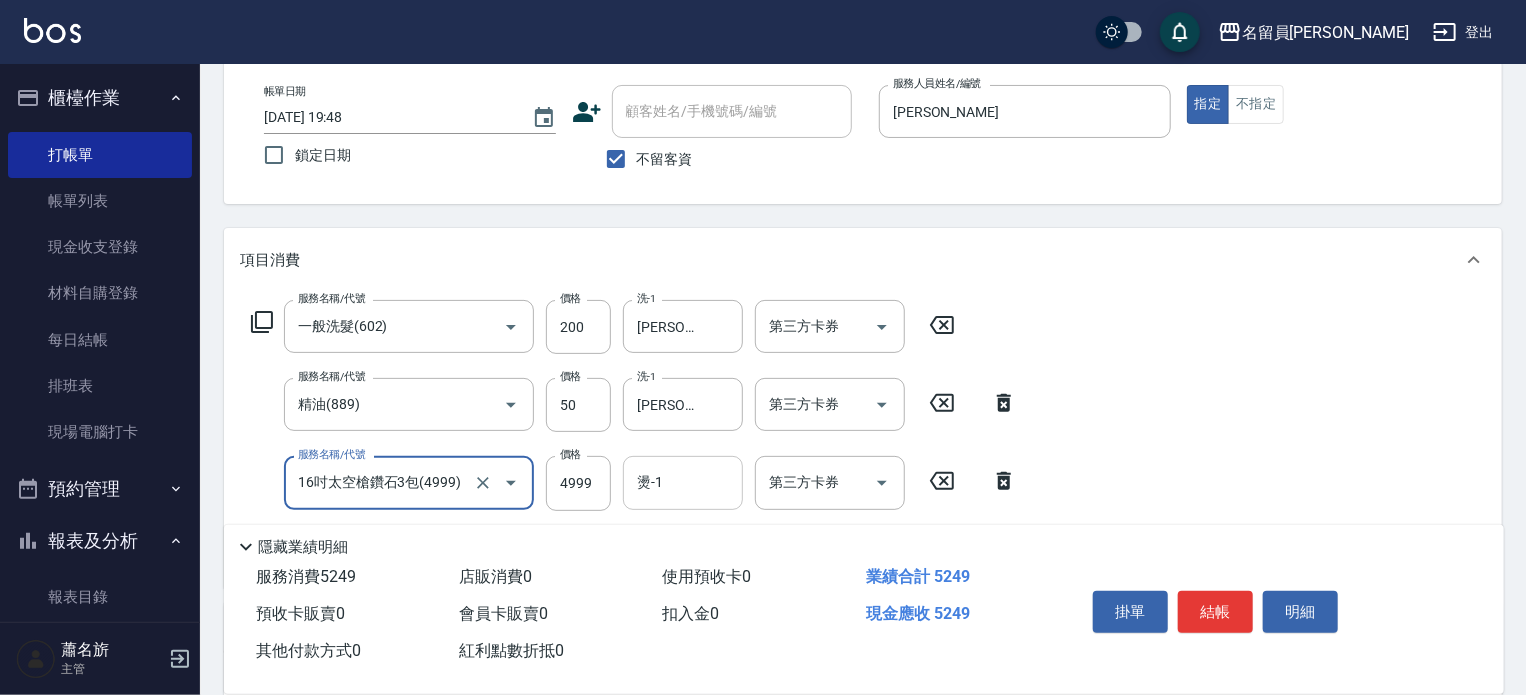 type on "16吋太空槍鑽石3包(4999)" 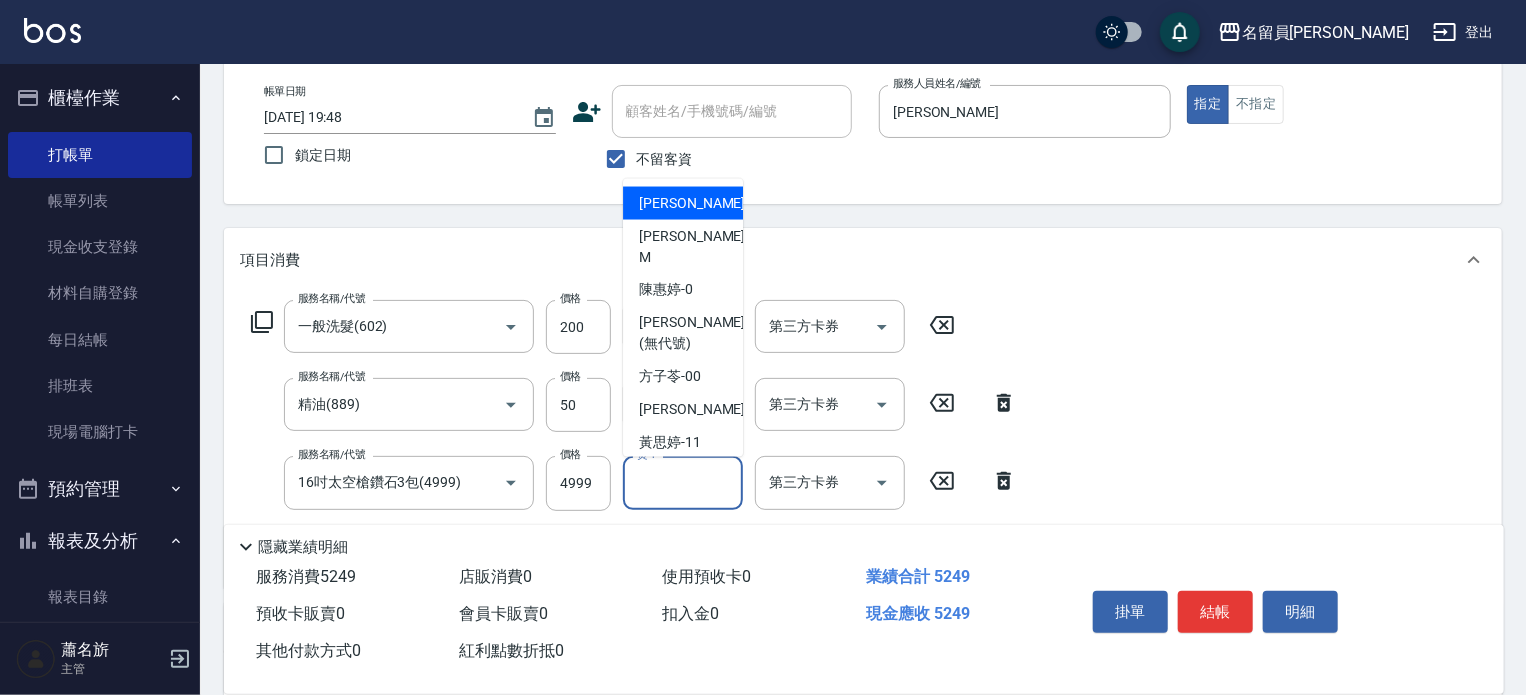 click on "燙-1" at bounding box center [683, 482] 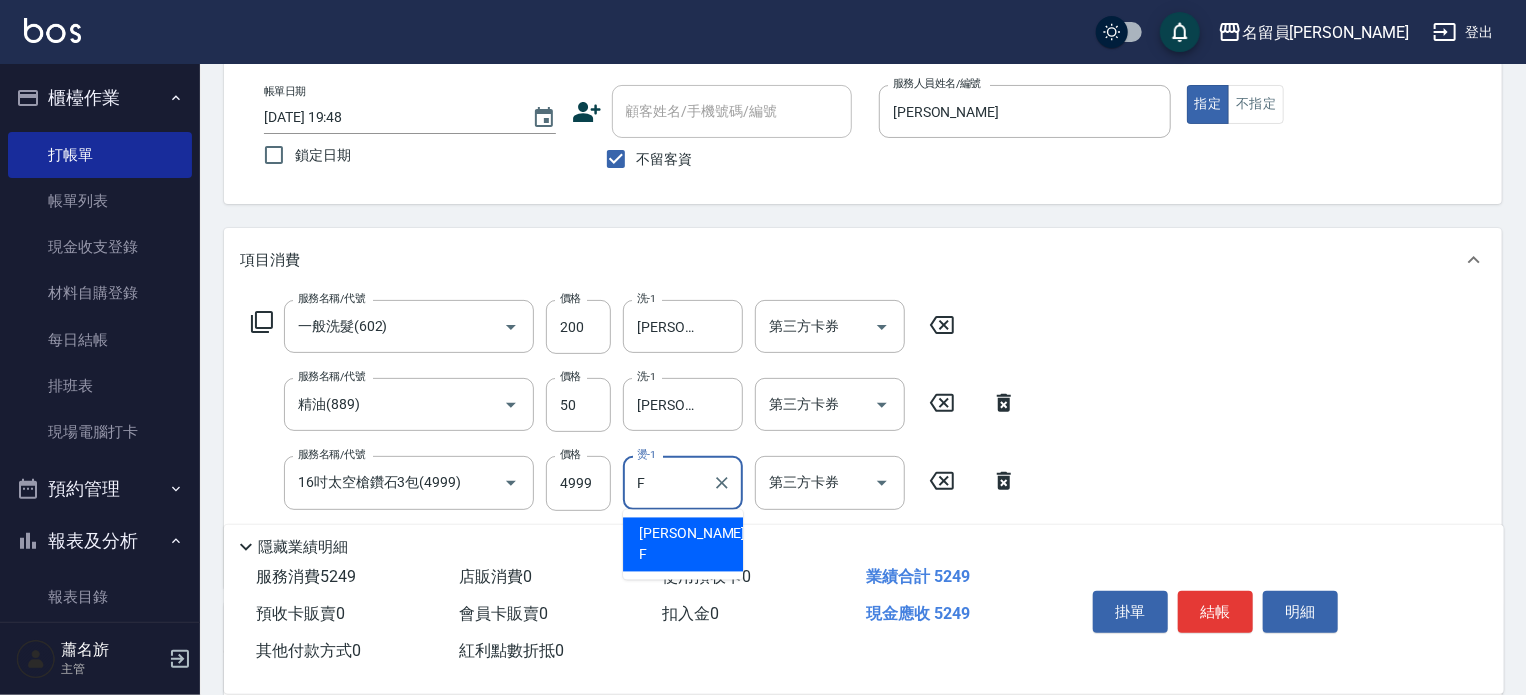 type on "[PERSON_NAME]-F" 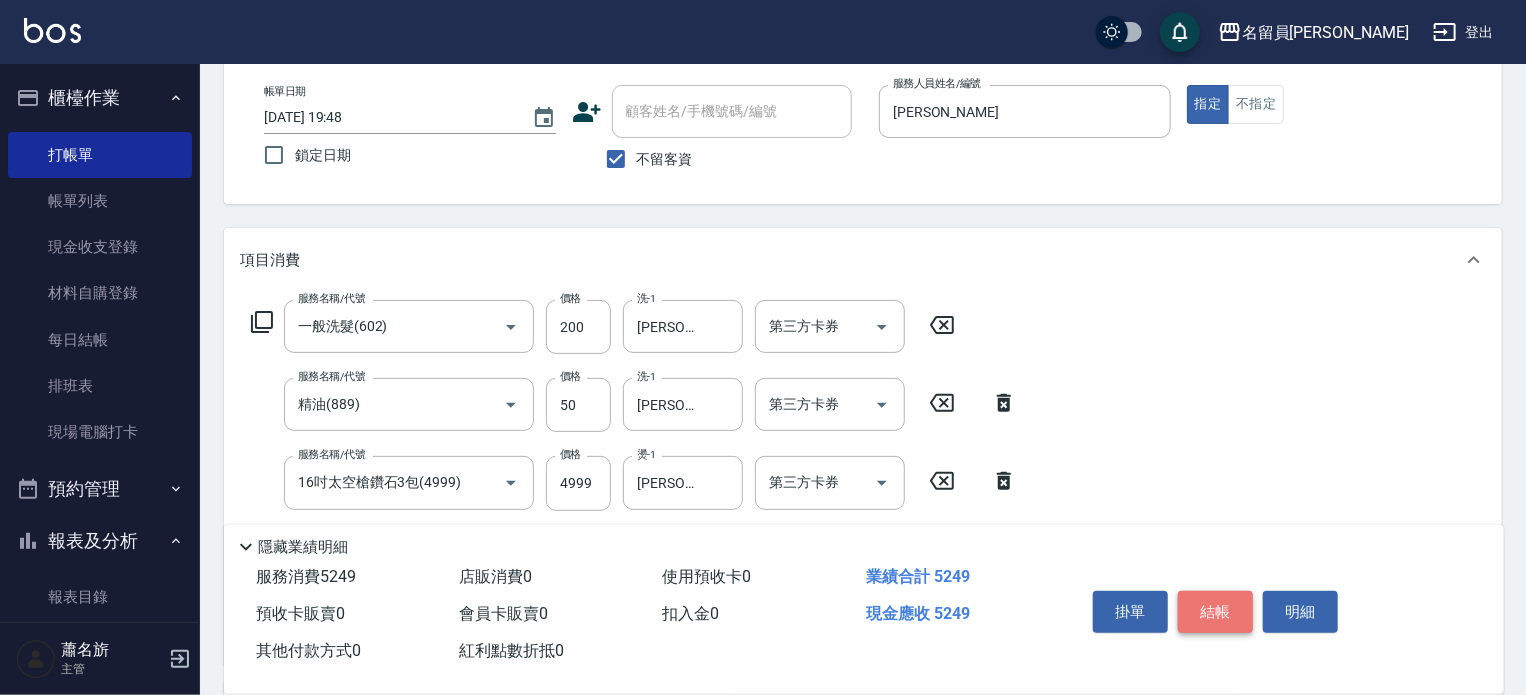 click on "結帳" at bounding box center [1215, 612] 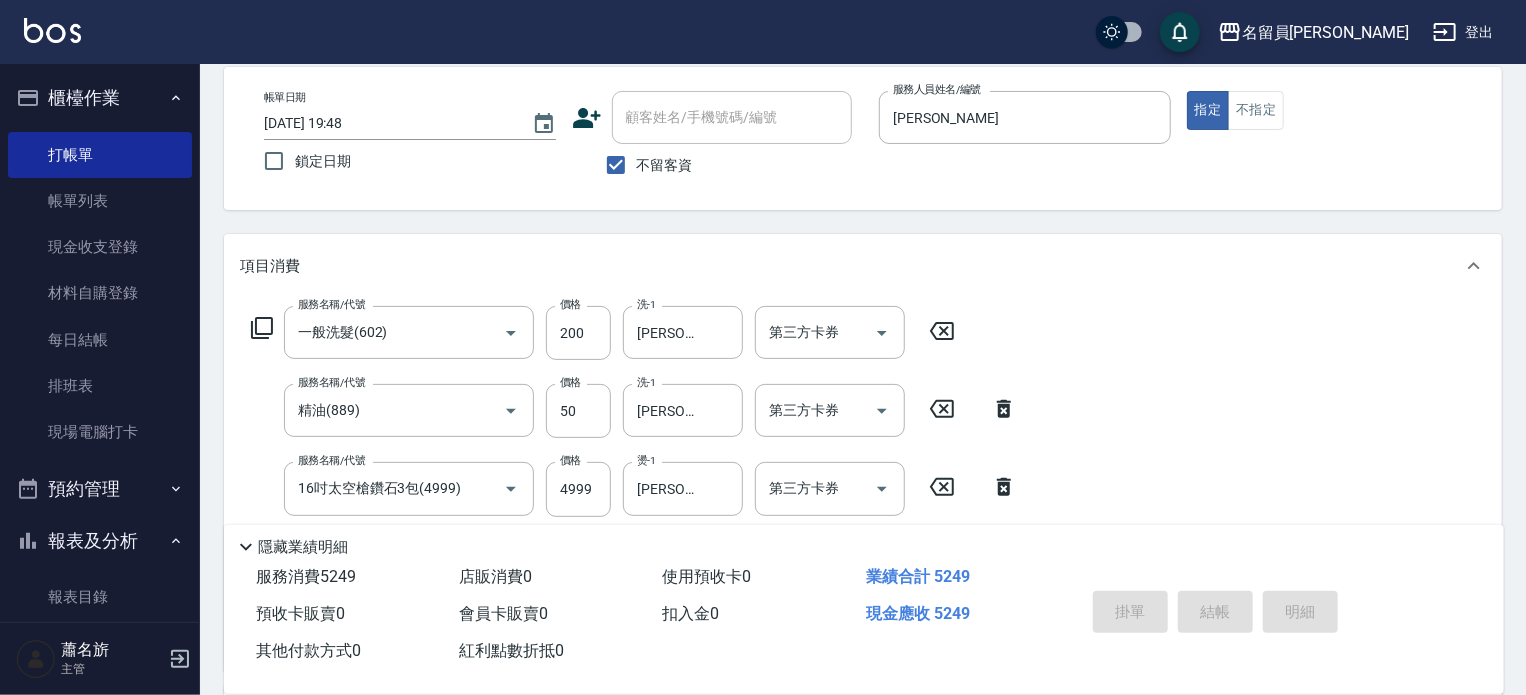 type on "[DATE] 19:49" 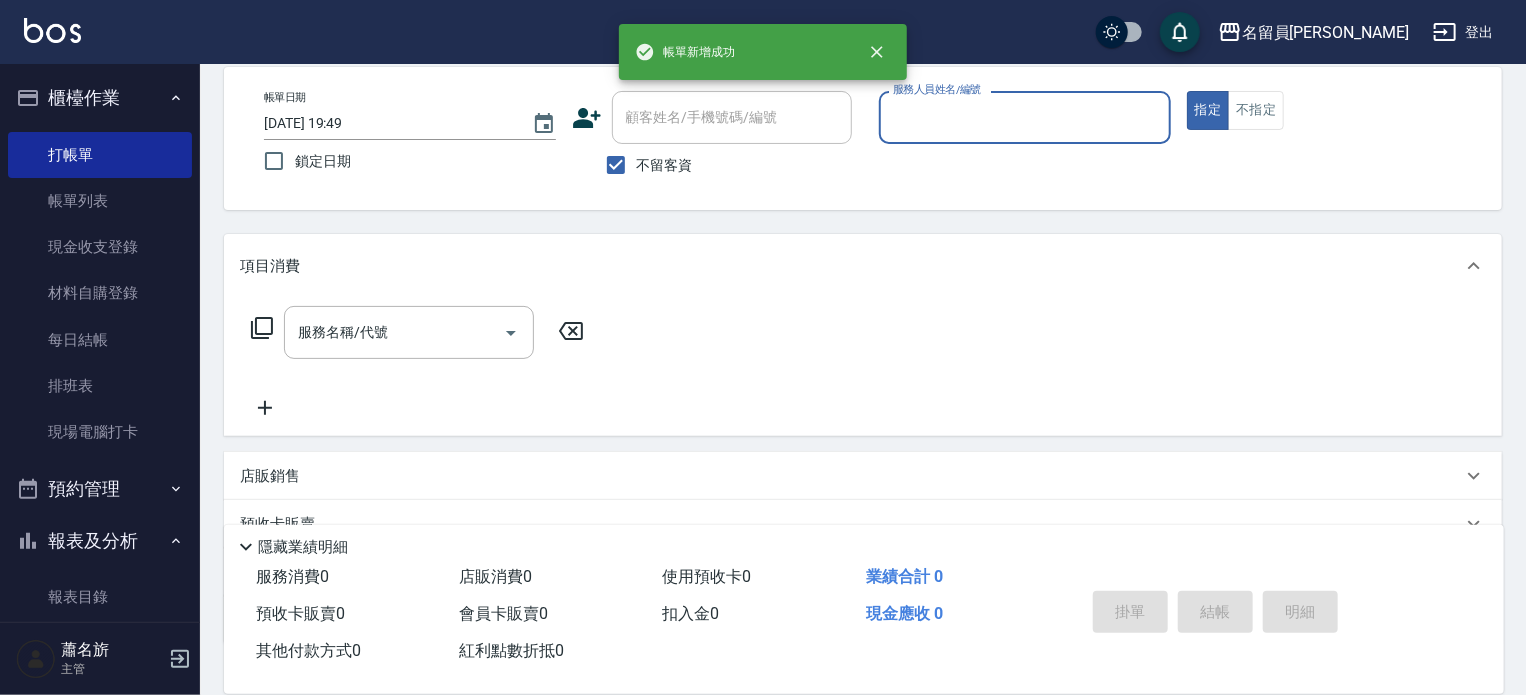 scroll, scrollTop: 100, scrollLeft: 0, axis: vertical 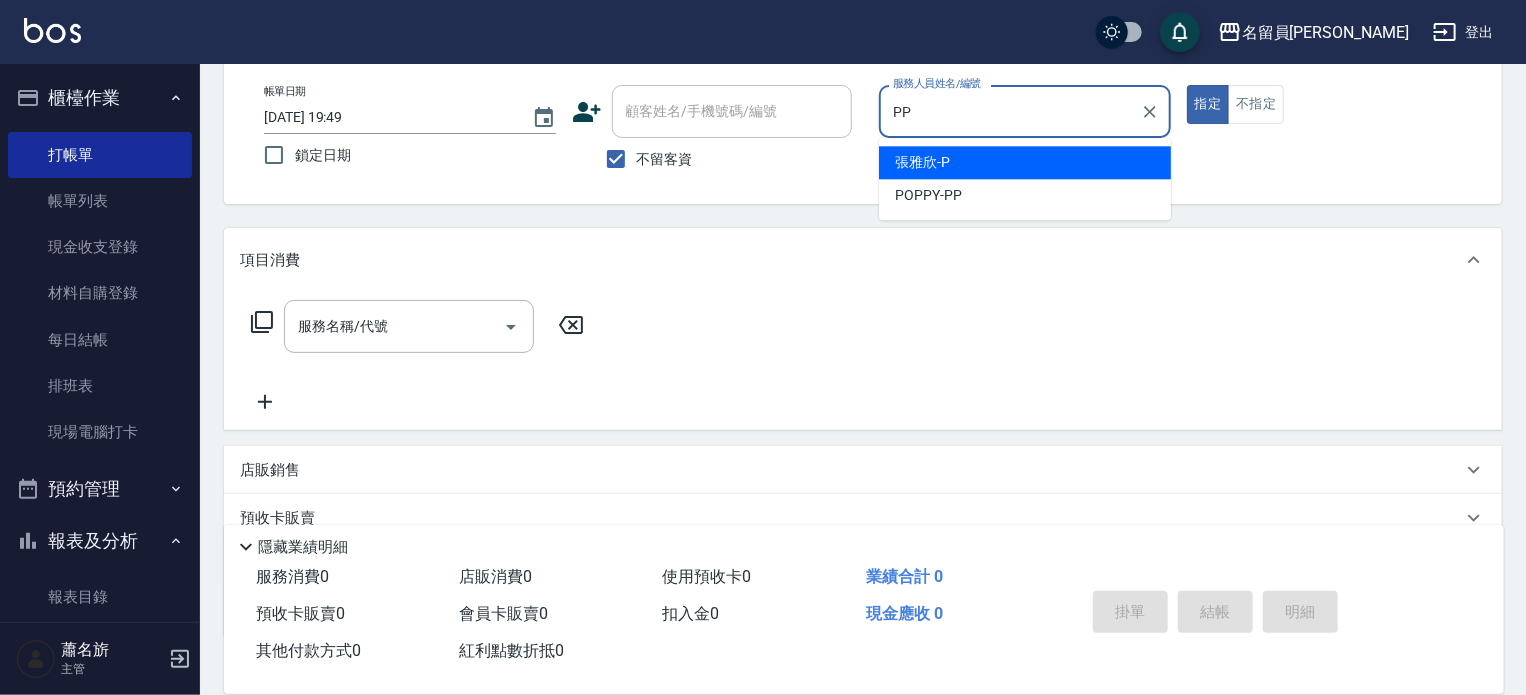 type on "POPPY-PP" 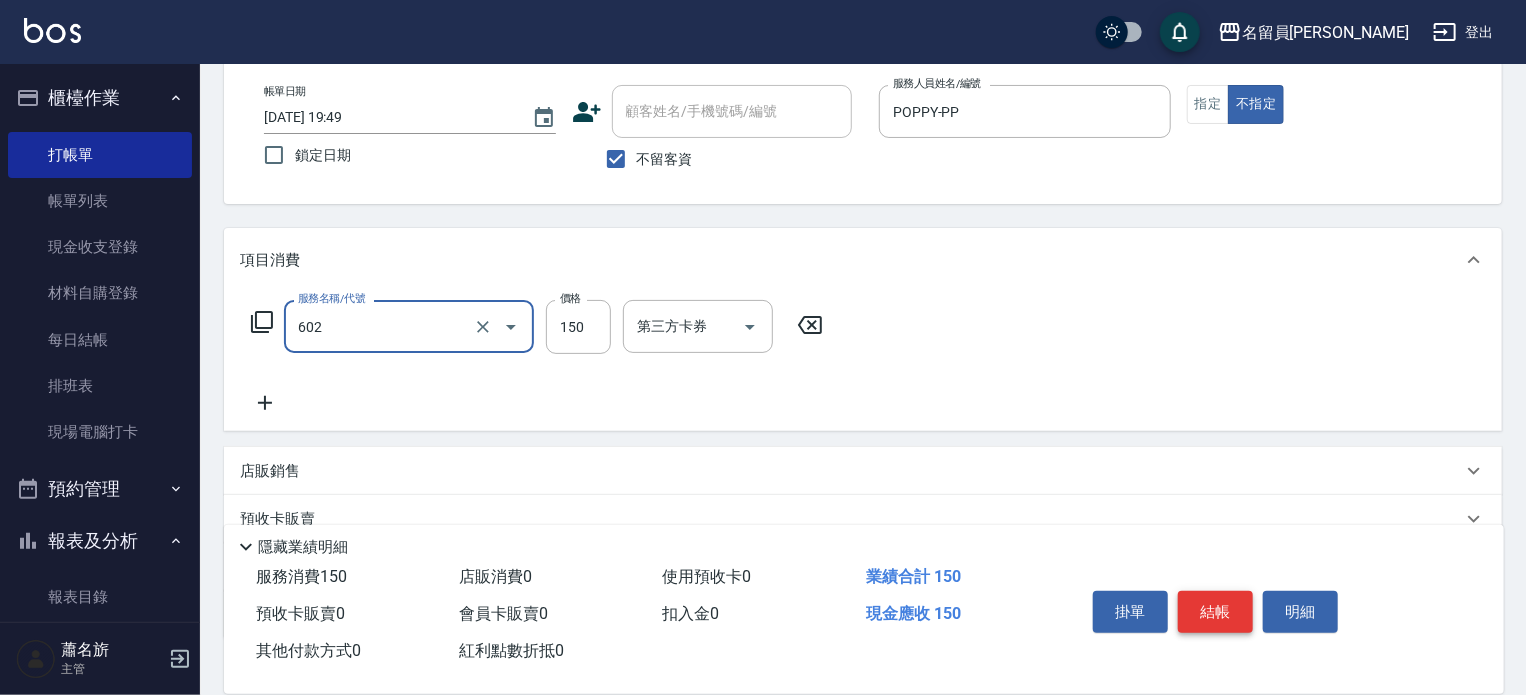type on "一般洗髮(602)" 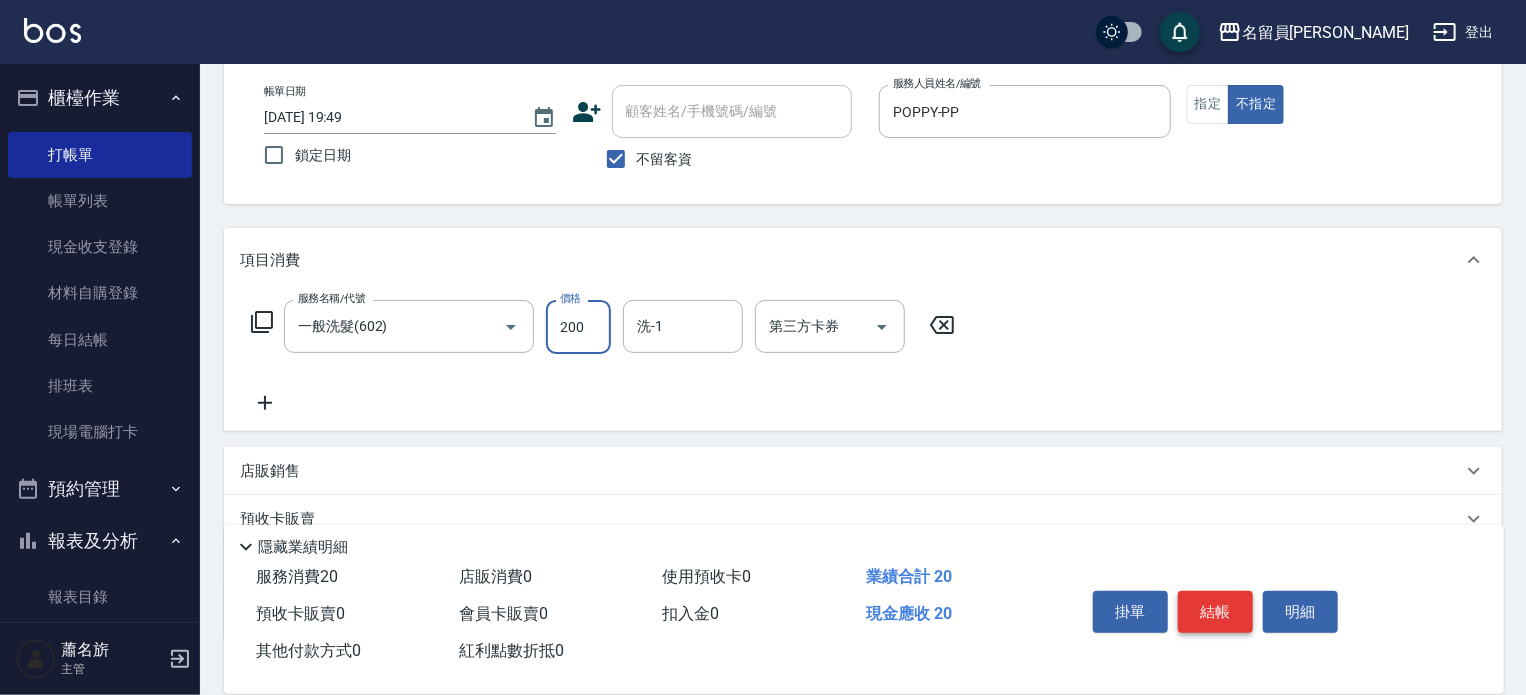 type on "200" 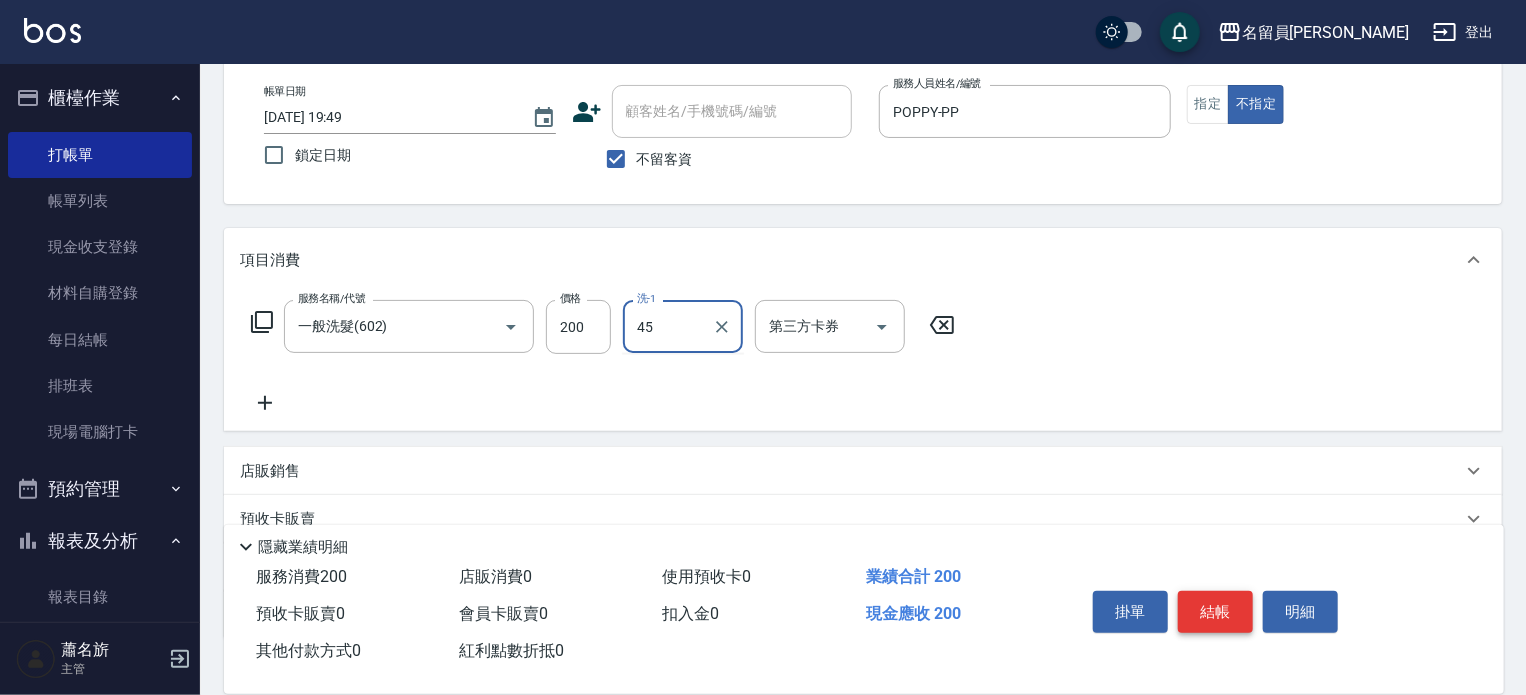 type on "[PERSON_NAME]-45" 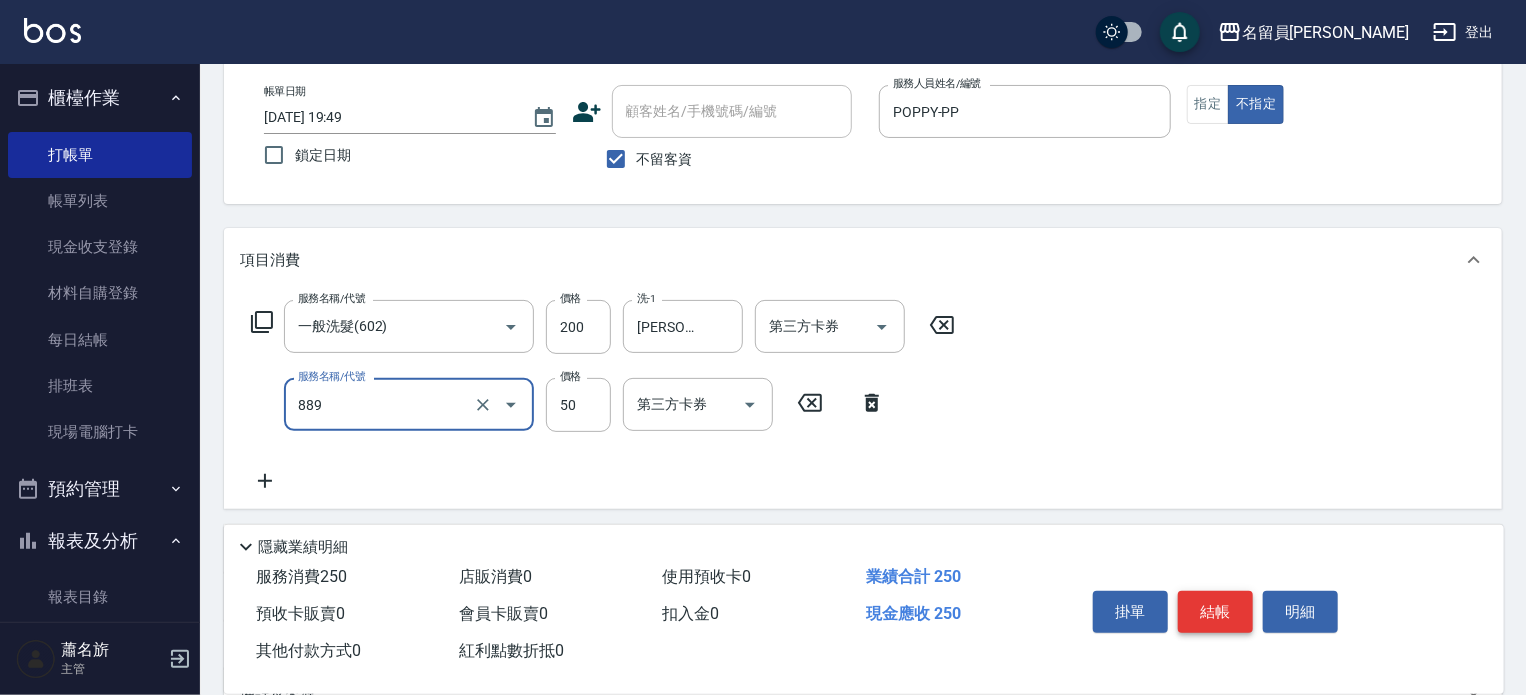 type on "精油(889)" 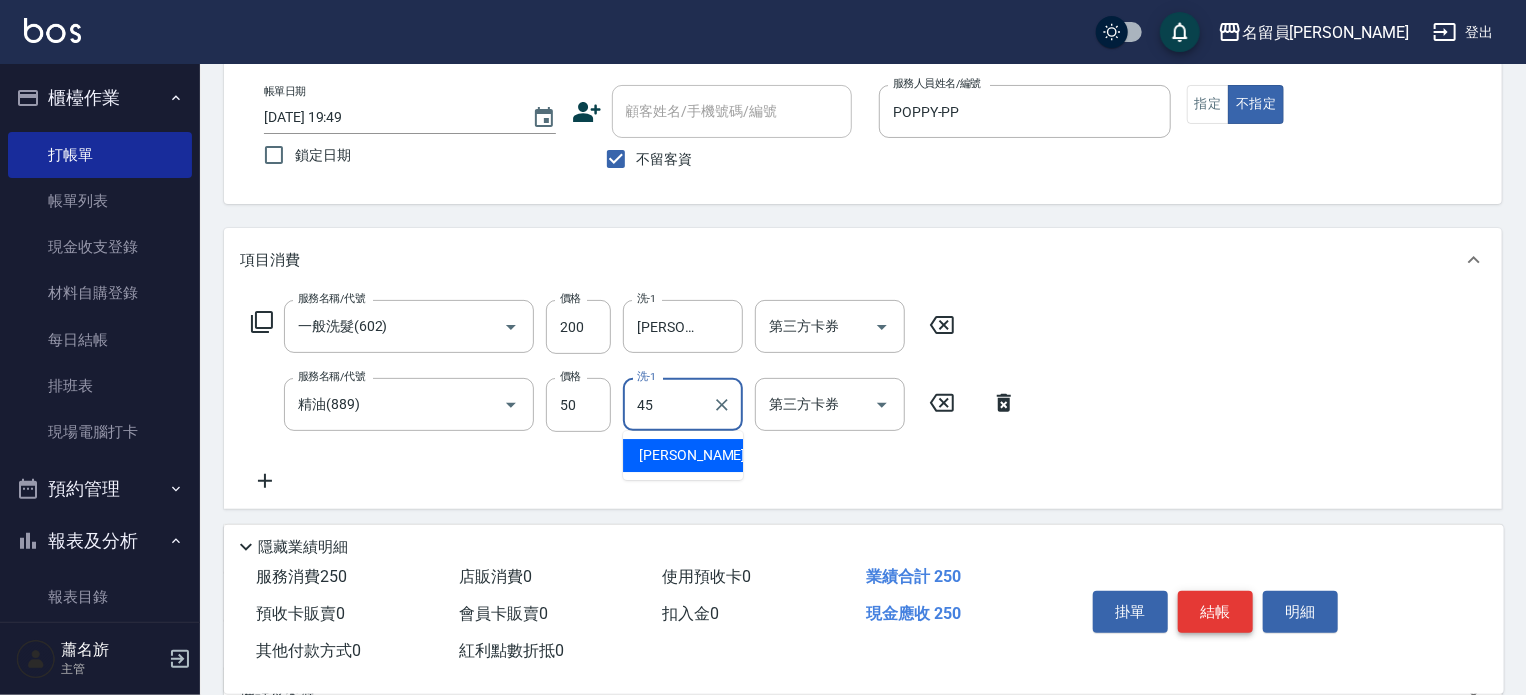 type on "[PERSON_NAME]-45" 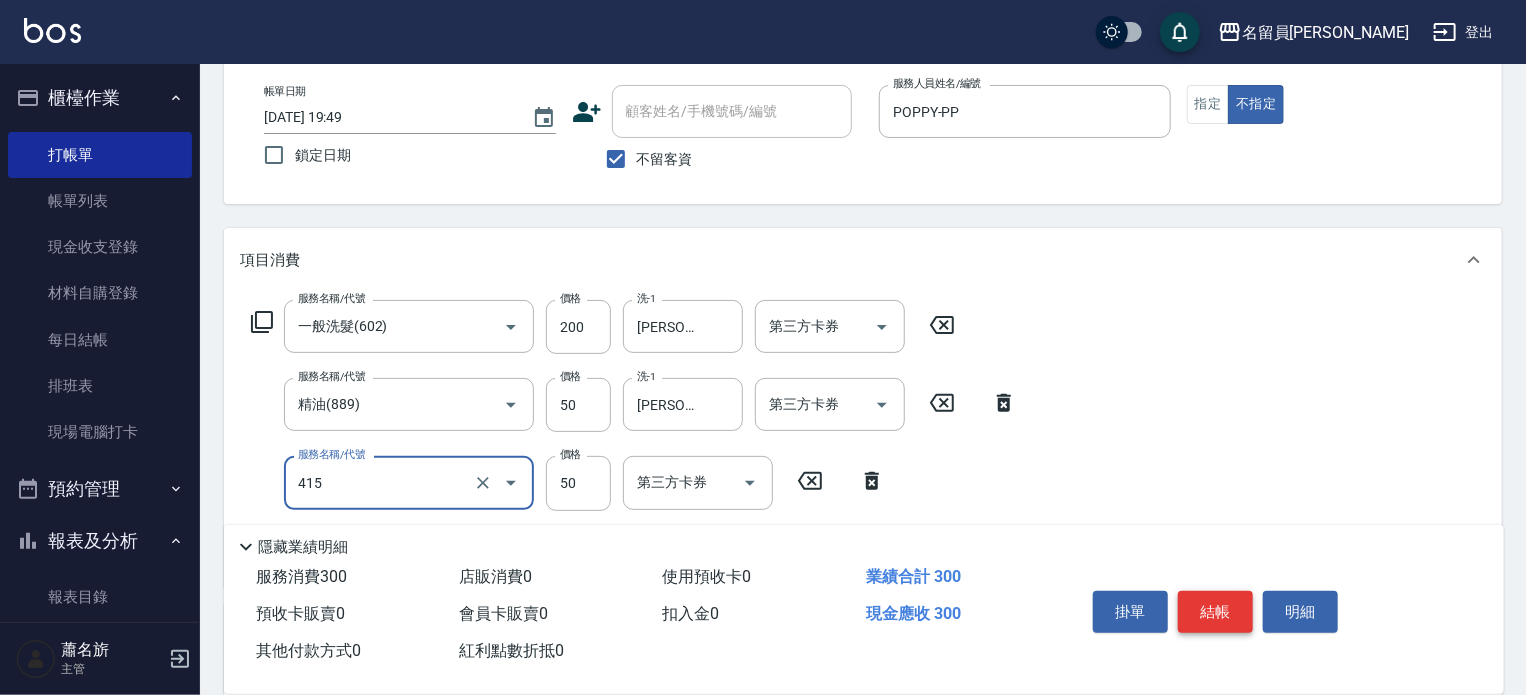 type on "瞬間保養(415)" 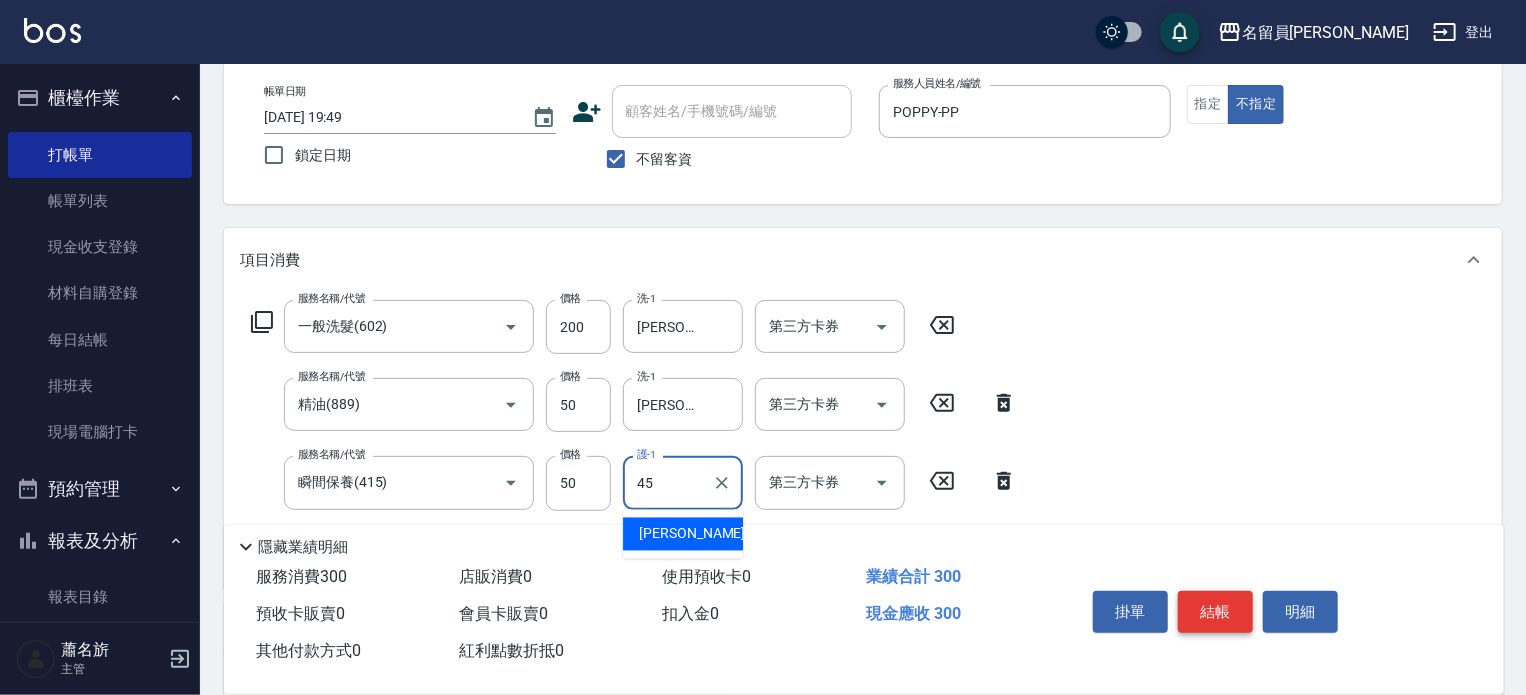 type on "[PERSON_NAME]-45" 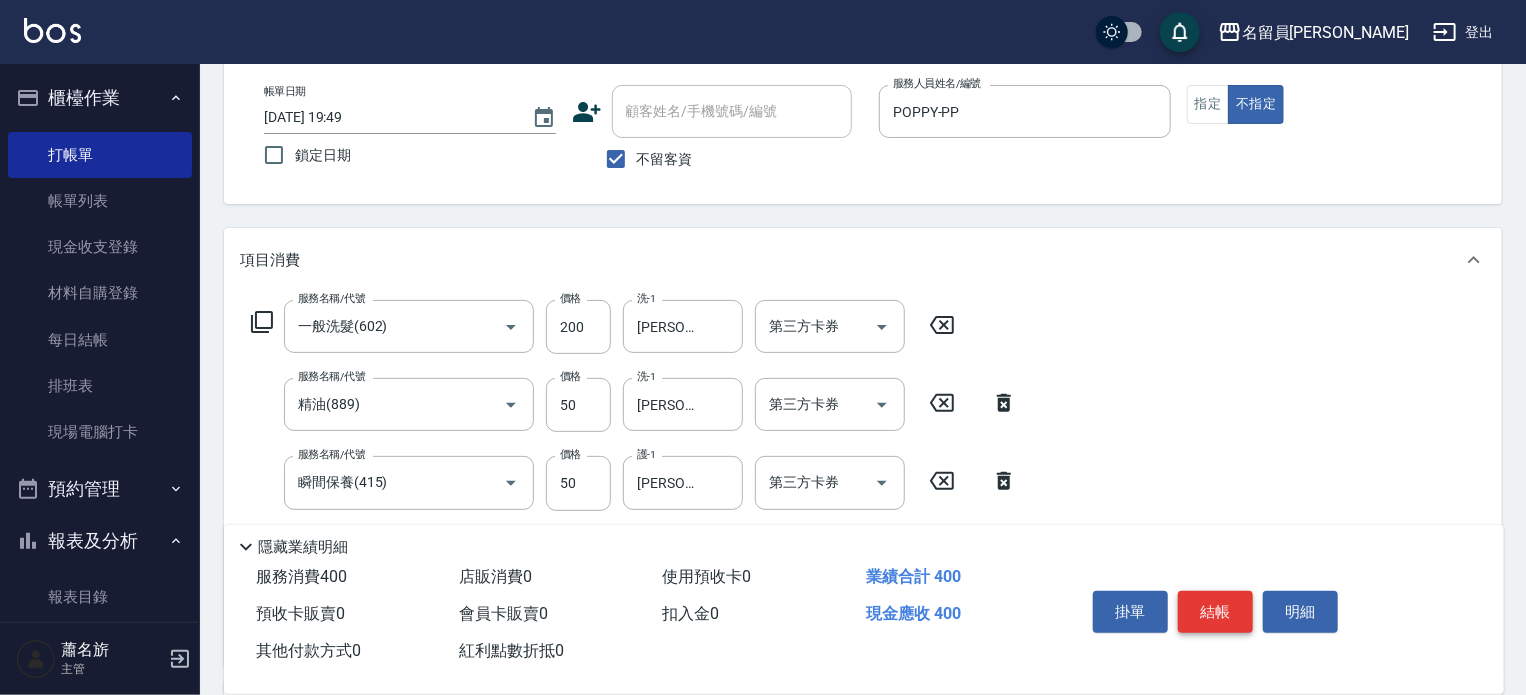 type on "剪髮(302)" 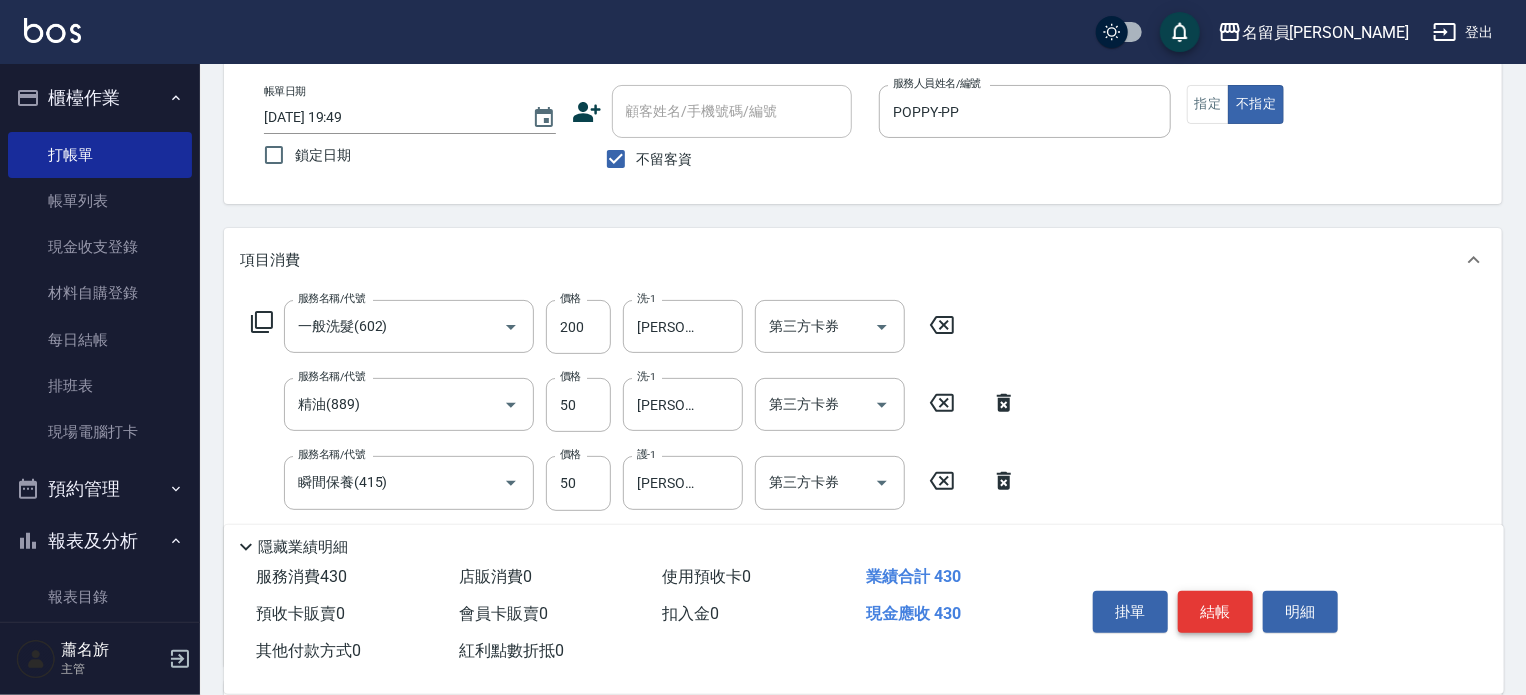type on "130" 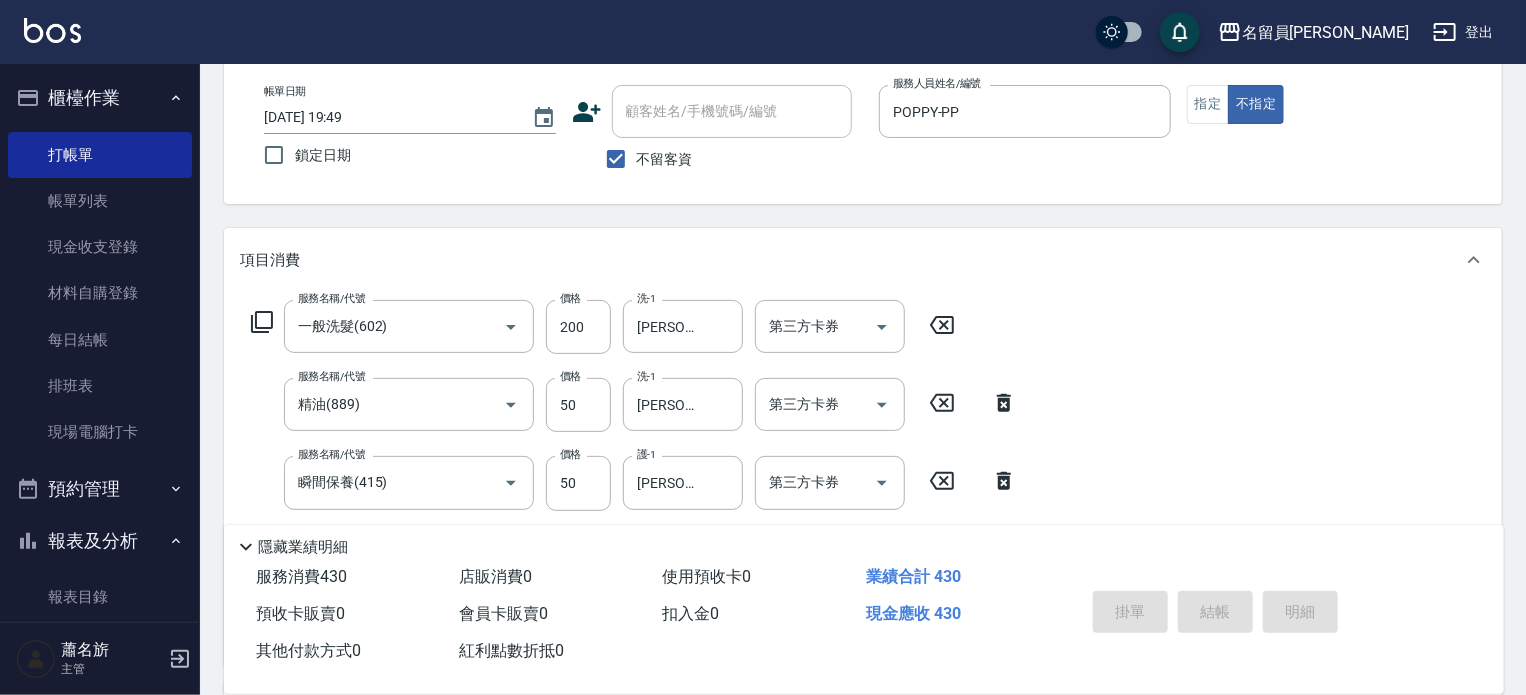 type 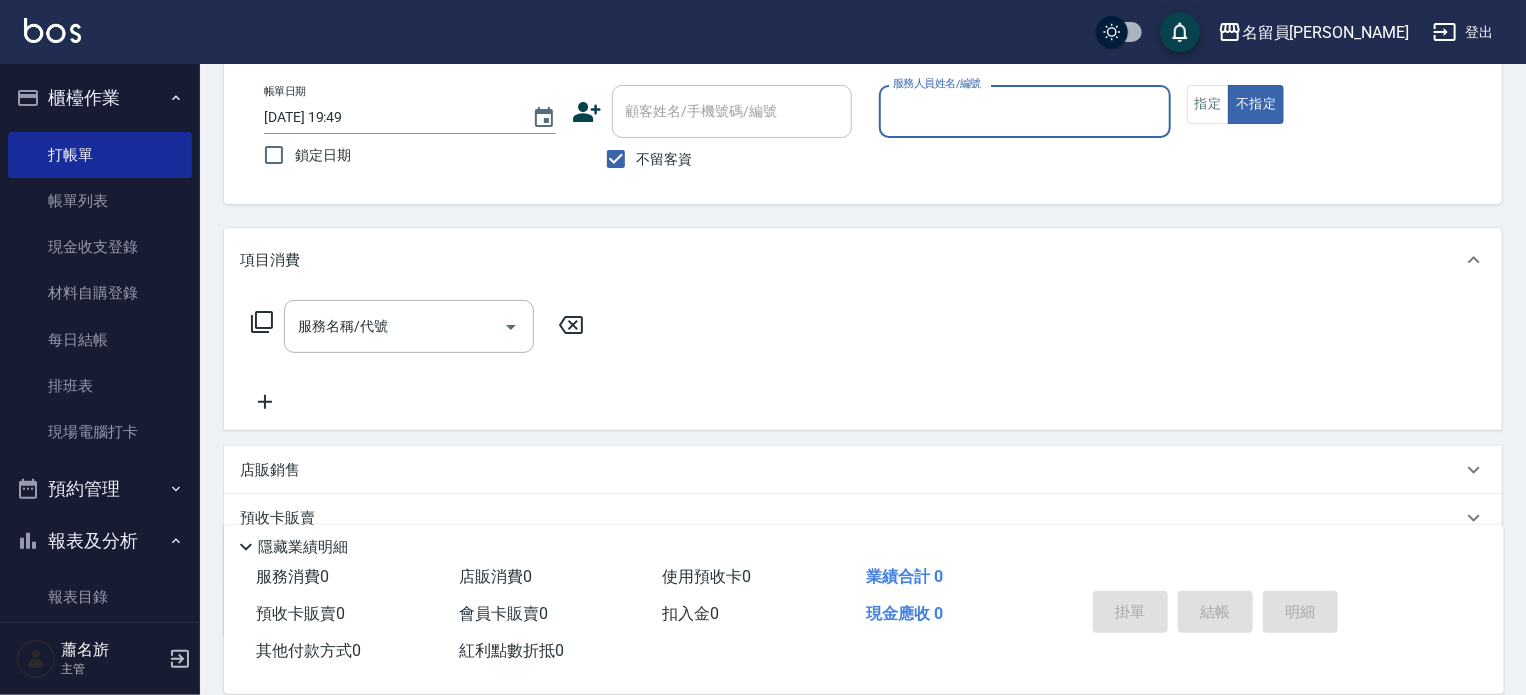 scroll, scrollTop: 0, scrollLeft: 0, axis: both 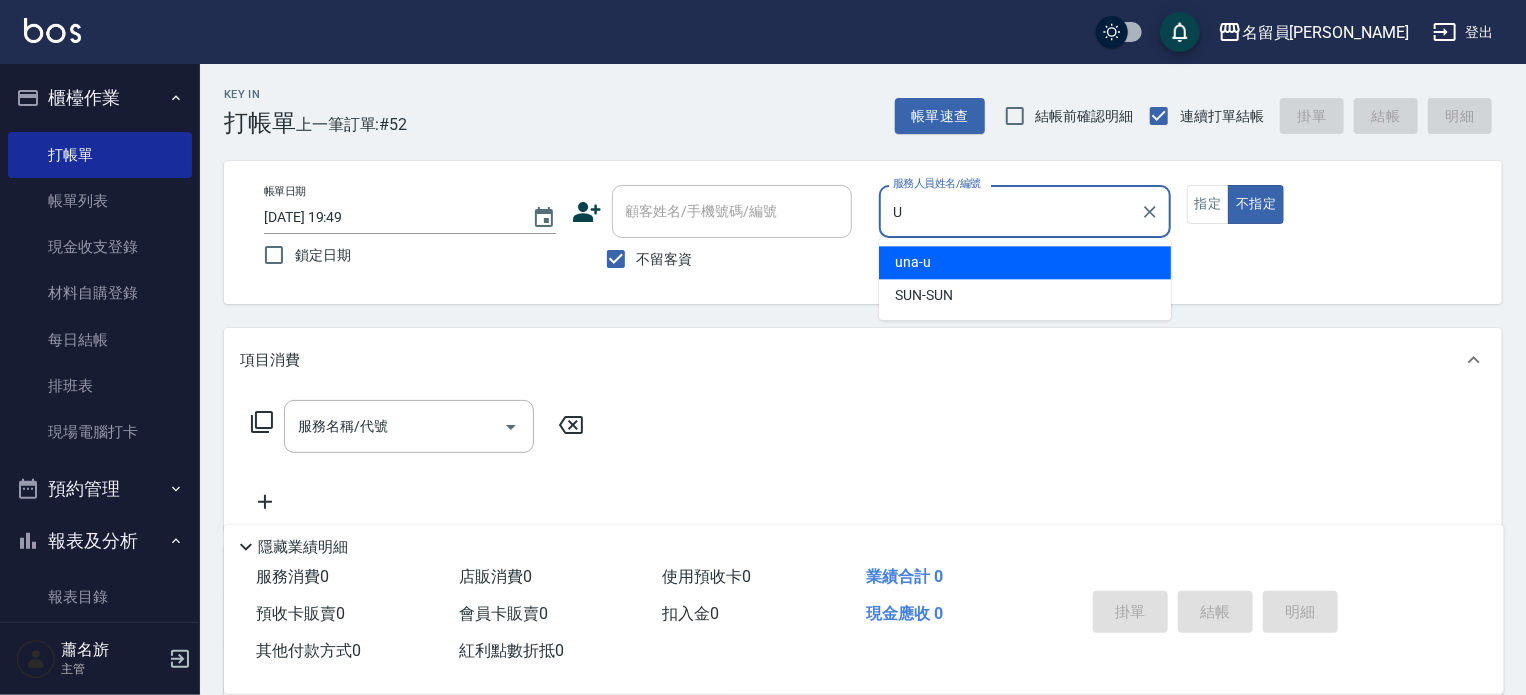 type on "una-u" 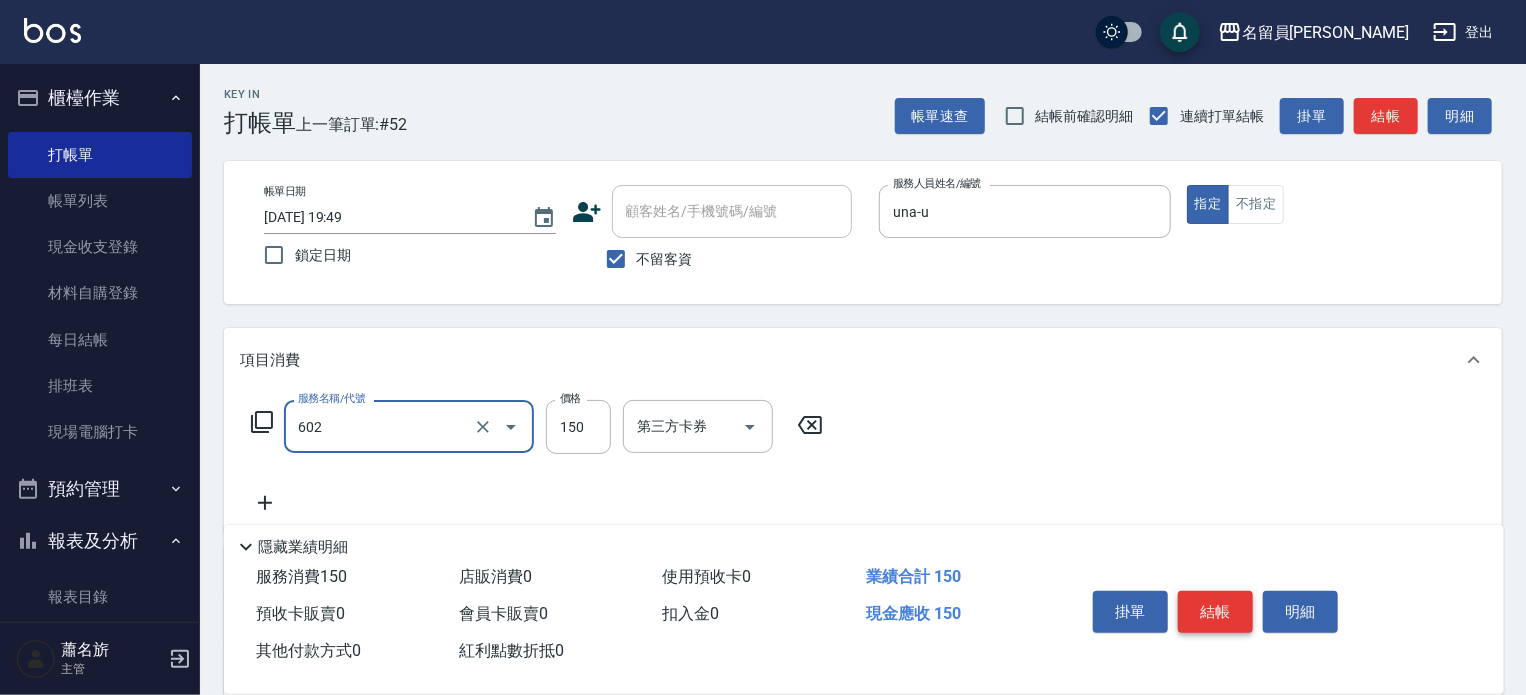 type on "一般洗髮(602)" 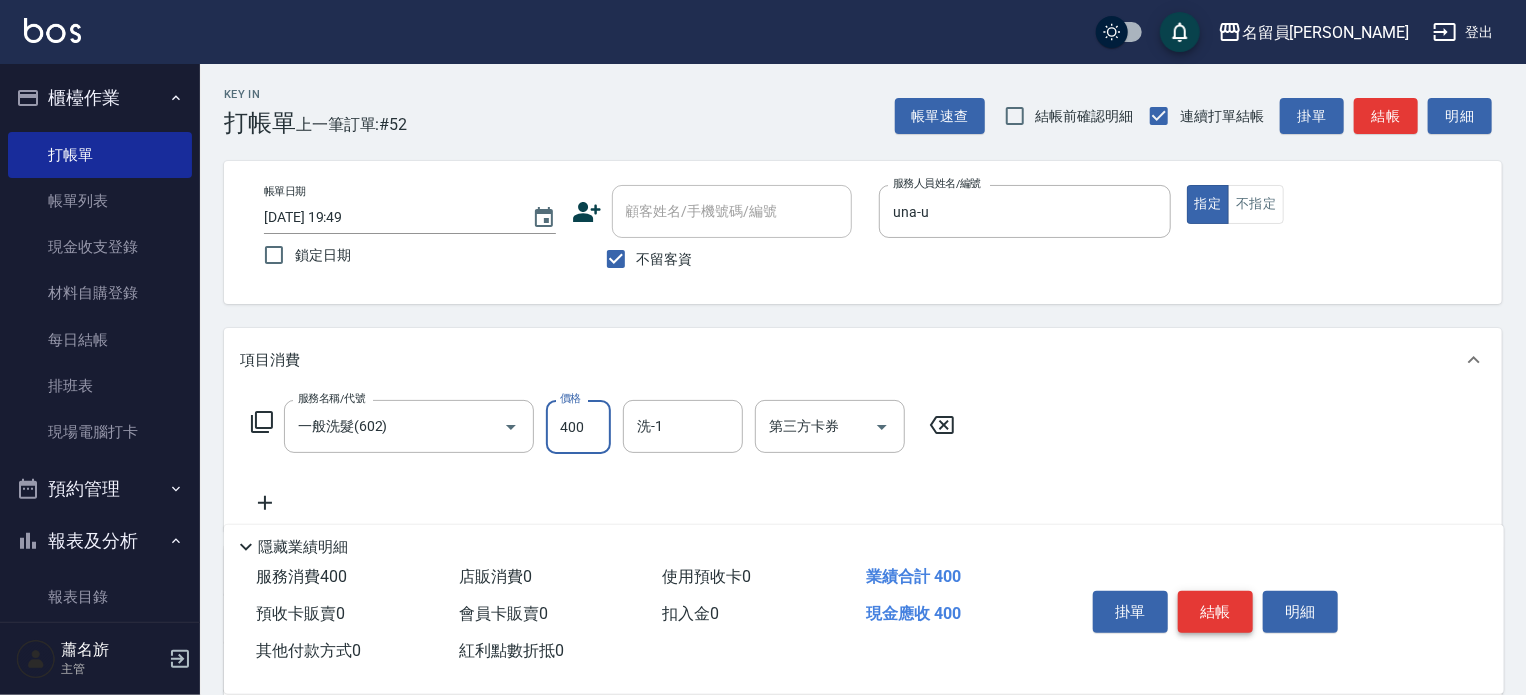 type on "400" 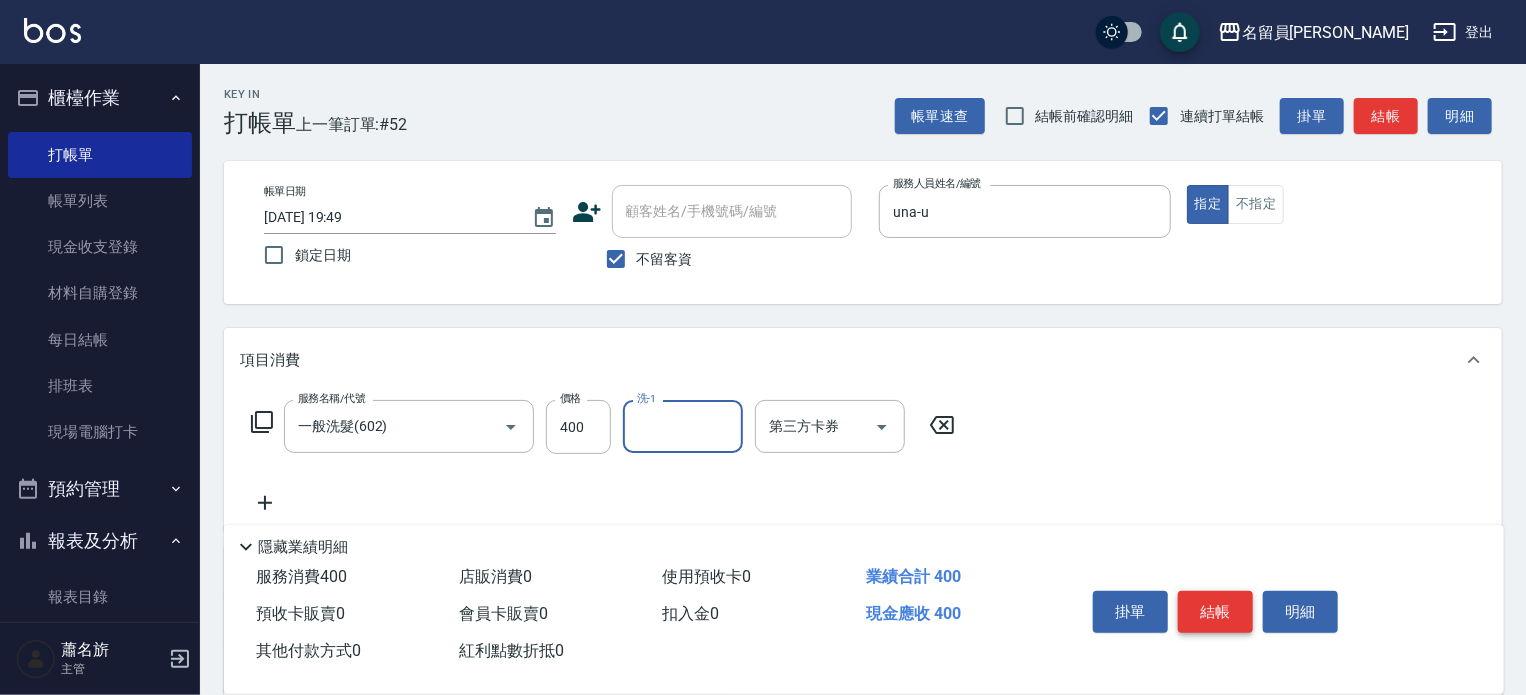 click on "結帳" at bounding box center [1215, 612] 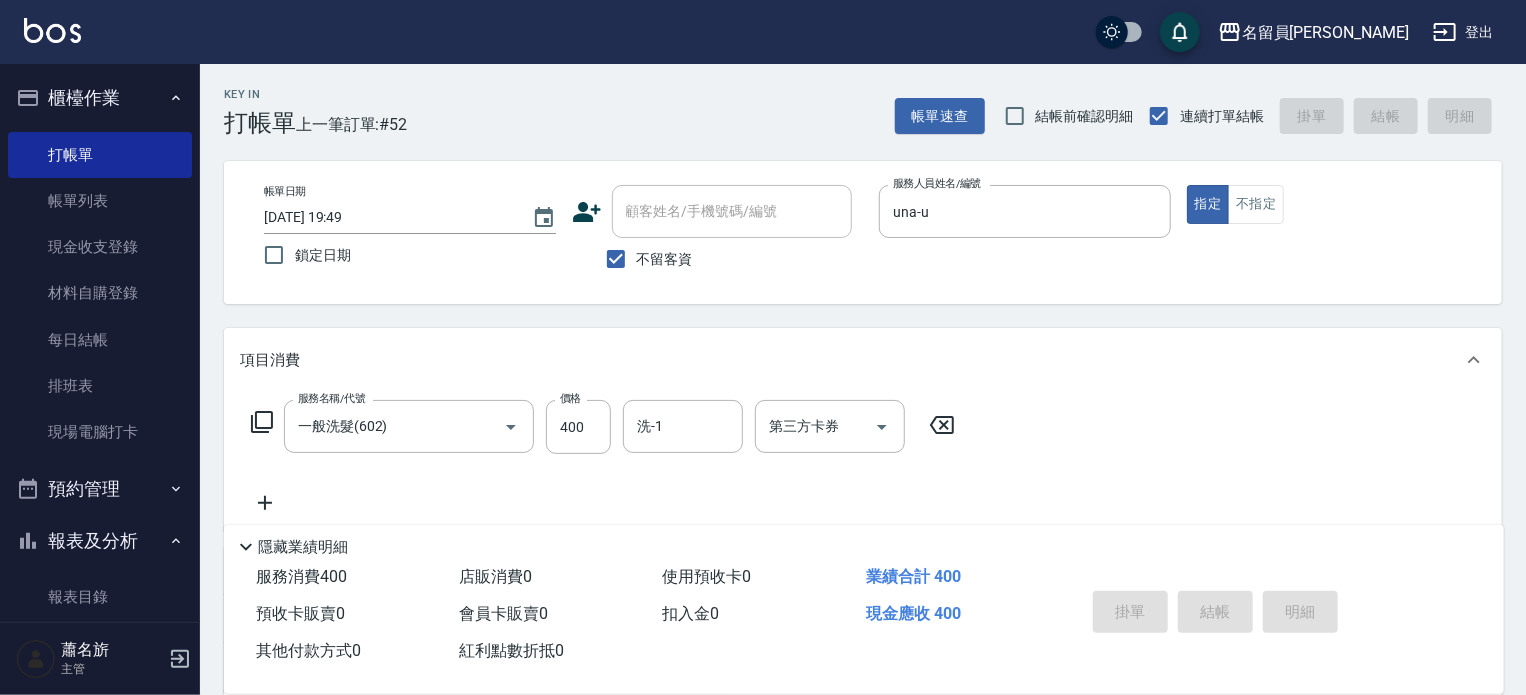 type 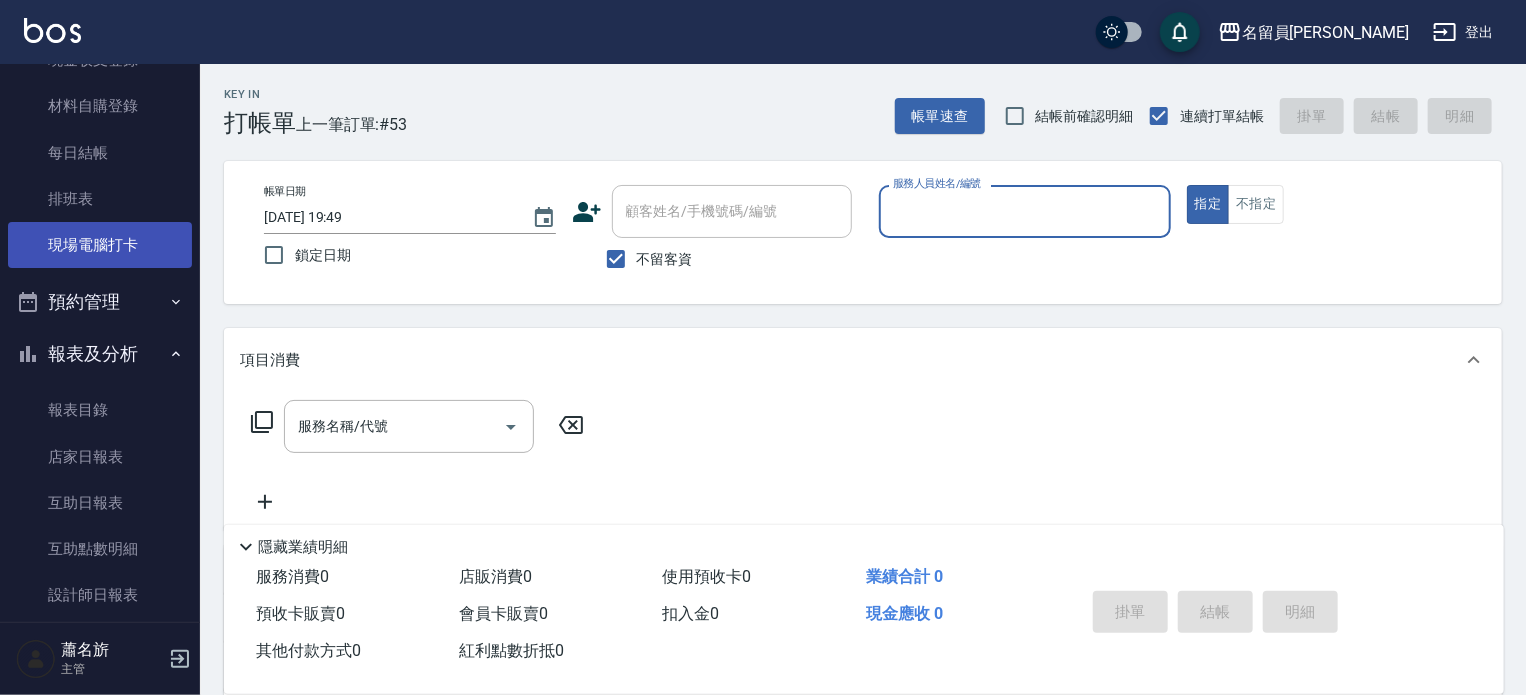 scroll, scrollTop: 200, scrollLeft: 0, axis: vertical 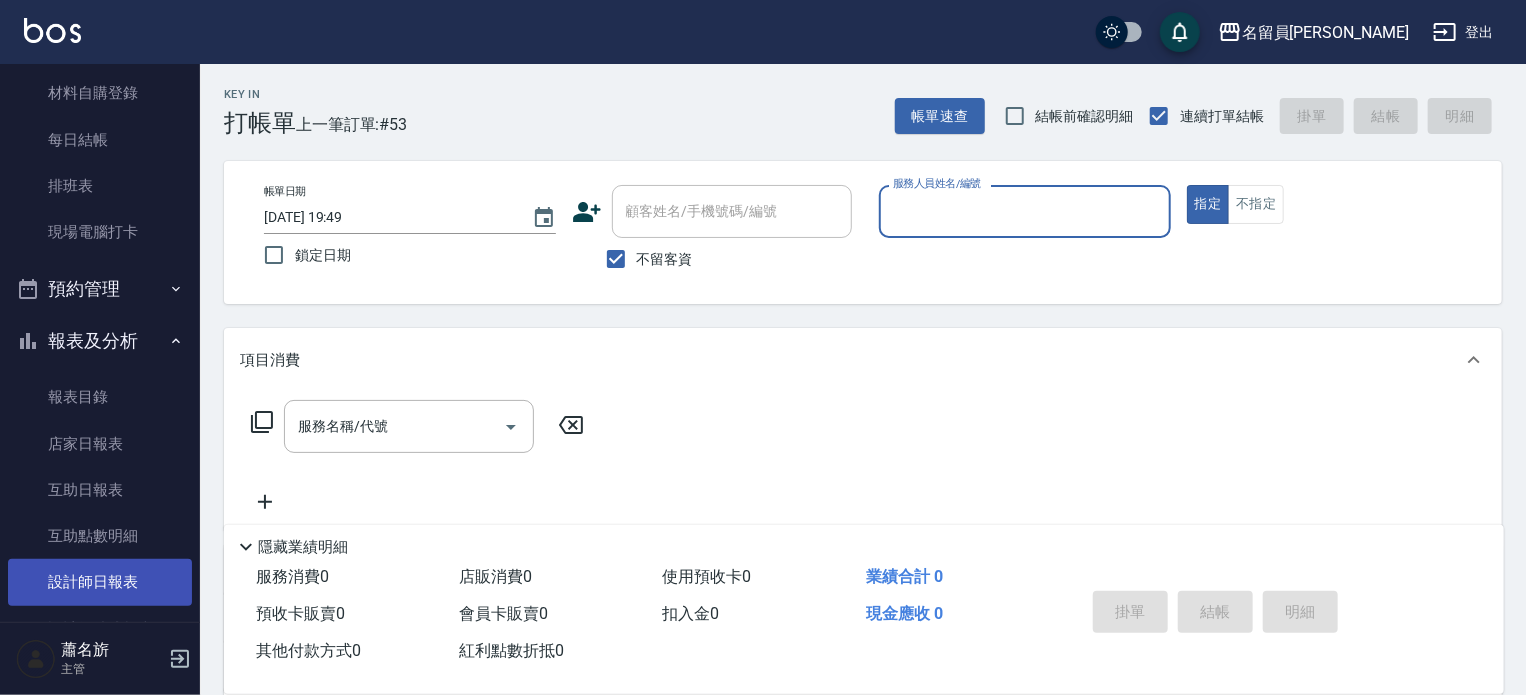click on "設計師日報表" at bounding box center (100, 582) 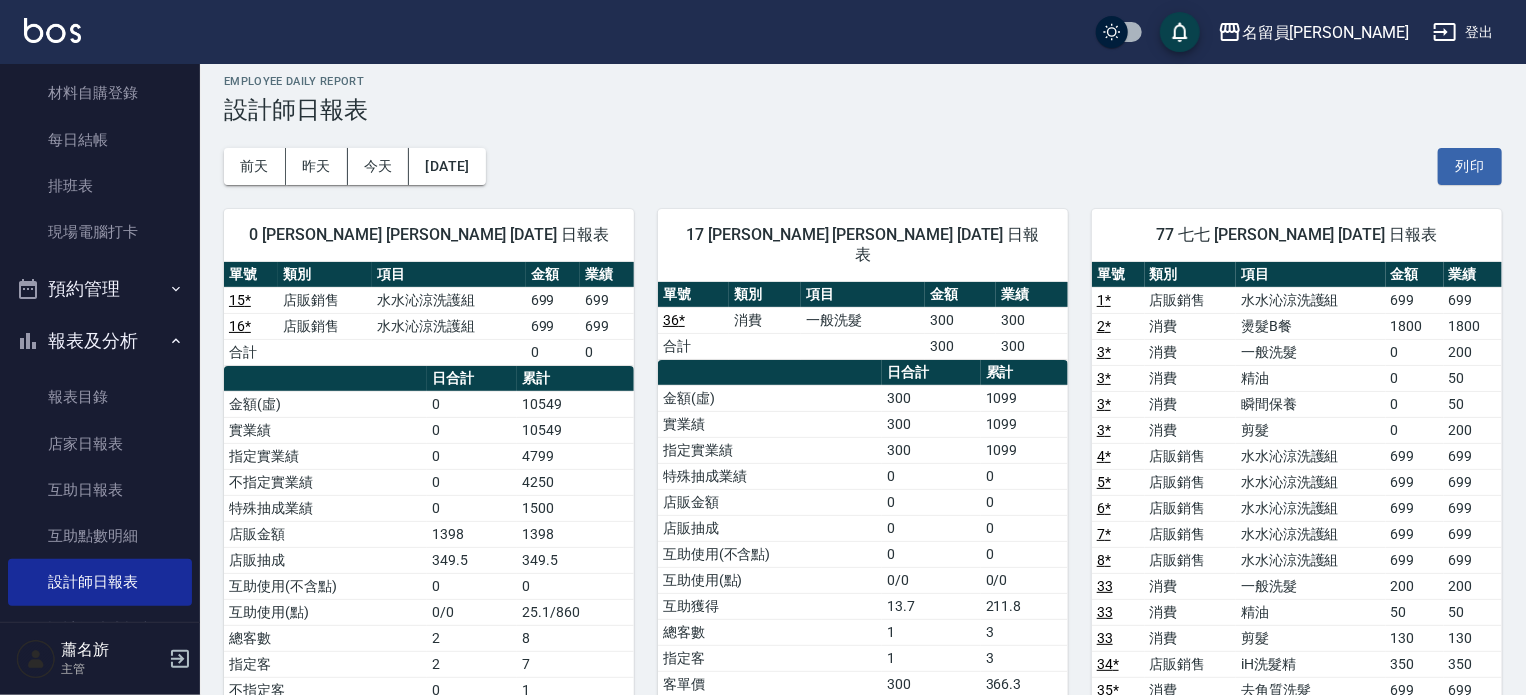 scroll, scrollTop: 200, scrollLeft: 0, axis: vertical 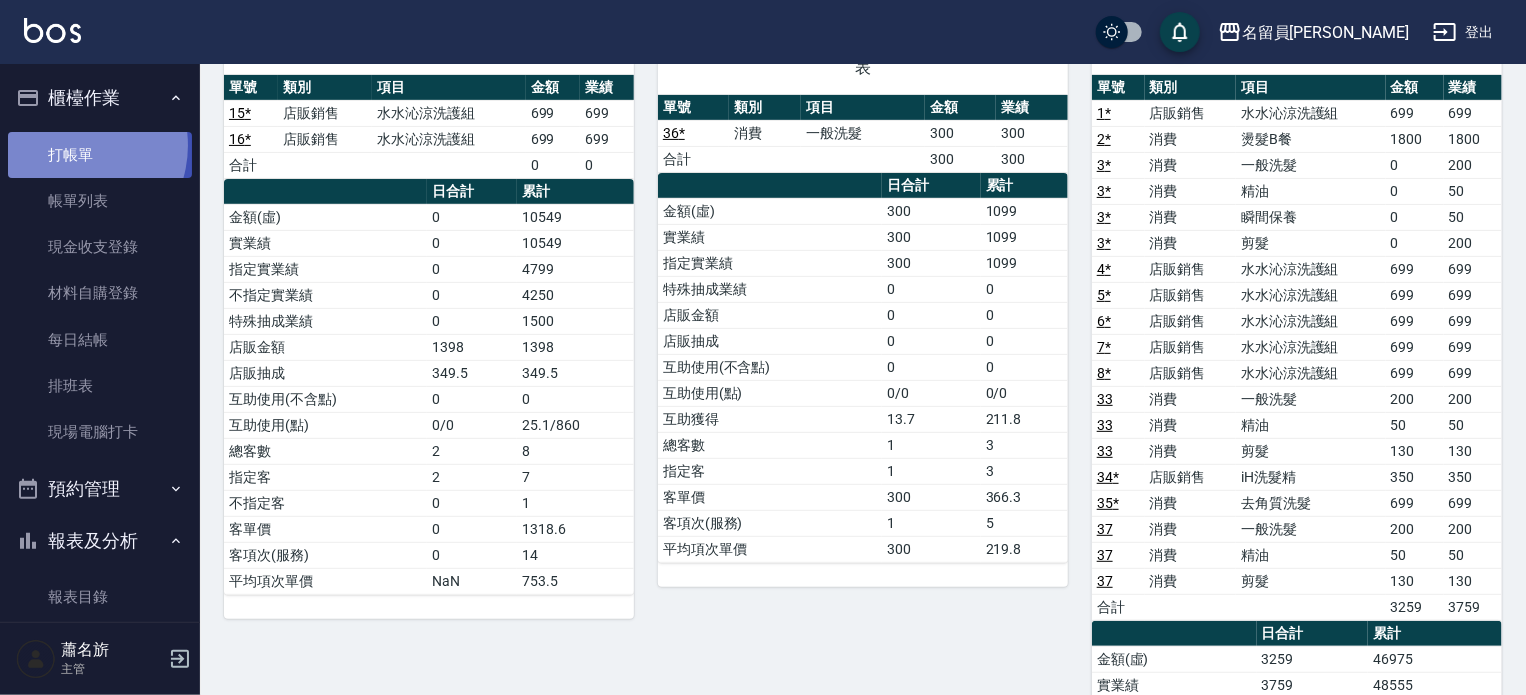 click on "打帳單" at bounding box center (100, 155) 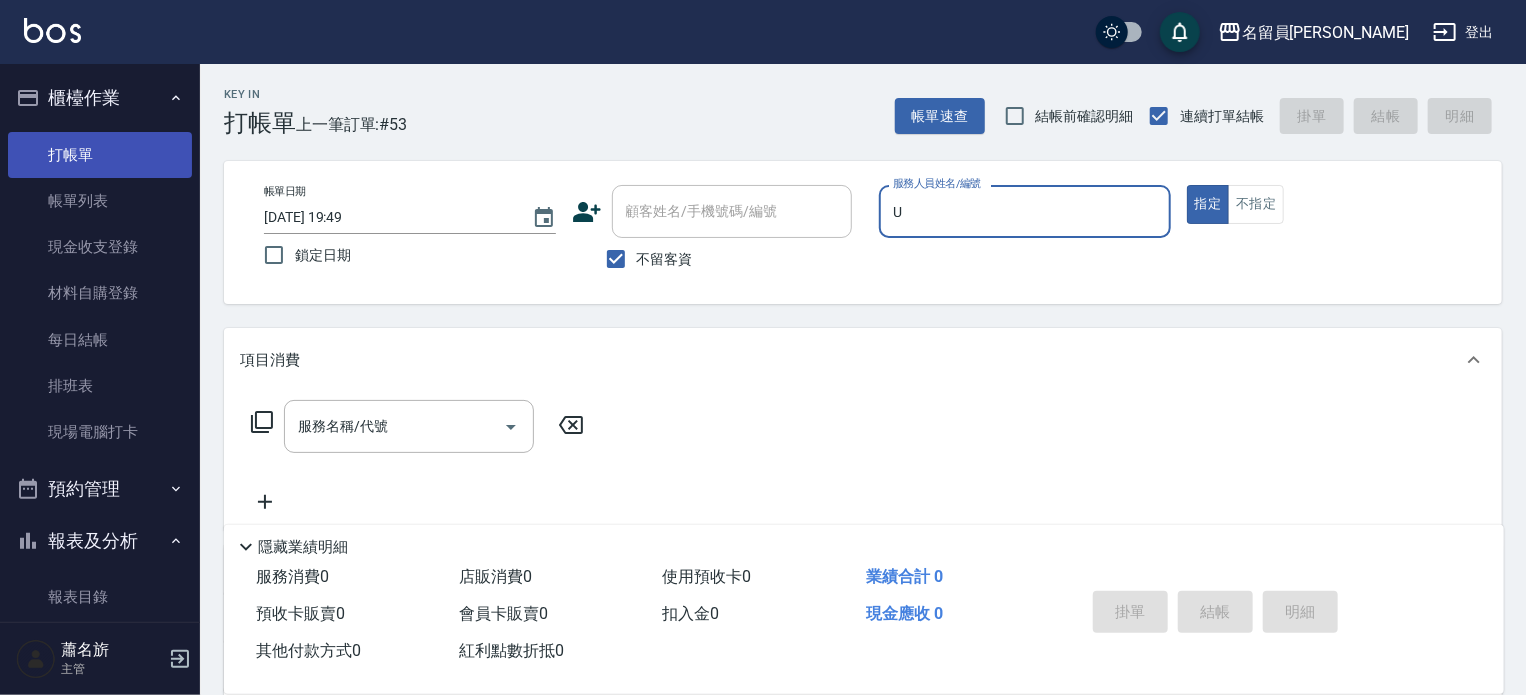 type on "una-u" 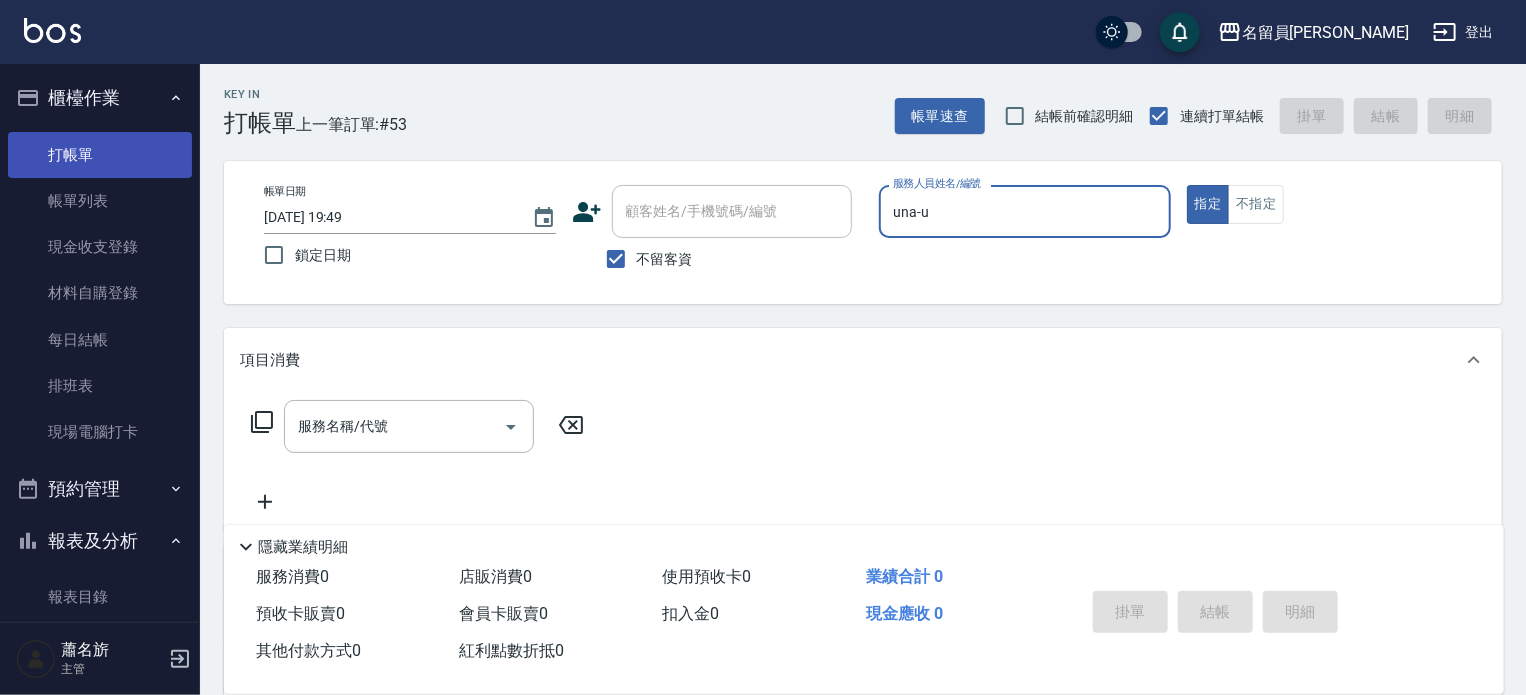 type on "true" 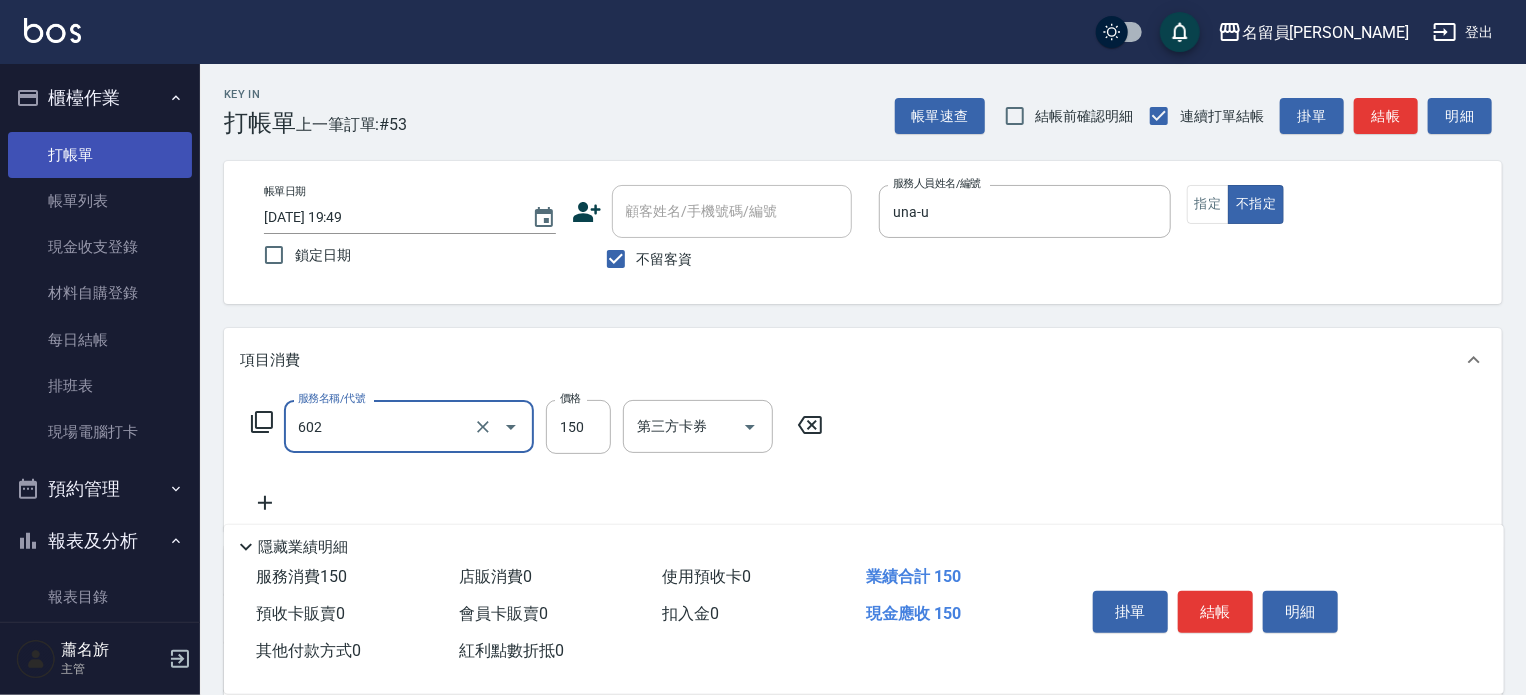 type on "一般洗髮(602)" 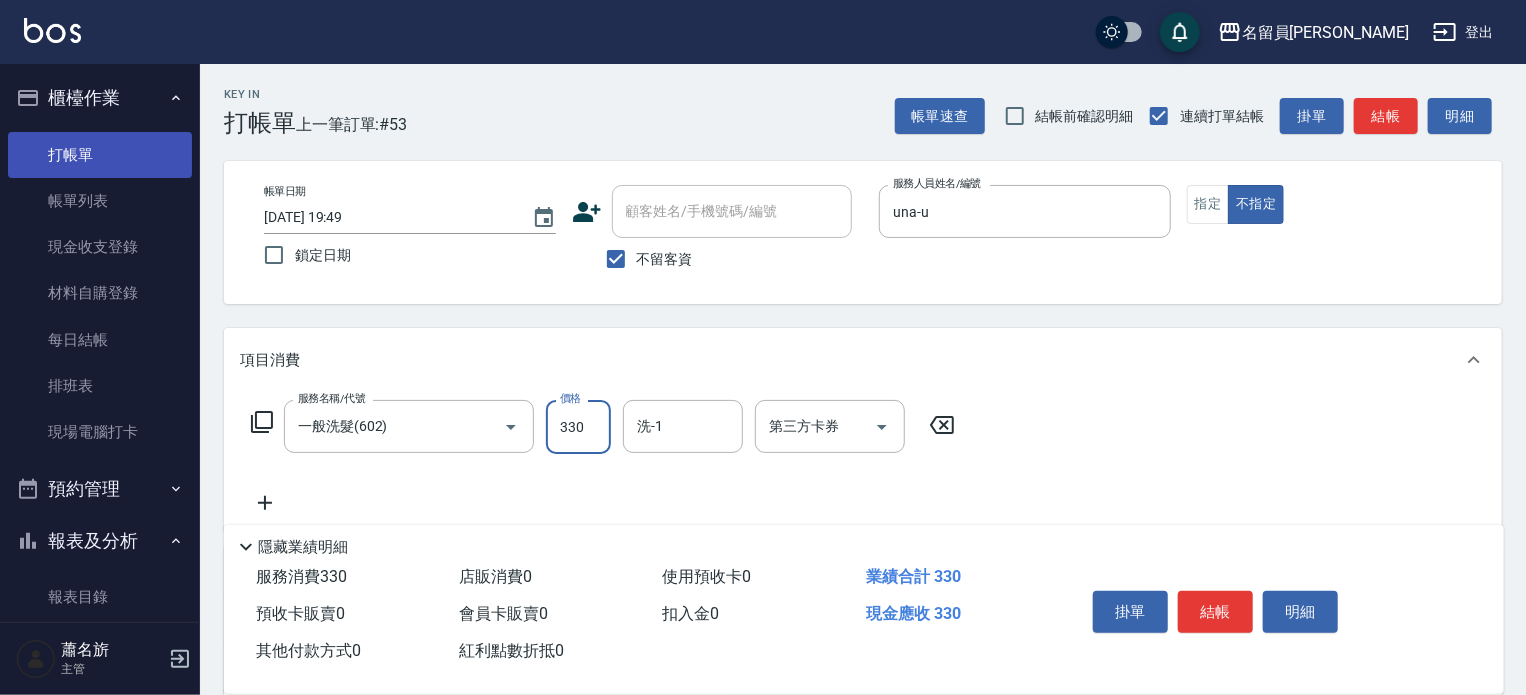 type on "330" 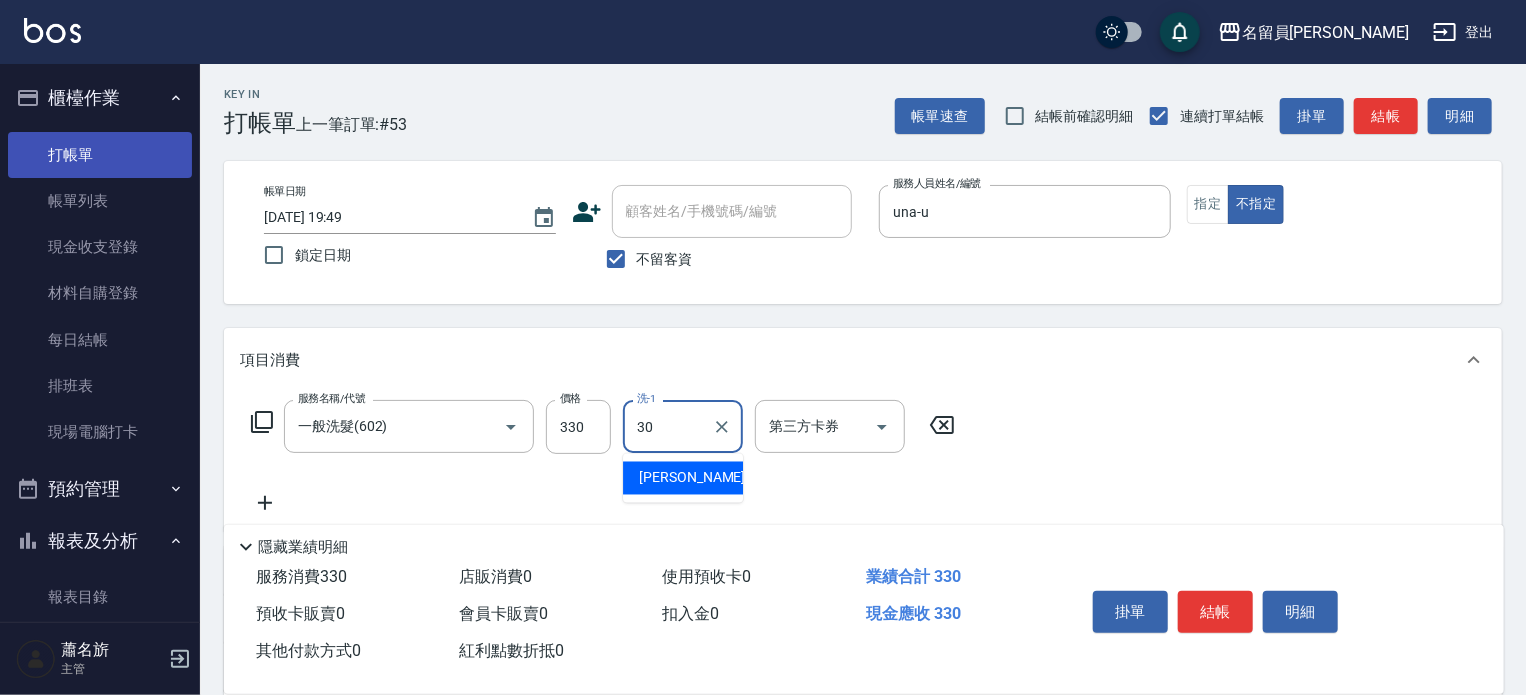 type on "[PERSON_NAME]-30" 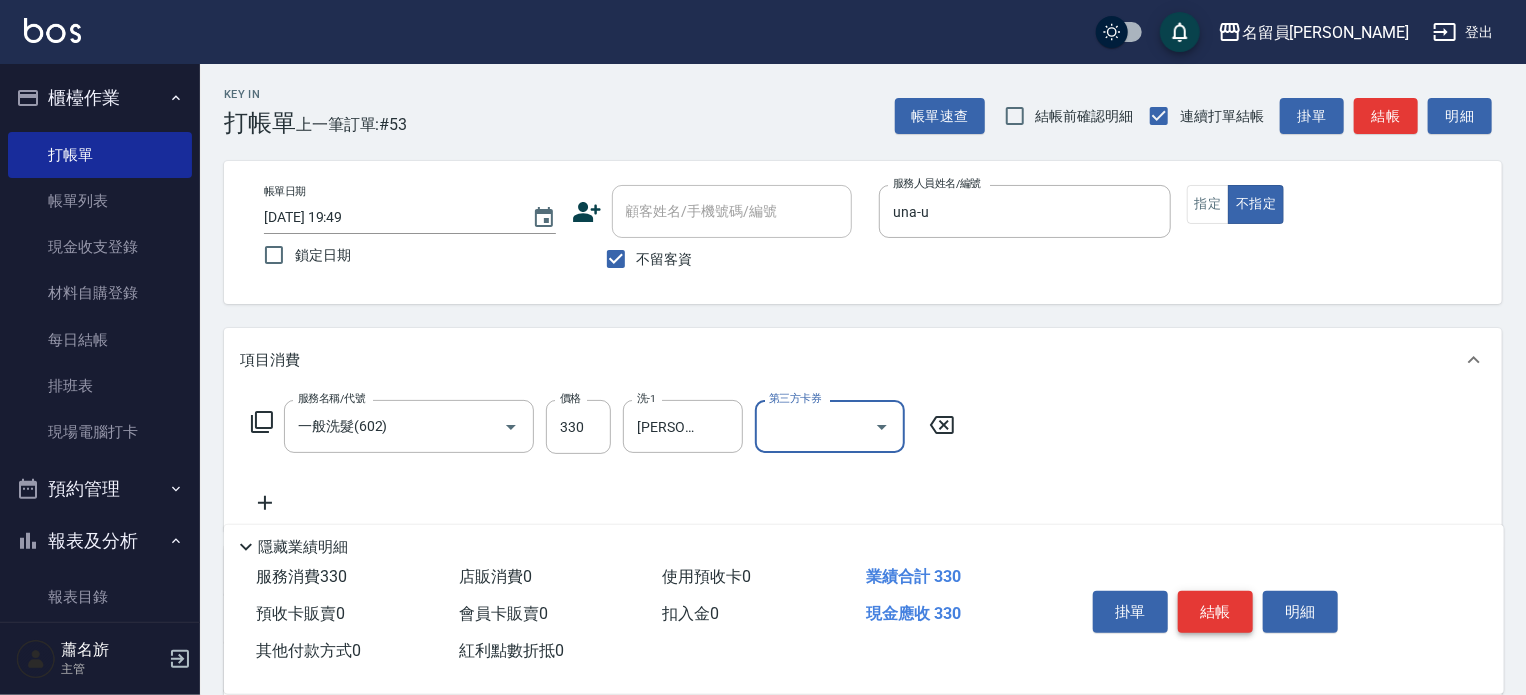 click on "結帳" at bounding box center (1215, 612) 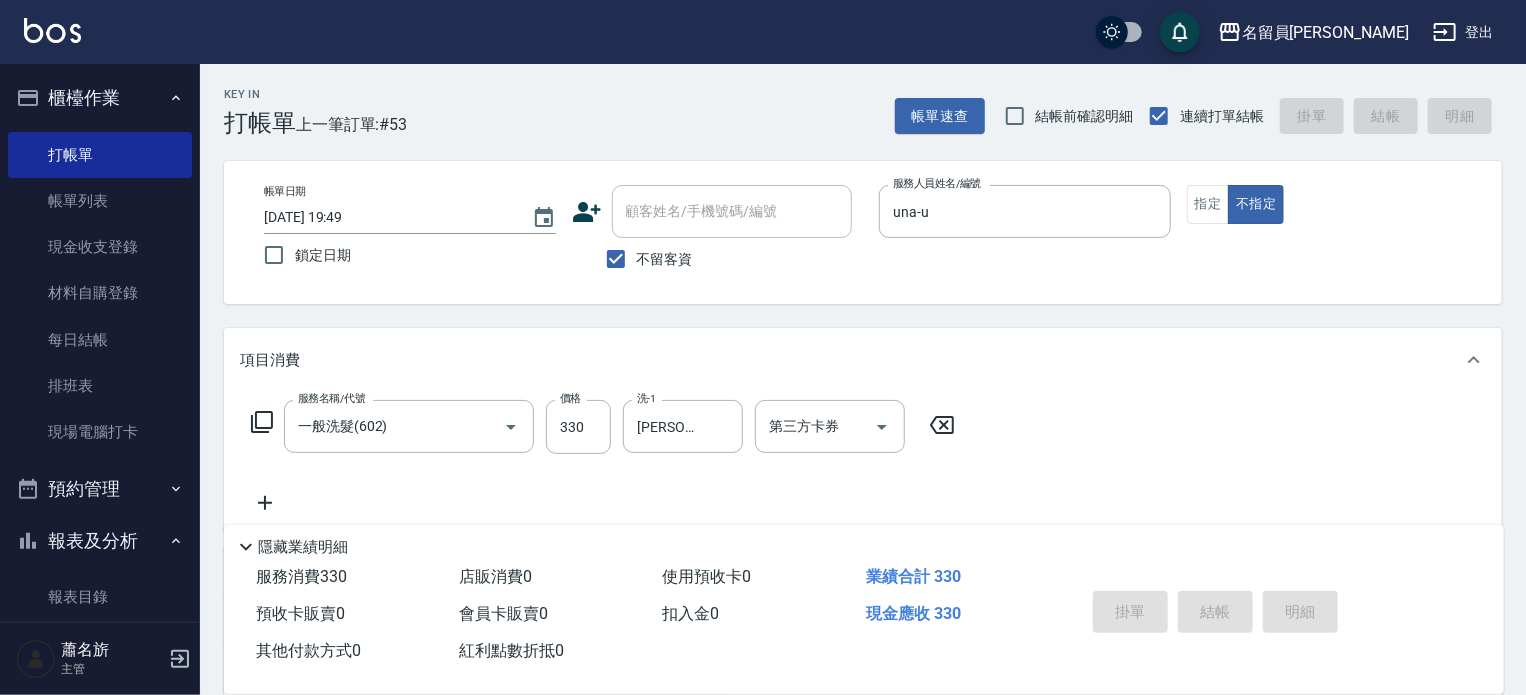 type 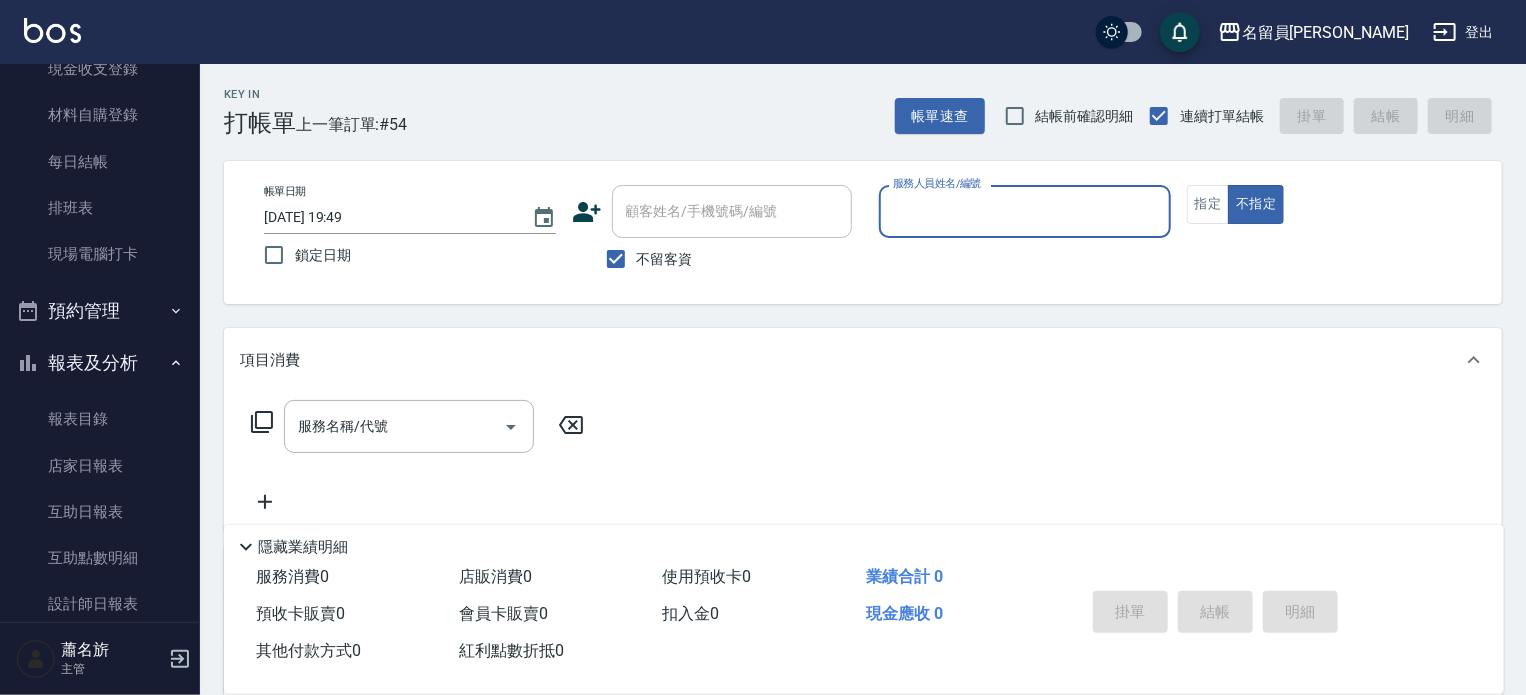 scroll, scrollTop: 200, scrollLeft: 0, axis: vertical 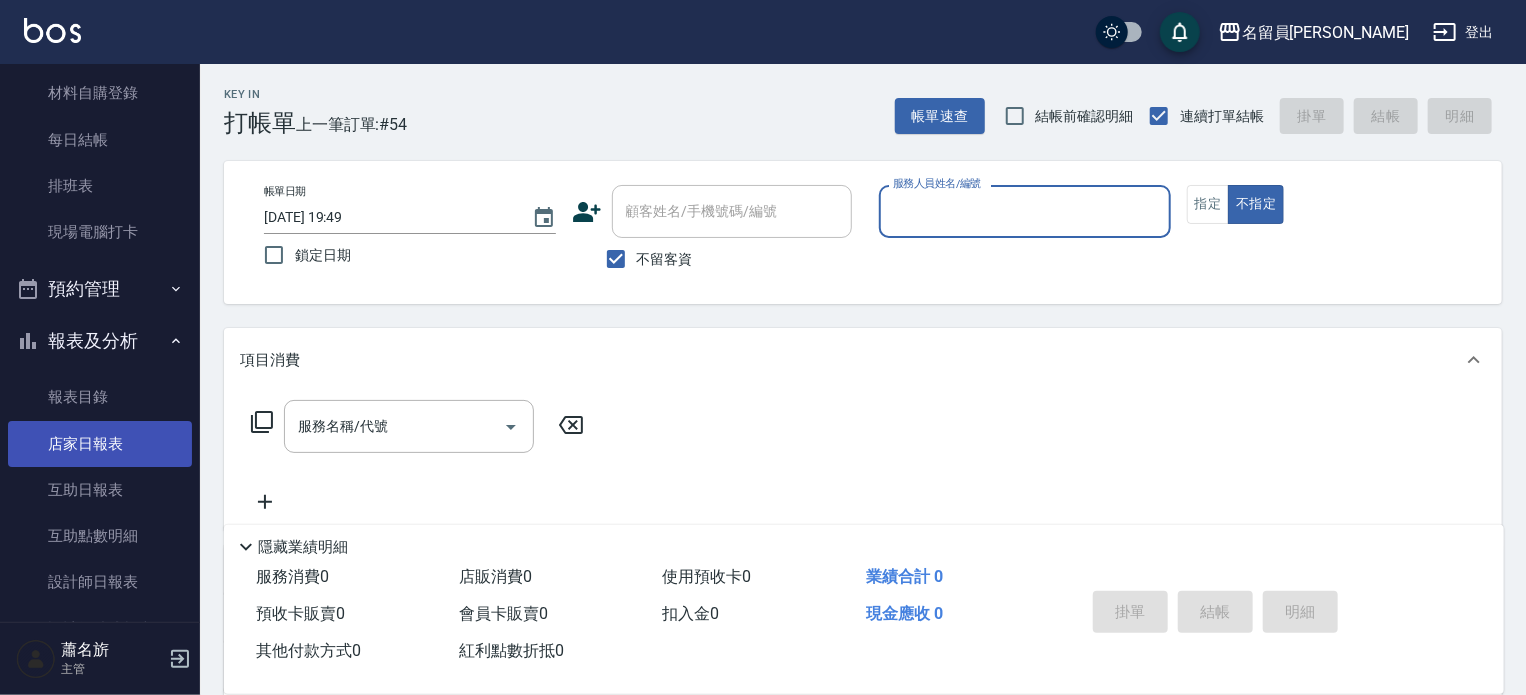 click on "店家日報表" at bounding box center [100, 444] 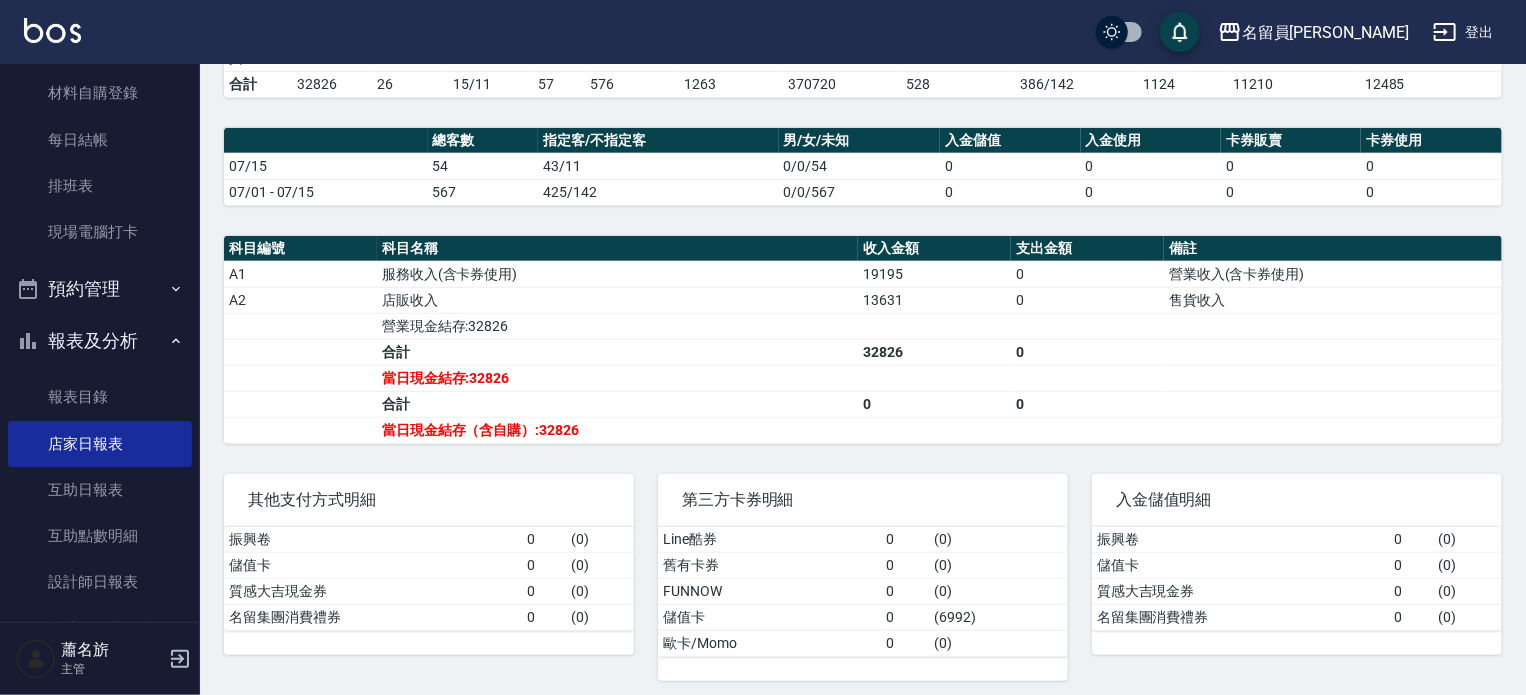 scroll, scrollTop: 568, scrollLeft: 0, axis: vertical 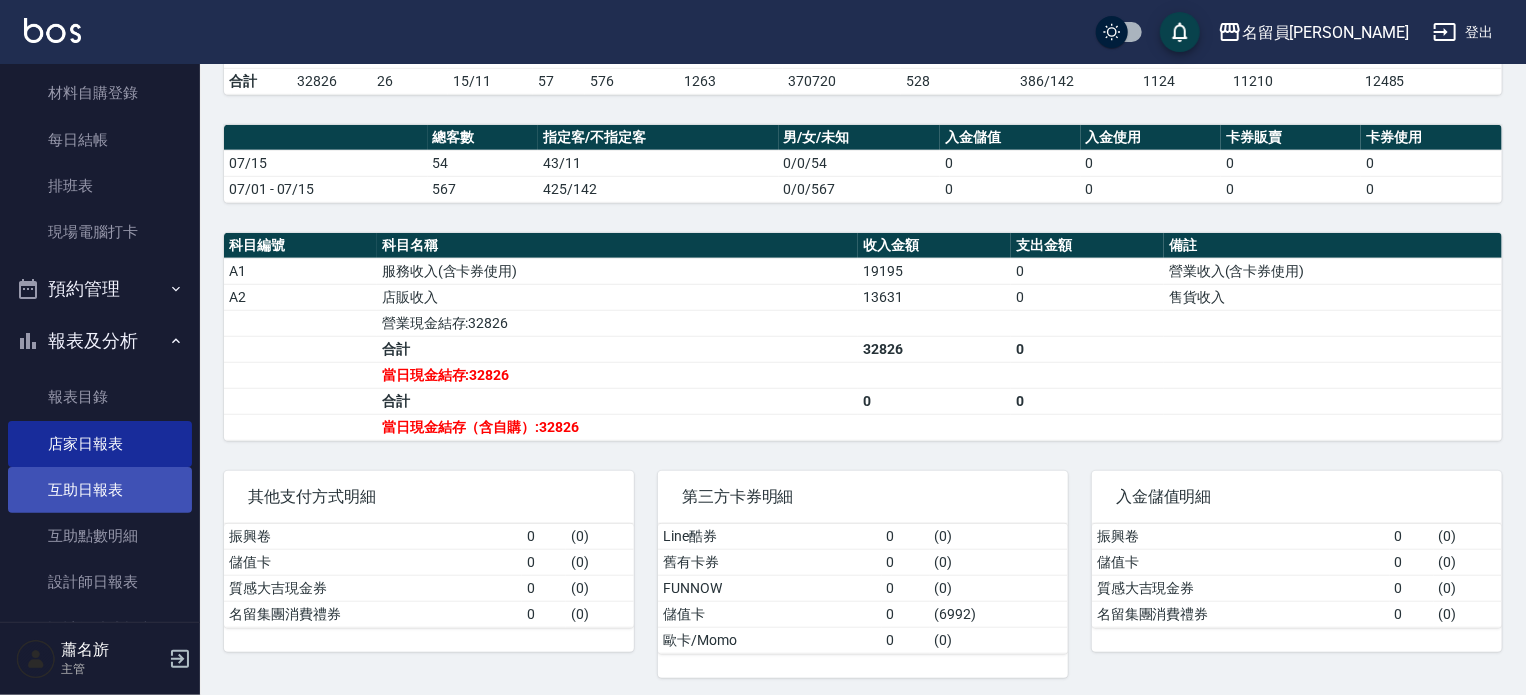click on "互助日報表" at bounding box center [100, 490] 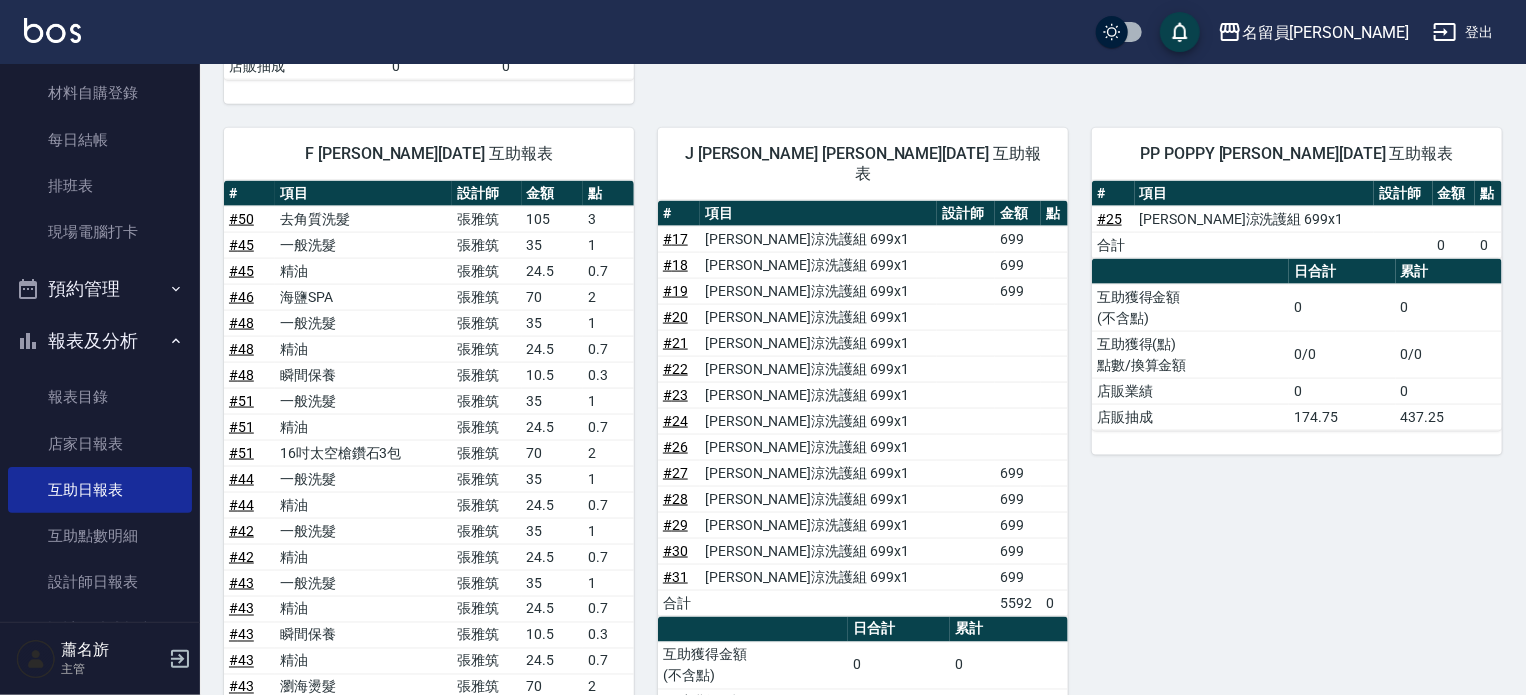 scroll, scrollTop: 1300, scrollLeft: 0, axis: vertical 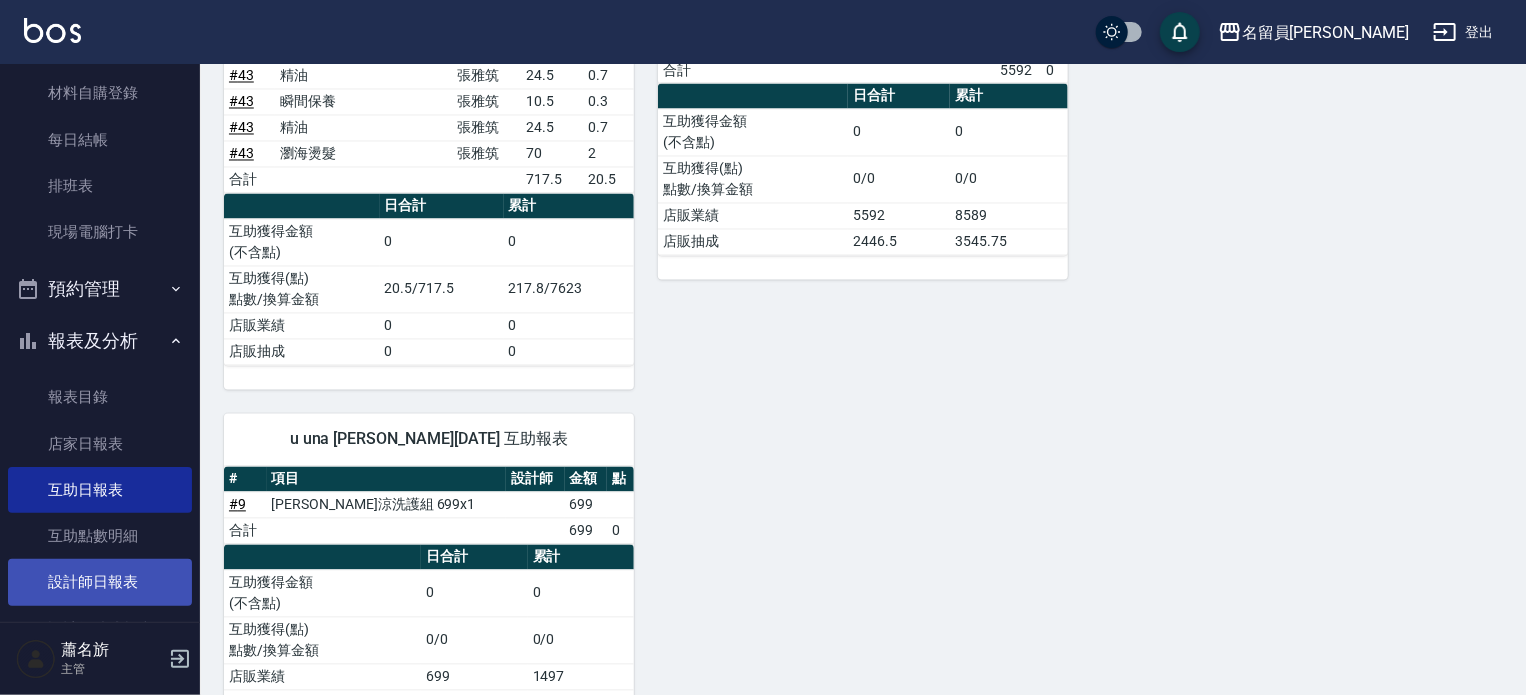 click on "設計師日報表" at bounding box center [100, 582] 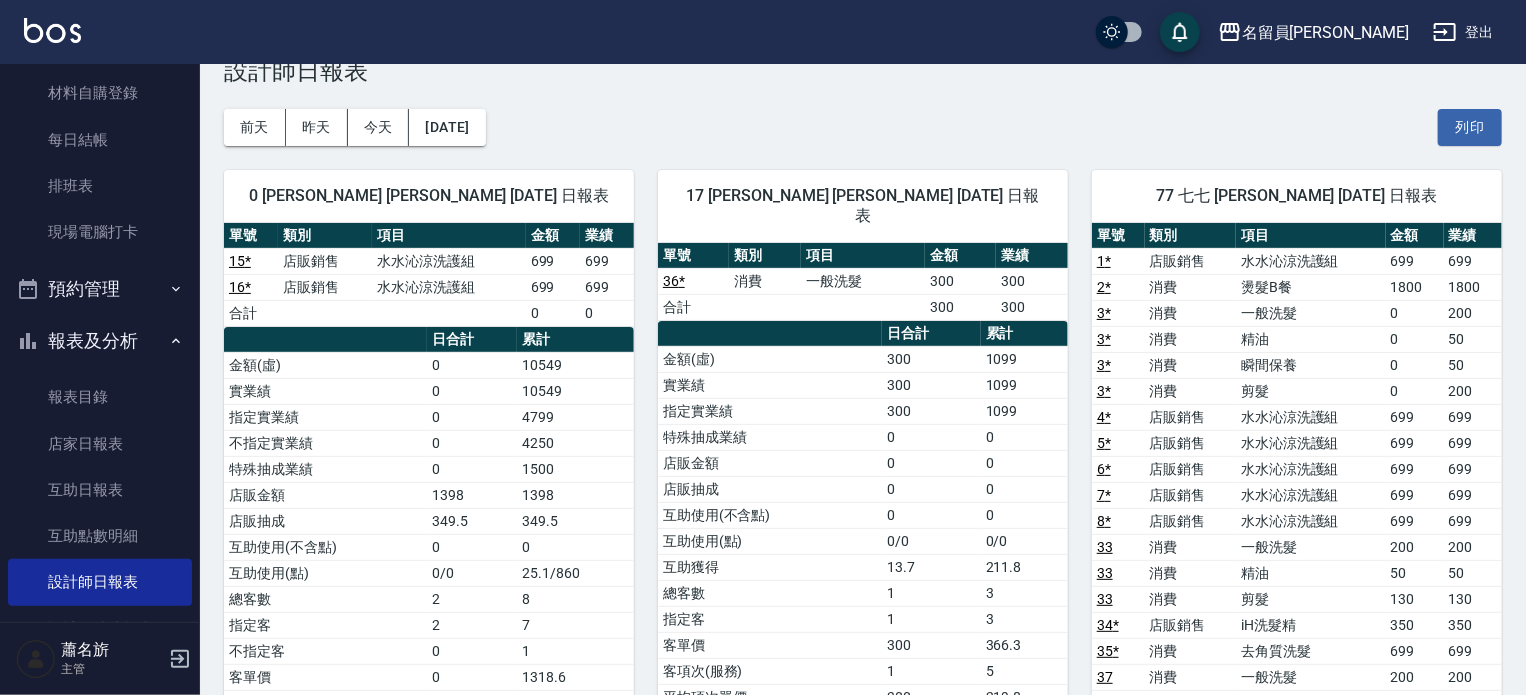 scroll, scrollTop: 100, scrollLeft: 0, axis: vertical 